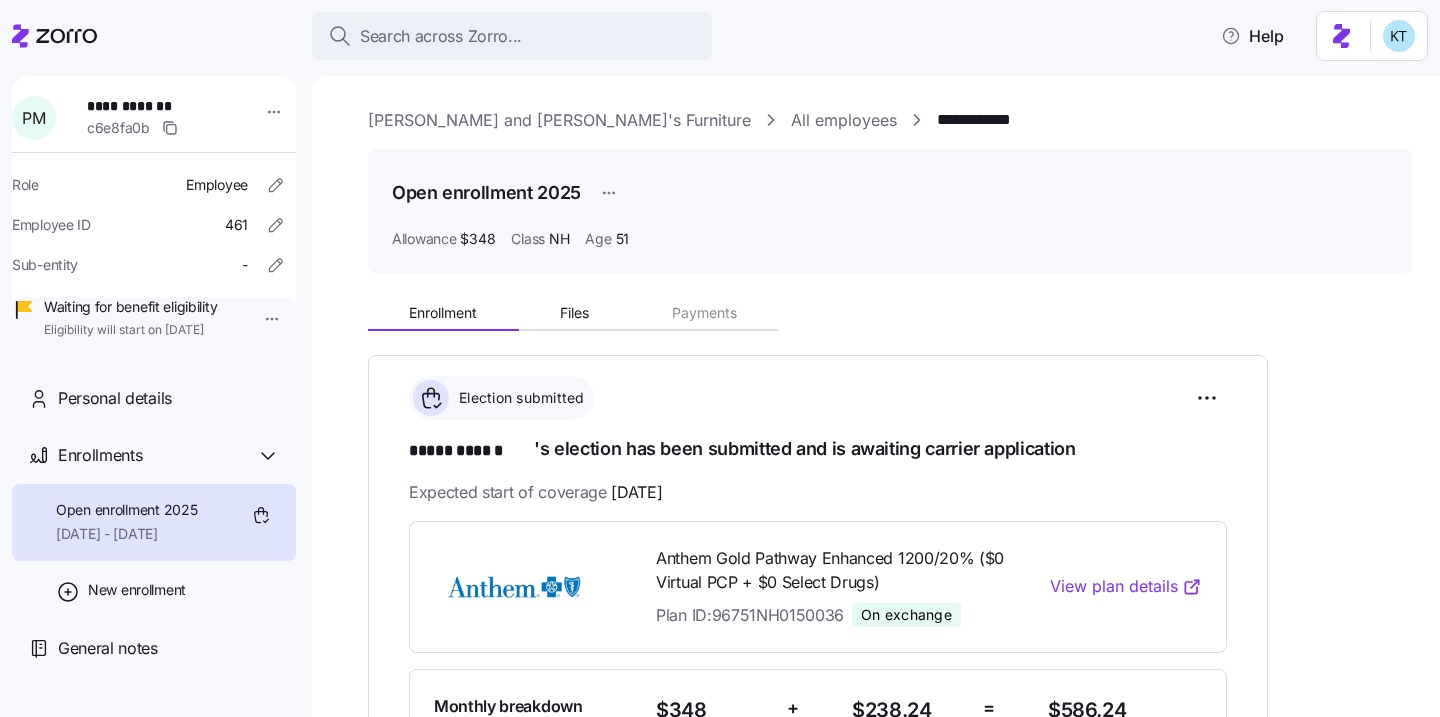scroll, scrollTop: 0, scrollLeft: 0, axis: both 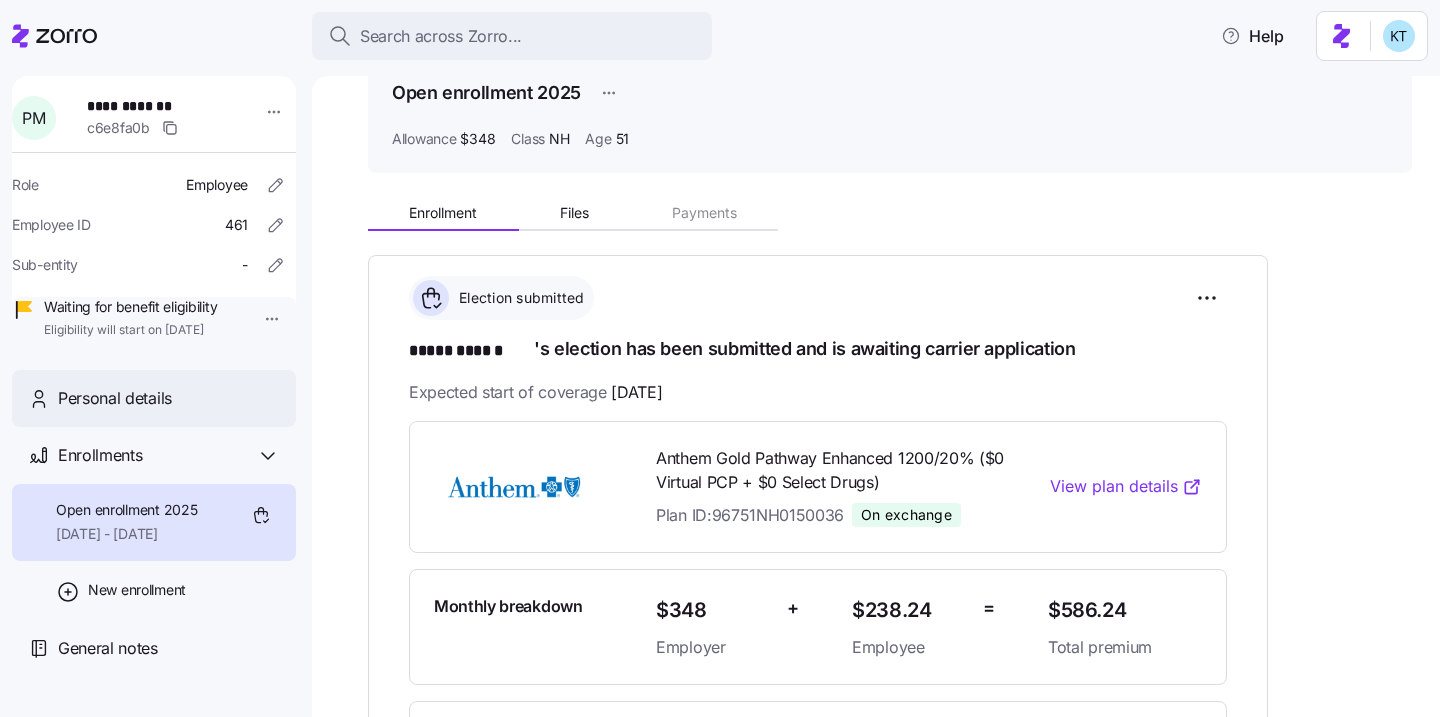 click on "Personal details" at bounding box center [169, 398] 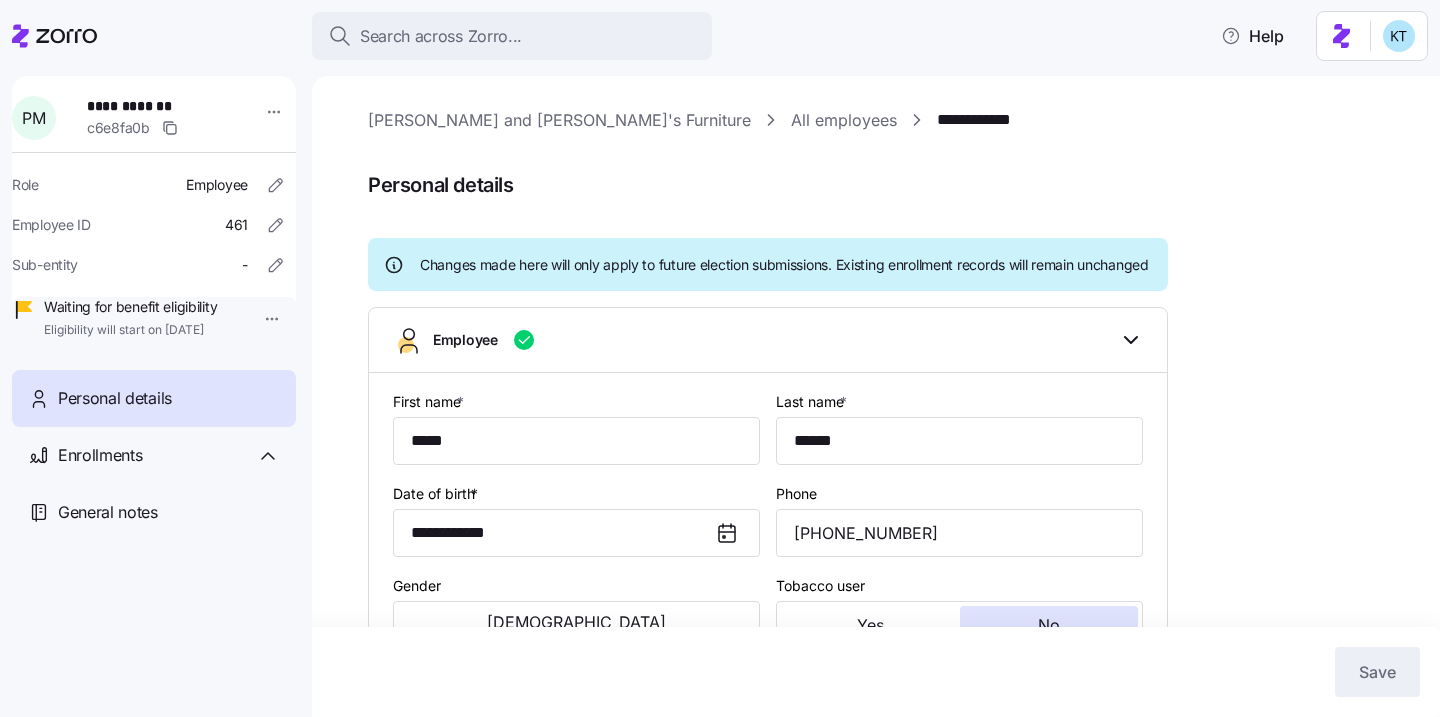 type on "NH" 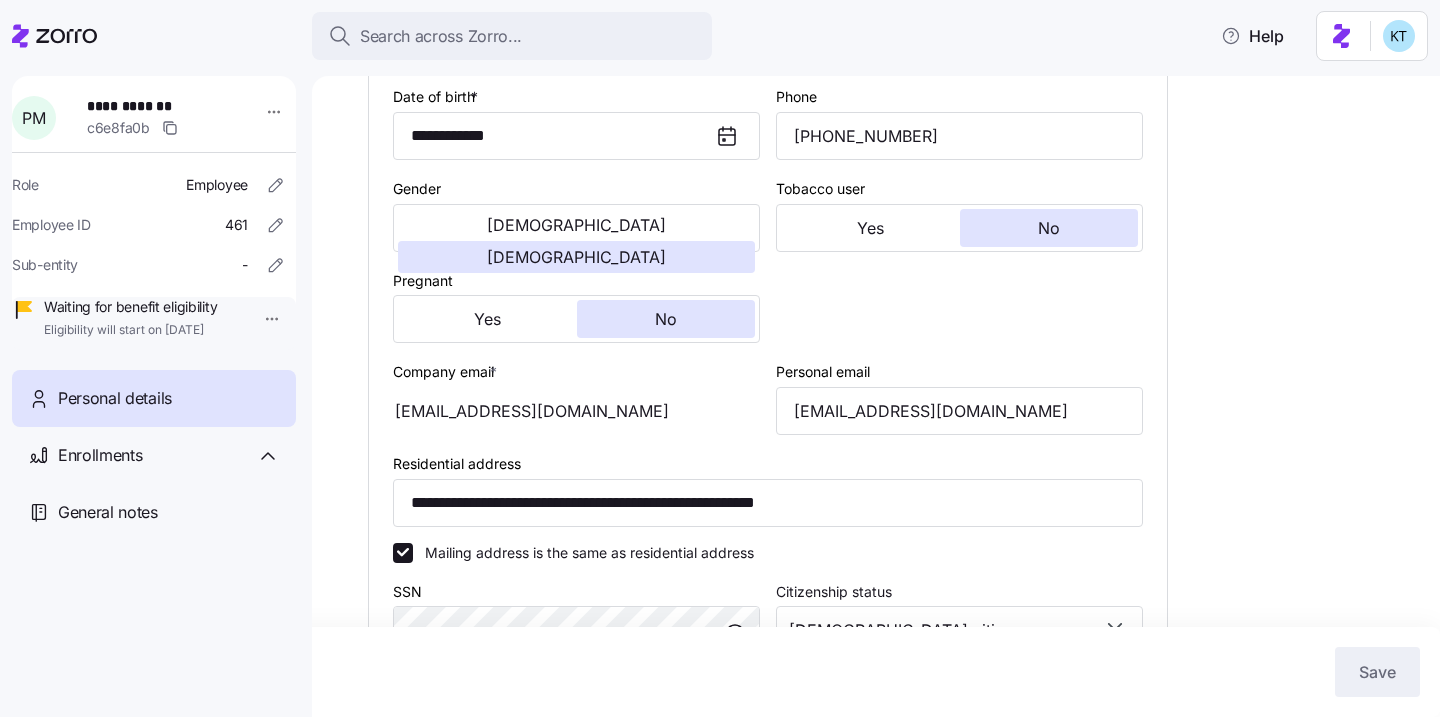 scroll, scrollTop: 402, scrollLeft: 0, axis: vertical 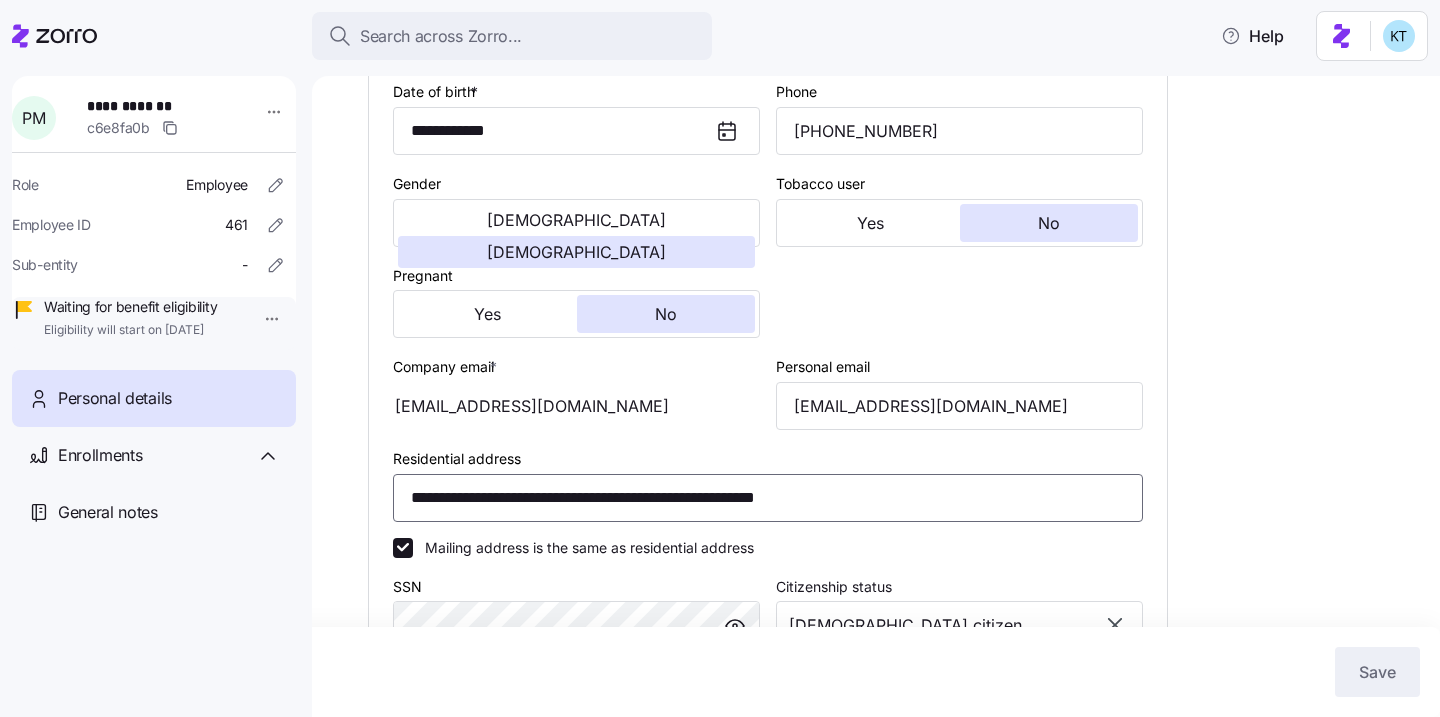click on "**********" at bounding box center [768, 498] 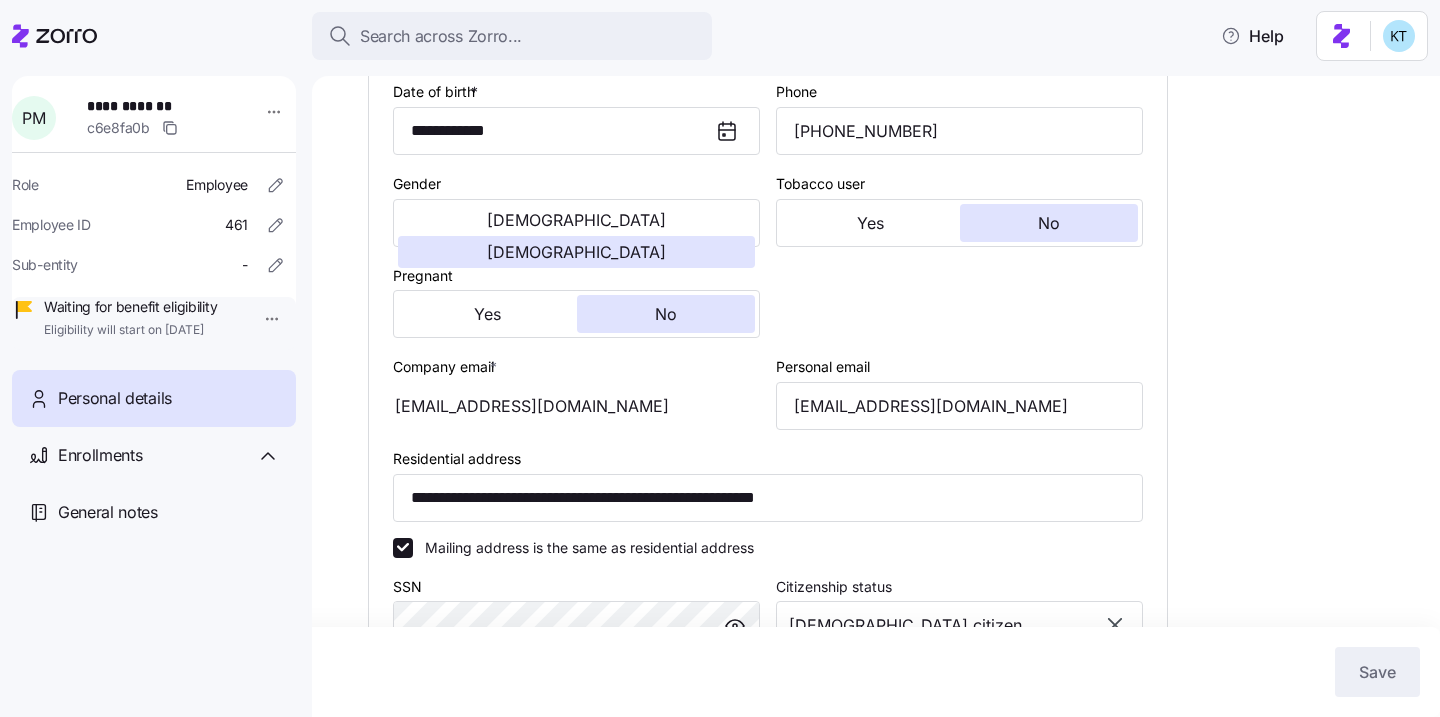 click on "**********" at bounding box center [768, 484] 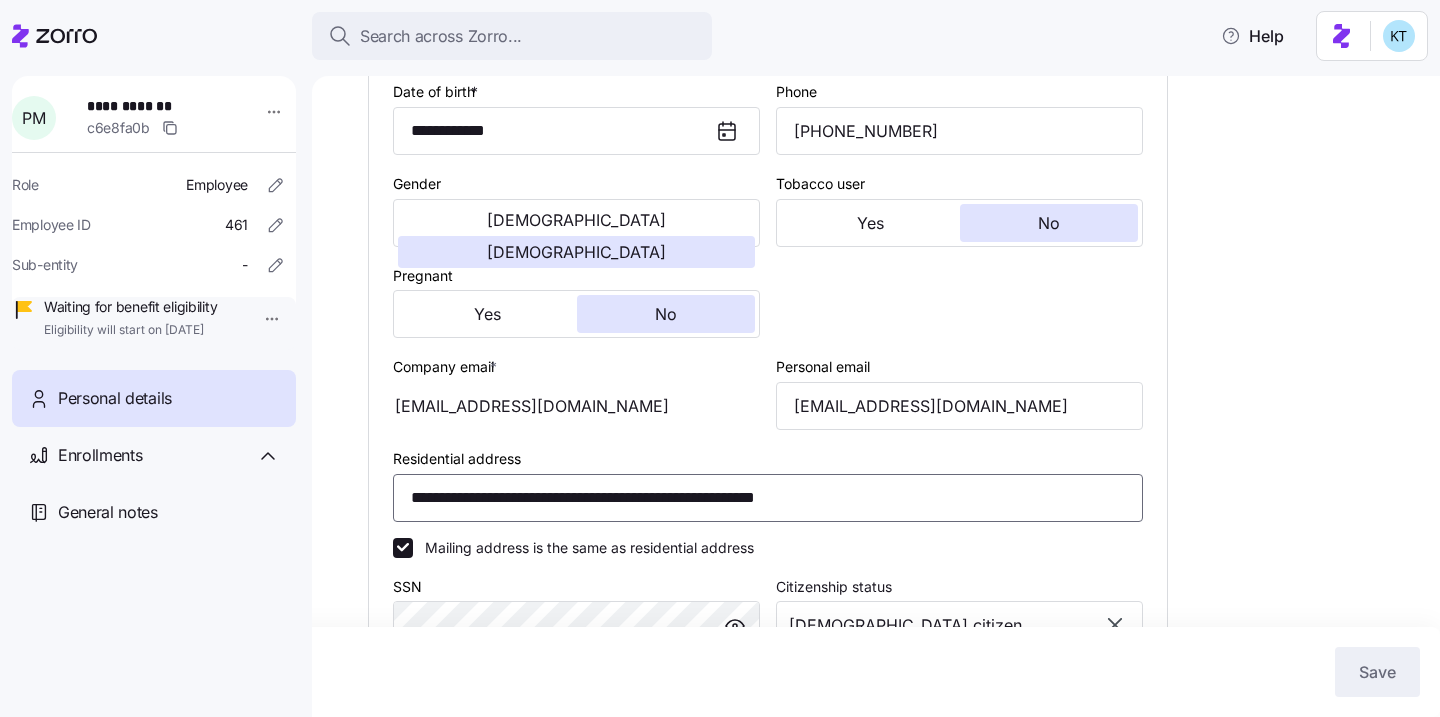 click on "**********" at bounding box center (768, 498) 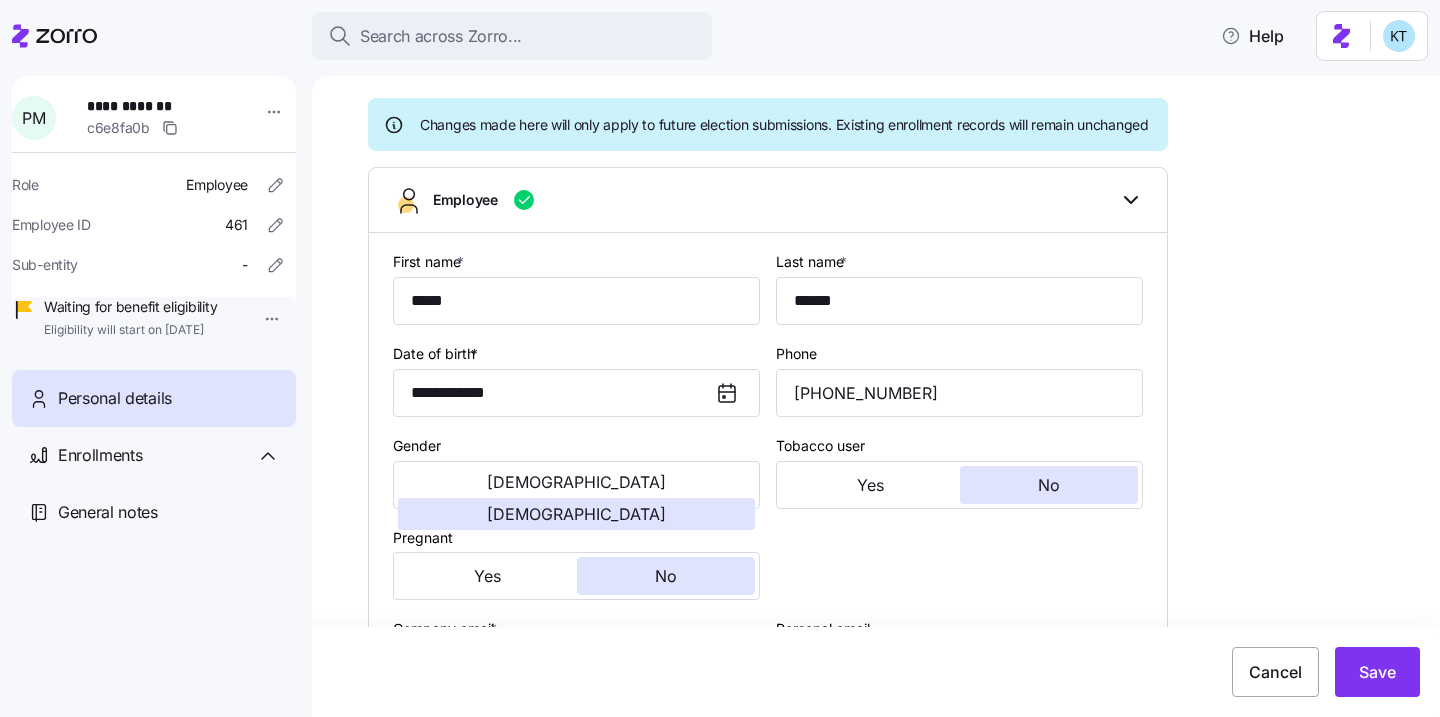 scroll, scrollTop: 107, scrollLeft: 0, axis: vertical 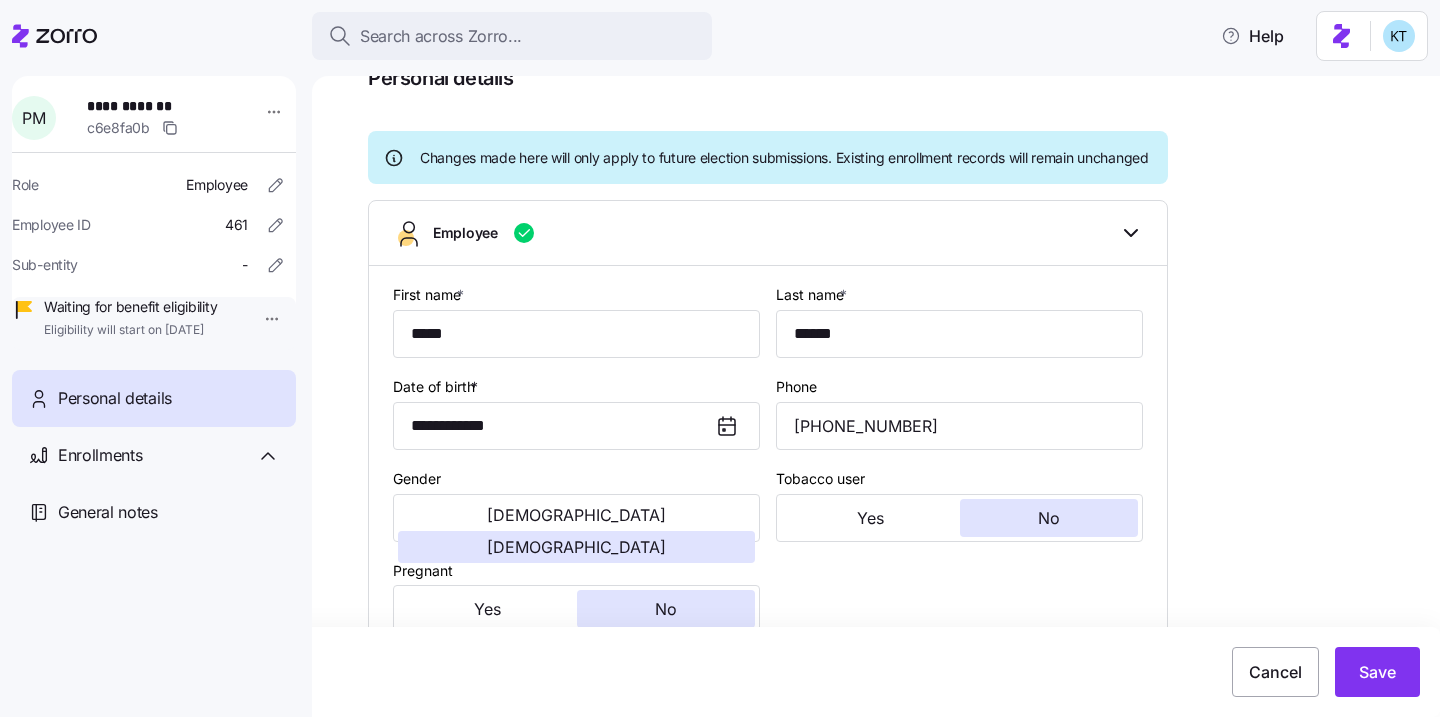 click on "**********" at bounding box center (157, 106) 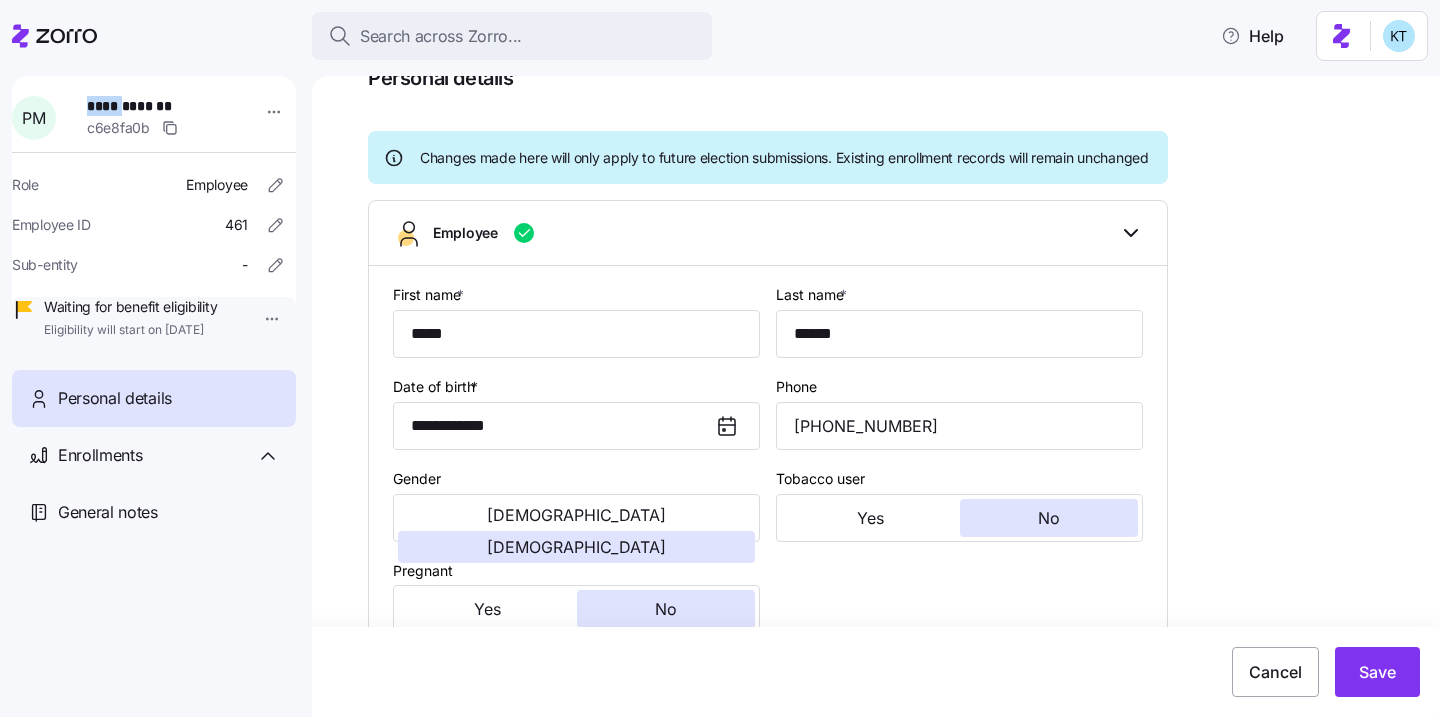 click on "**********" at bounding box center (157, 106) 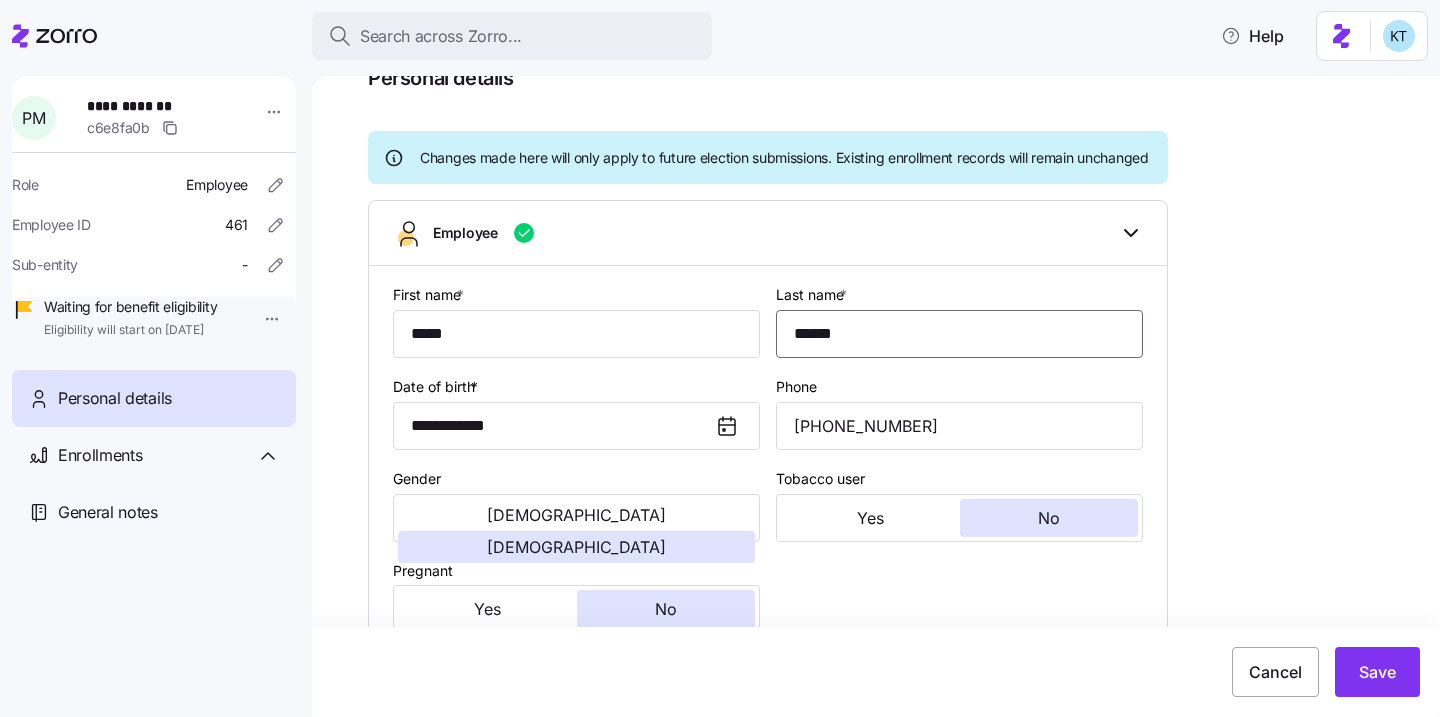 click on "******" at bounding box center (959, 334) 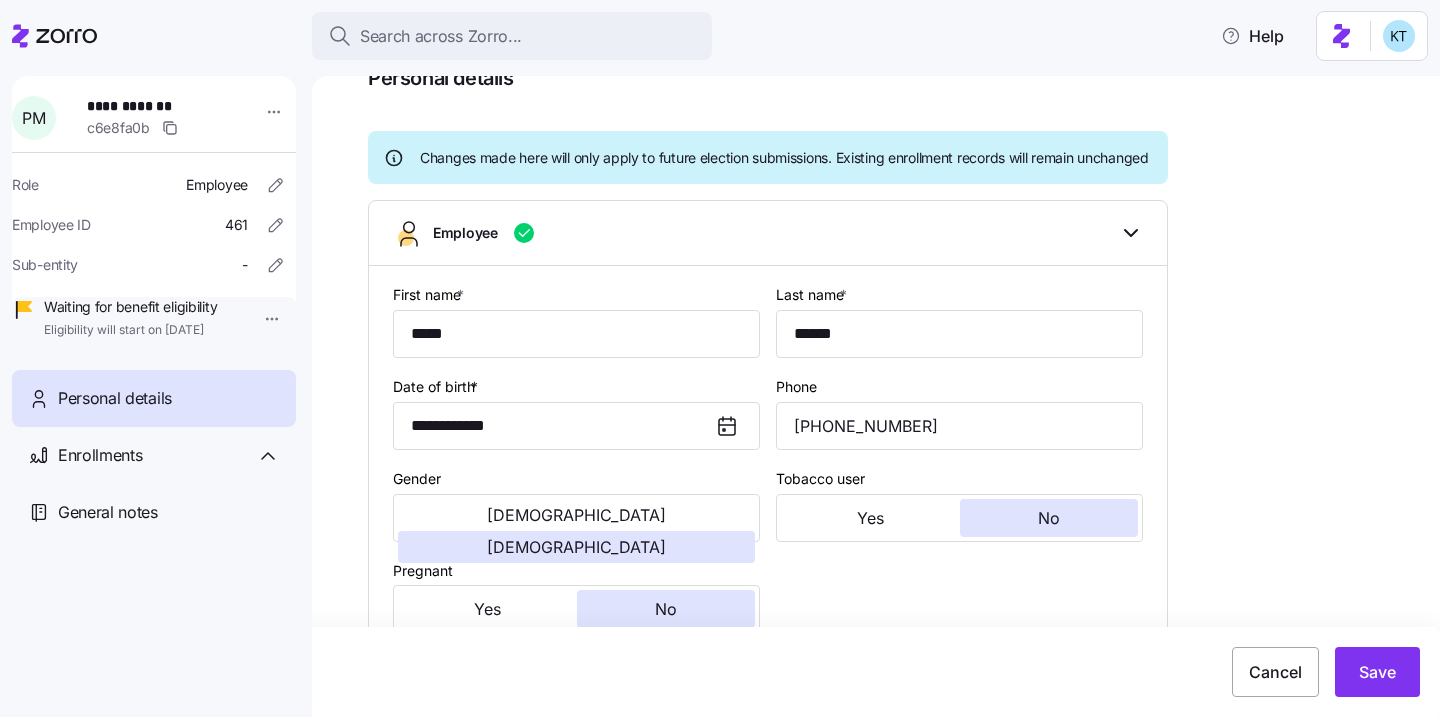 click on "Tobacco user" at bounding box center (820, 479) 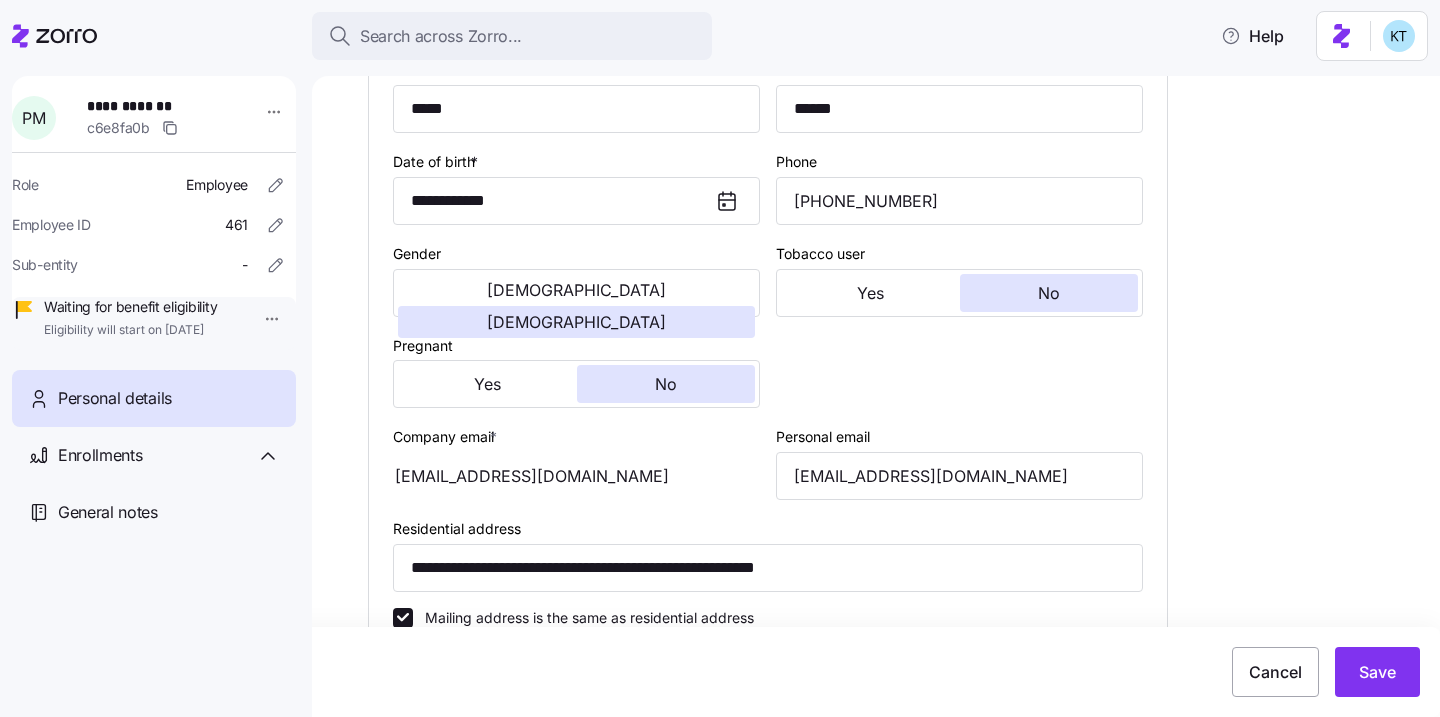 scroll, scrollTop: 489, scrollLeft: 0, axis: vertical 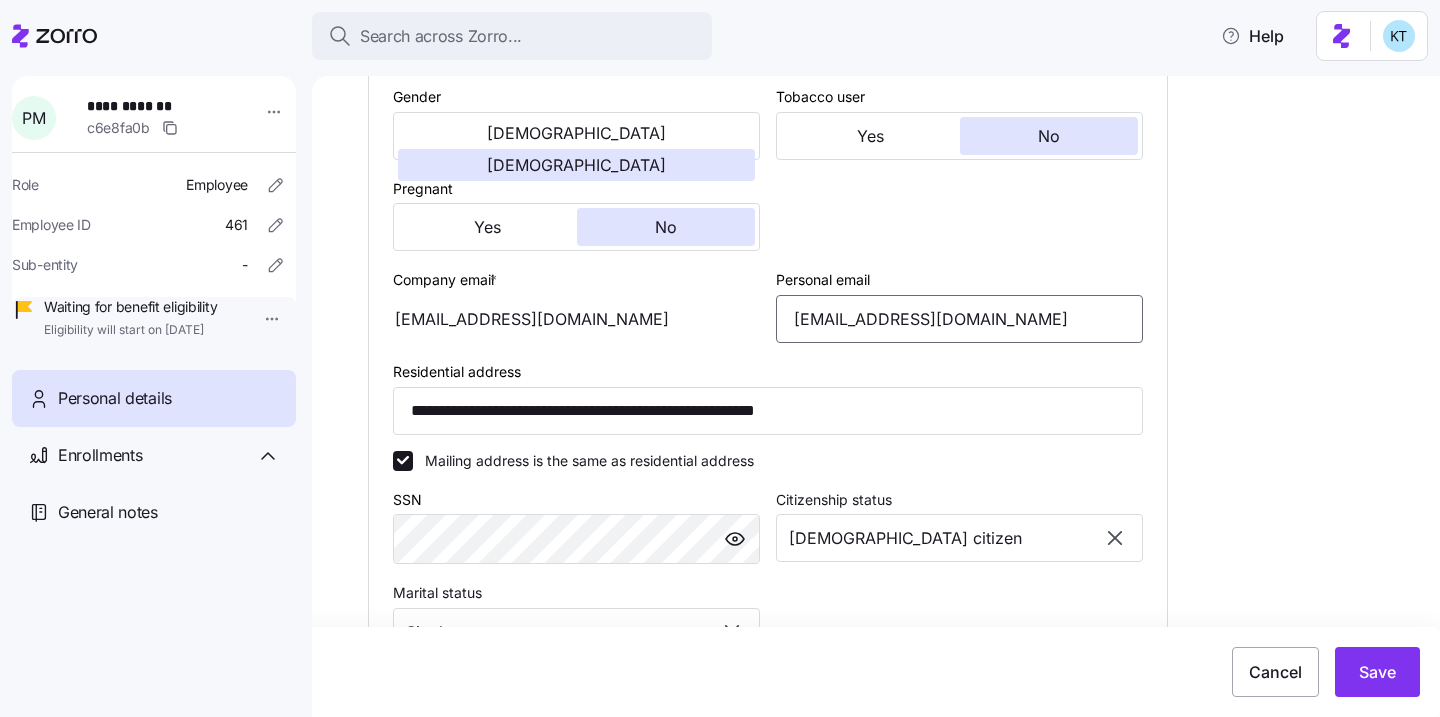click on "pmacrae2014@gmail.com" at bounding box center (959, 319) 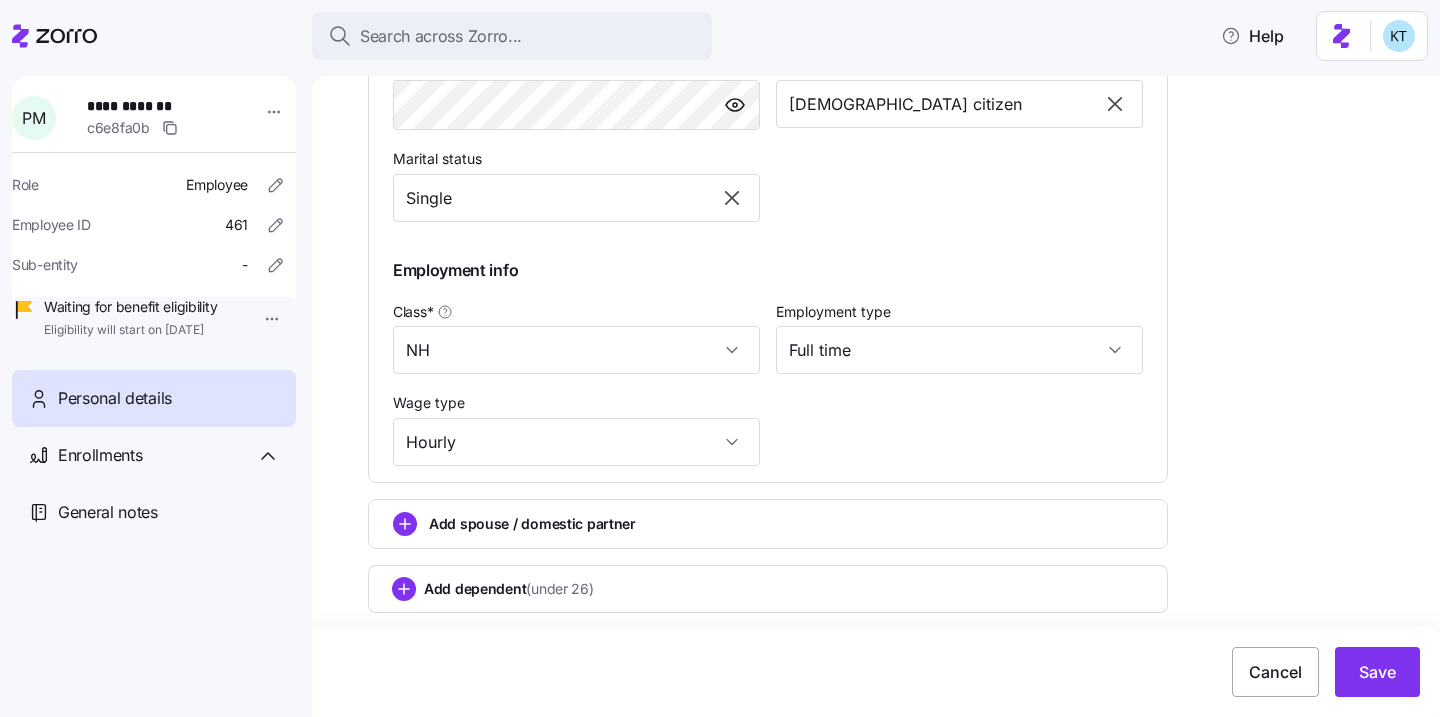 scroll, scrollTop: 948, scrollLeft: 0, axis: vertical 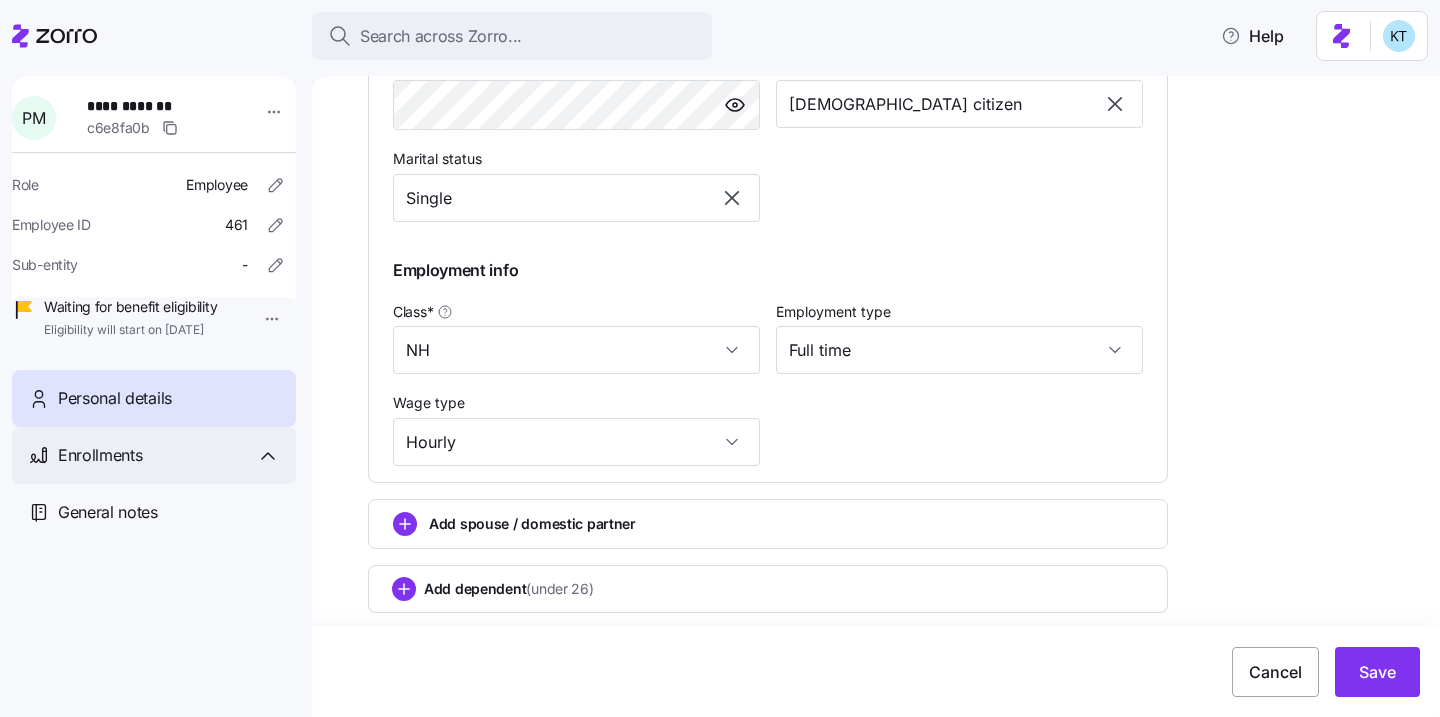 click on "Enrollments" at bounding box center [169, 455] 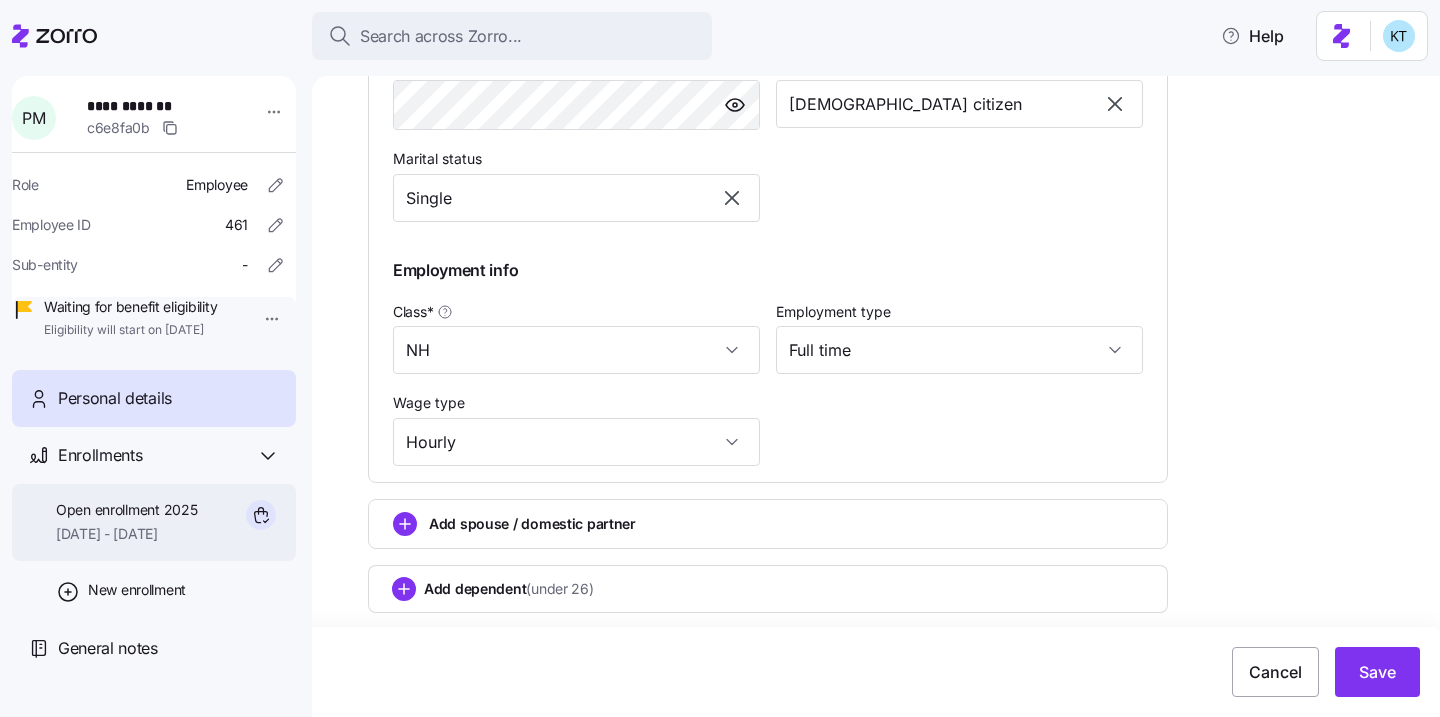 click on "Open enrollment 2025" at bounding box center (126, 510) 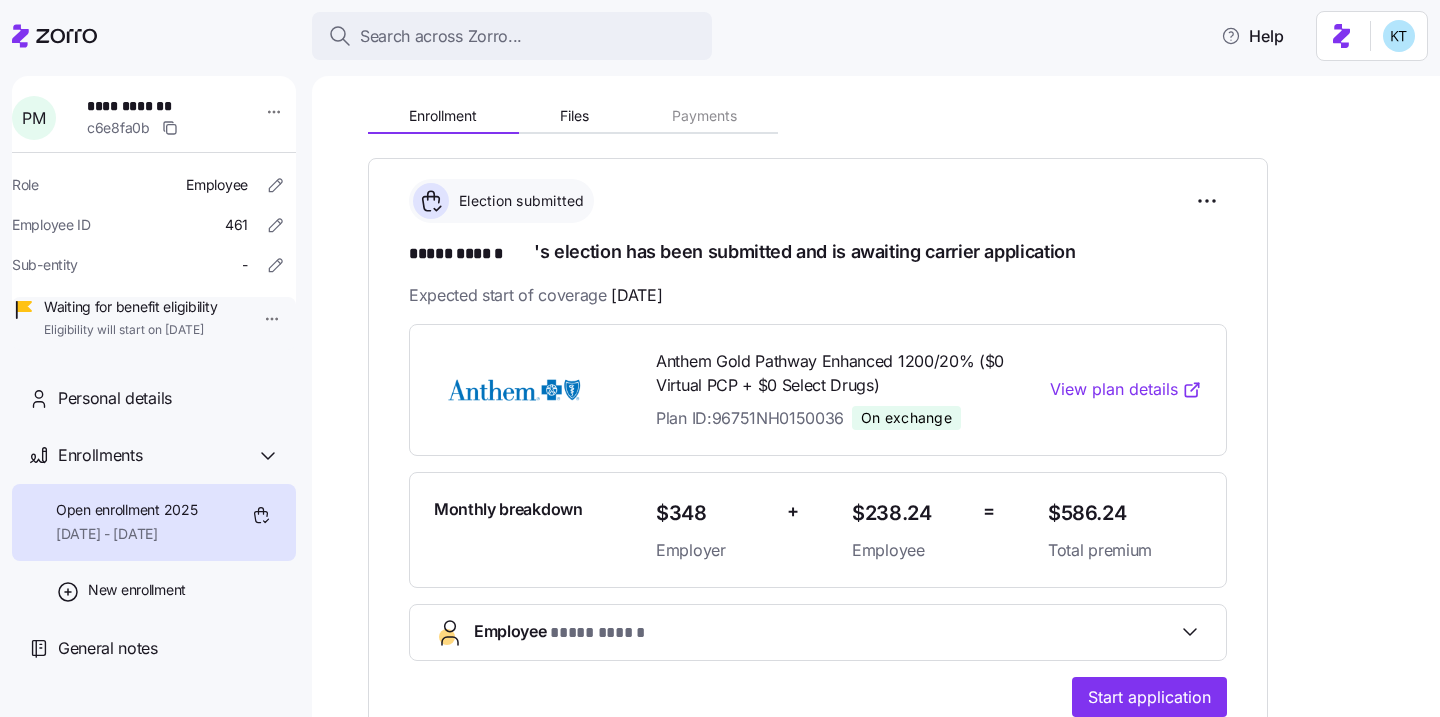 scroll, scrollTop: 198, scrollLeft: 0, axis: vertical 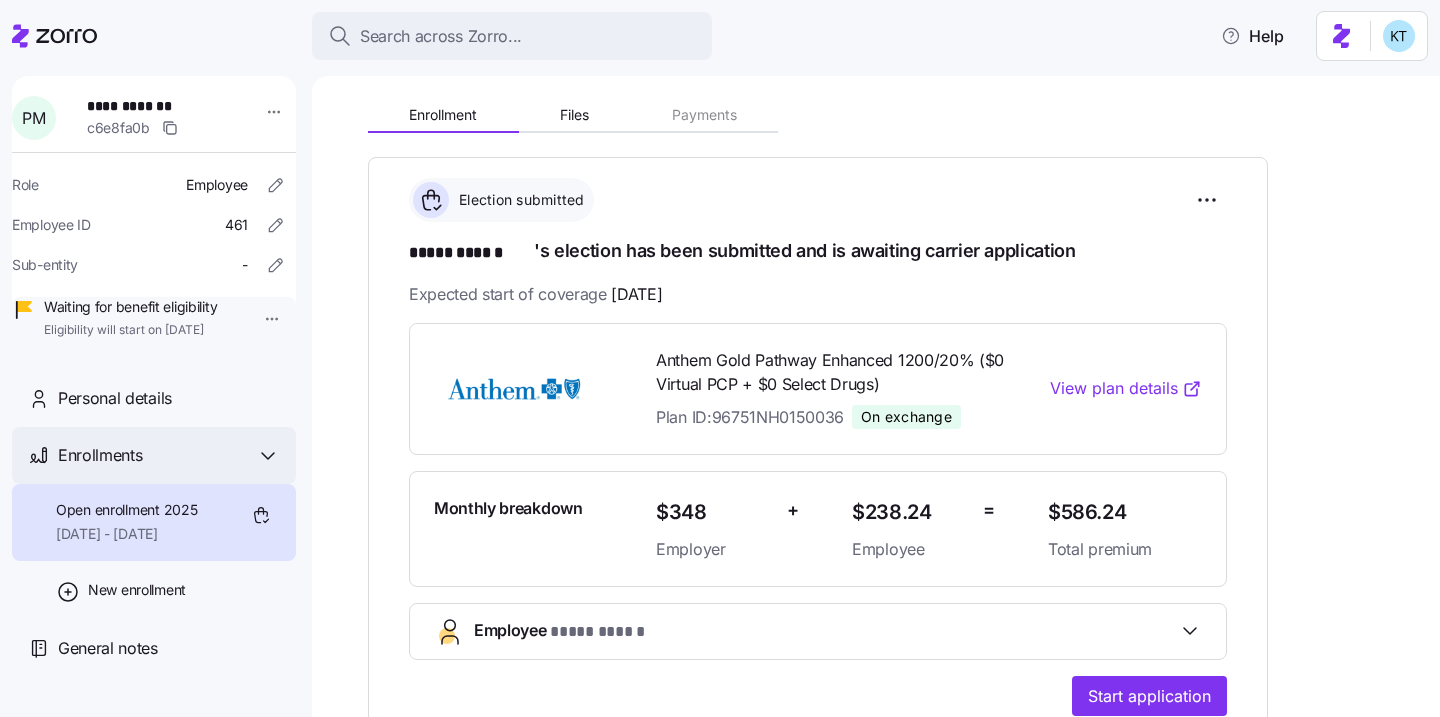 click on "Enrollments" at bounding box center (169, 455) 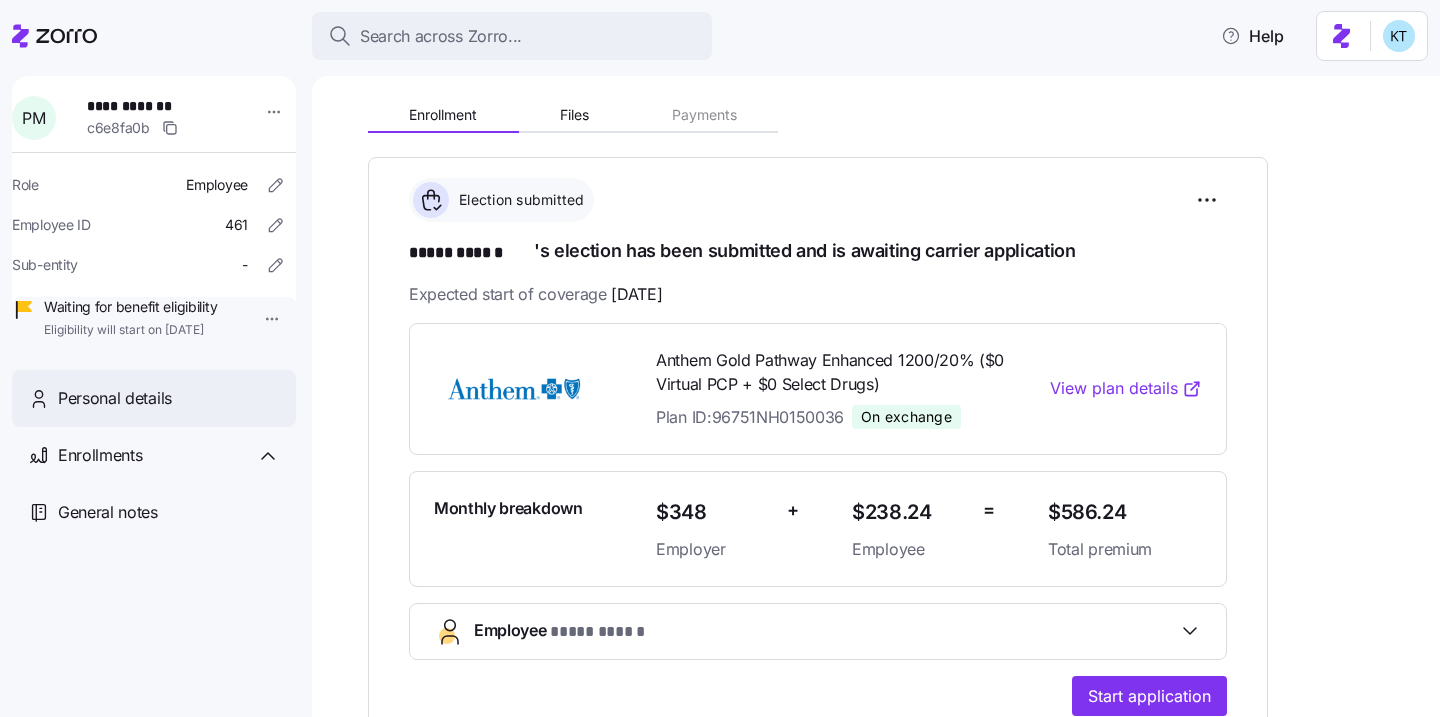click on "Personal details" at bounding box center (154, 398) 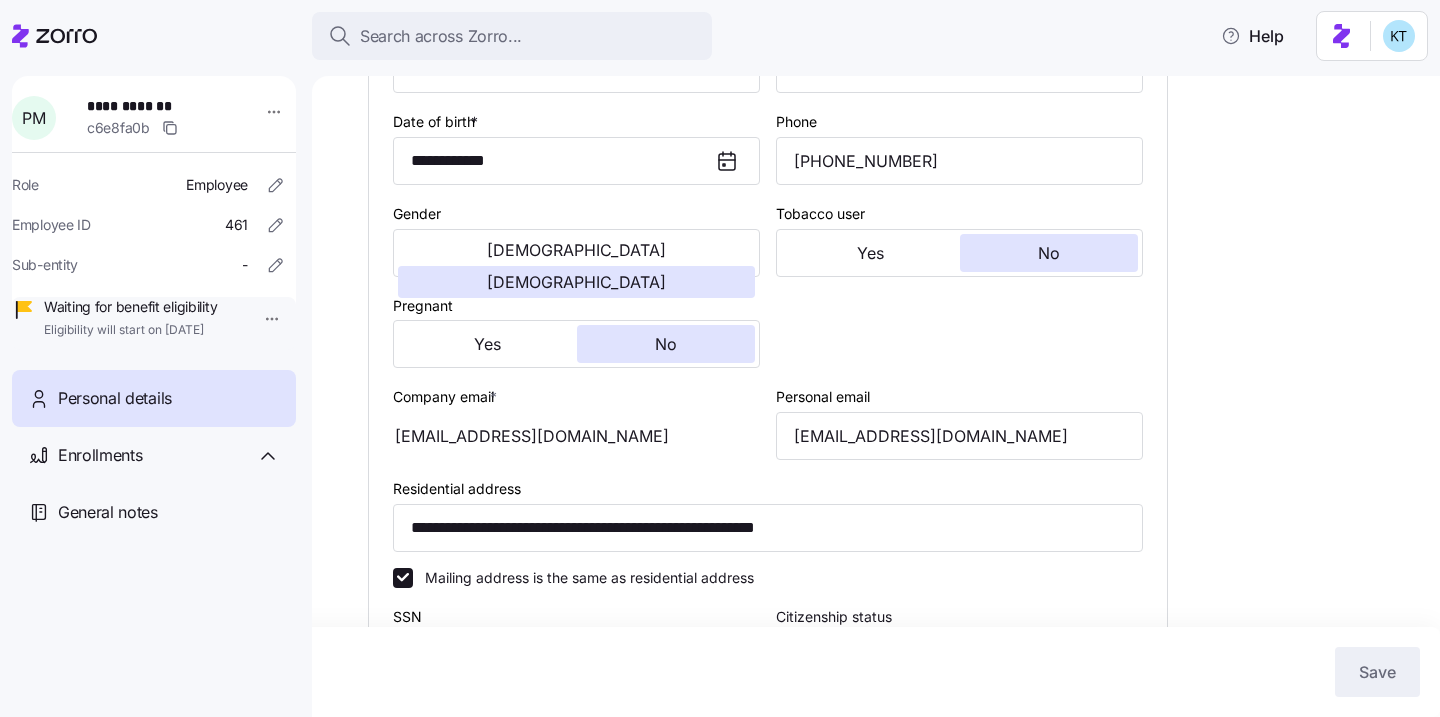 scroll, scrollTop: 437, scrollLeft: 0, axis: vertical 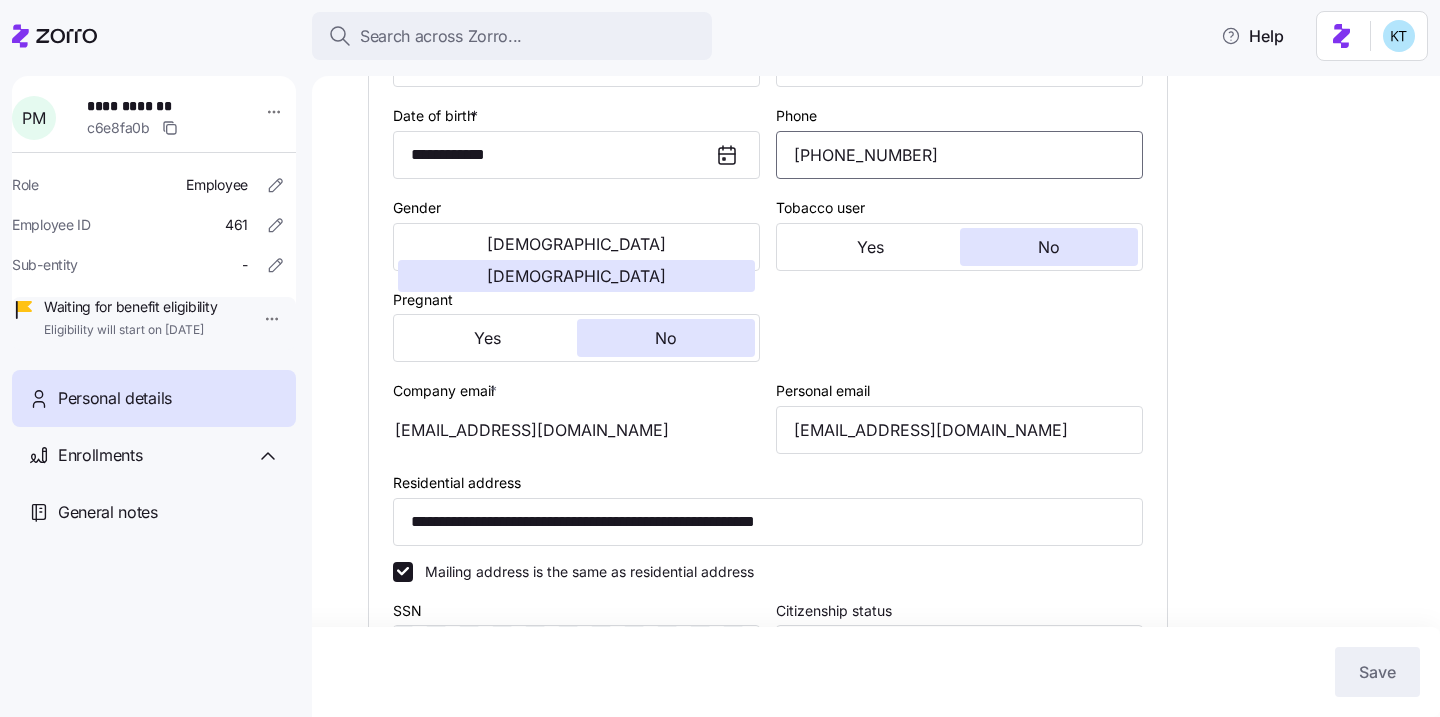 click on "(603) 534-2748" at bounding box center (959, 155) 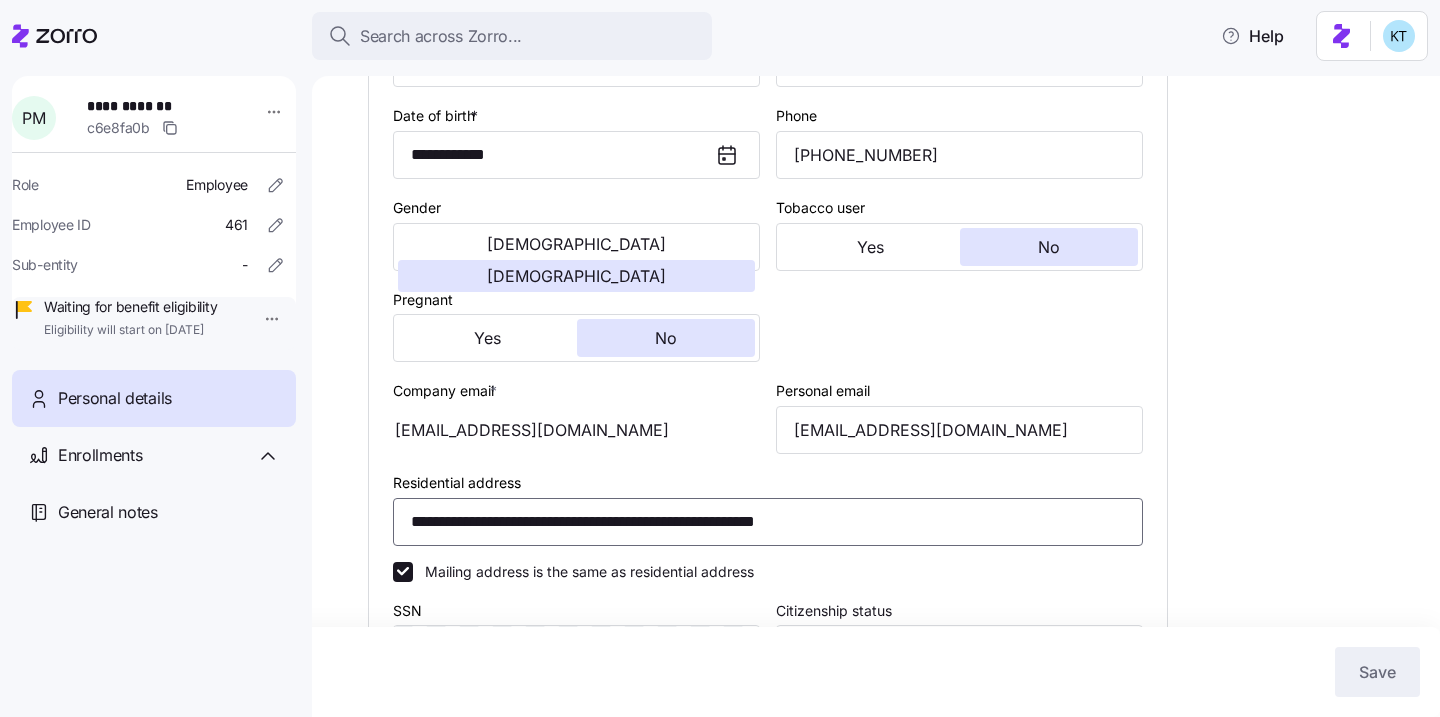click on "**********" at bounding box center [768, 522] 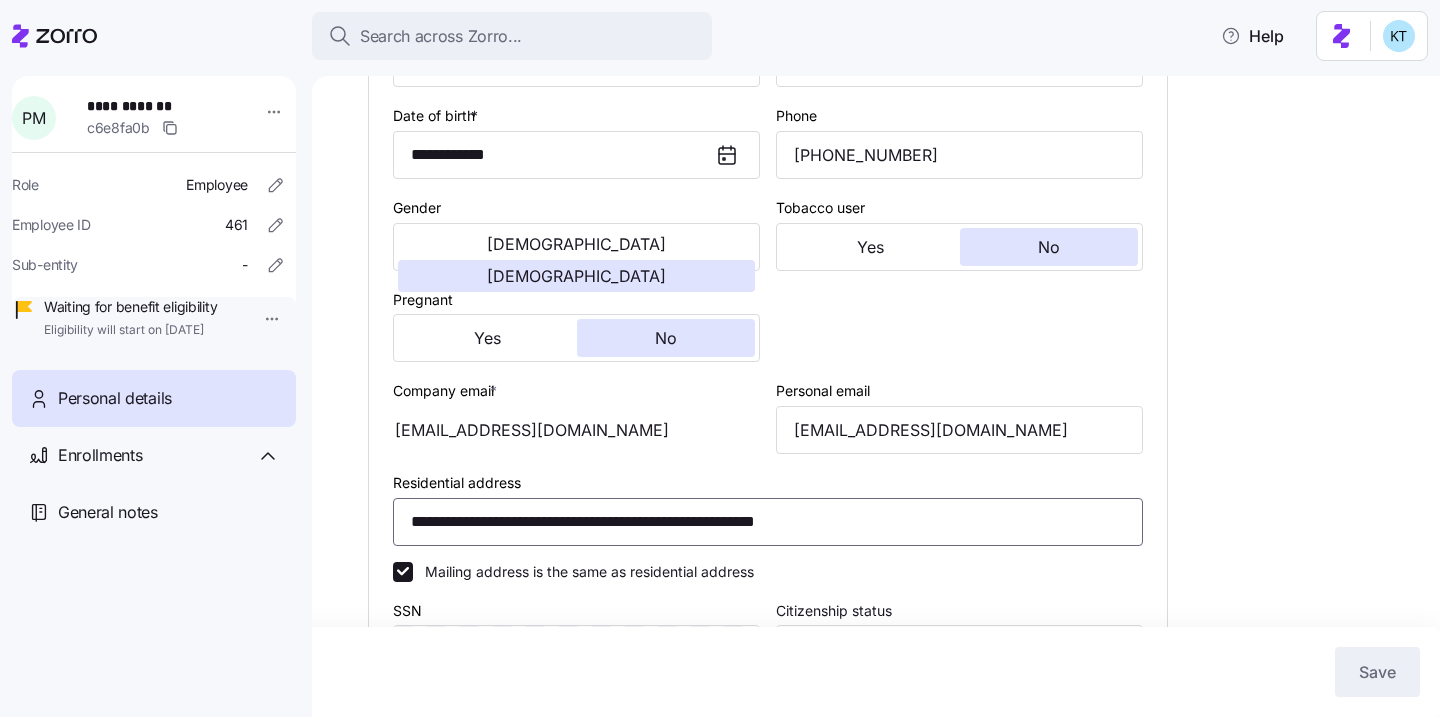 drag, startPoint x: 620, startPoint y: 545, endPoint x: 406, endPoint y: 523, distance: 215.12787 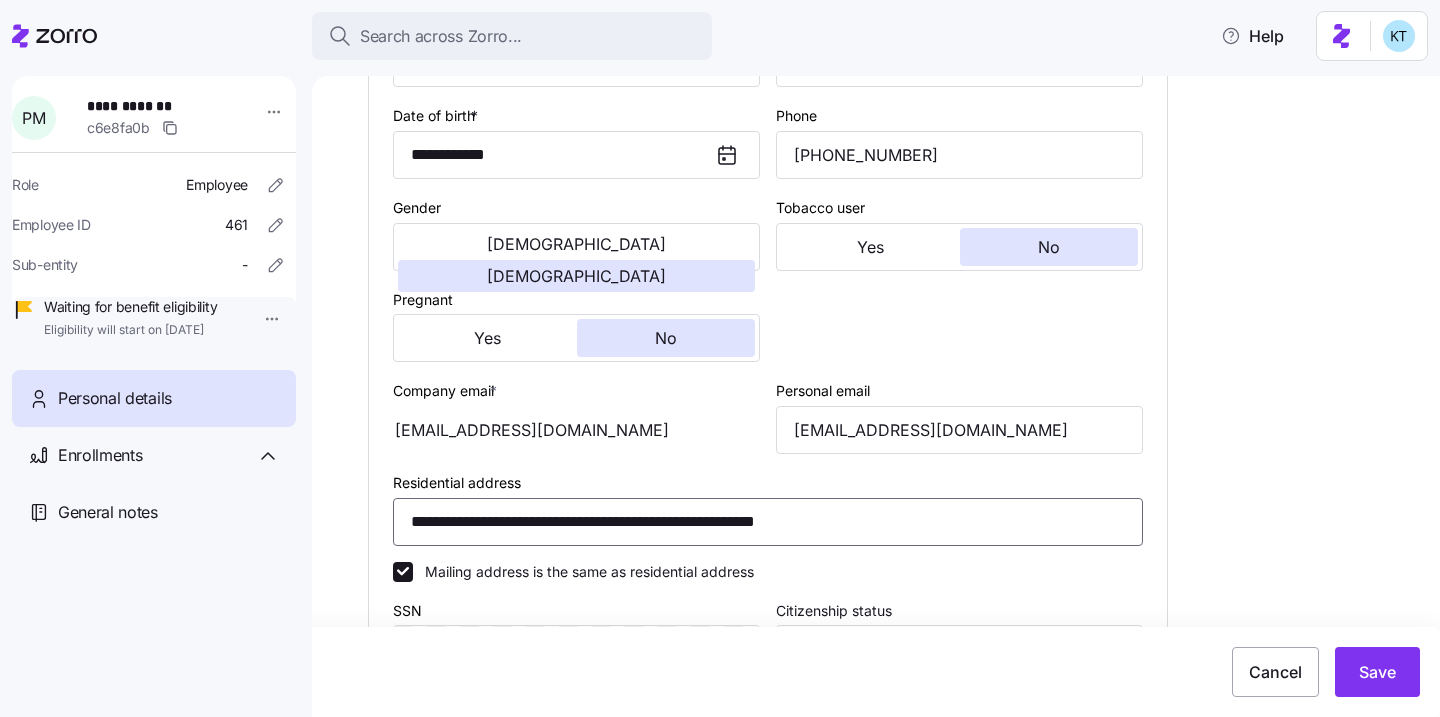click on "**********" at bounding box center [768, 522] 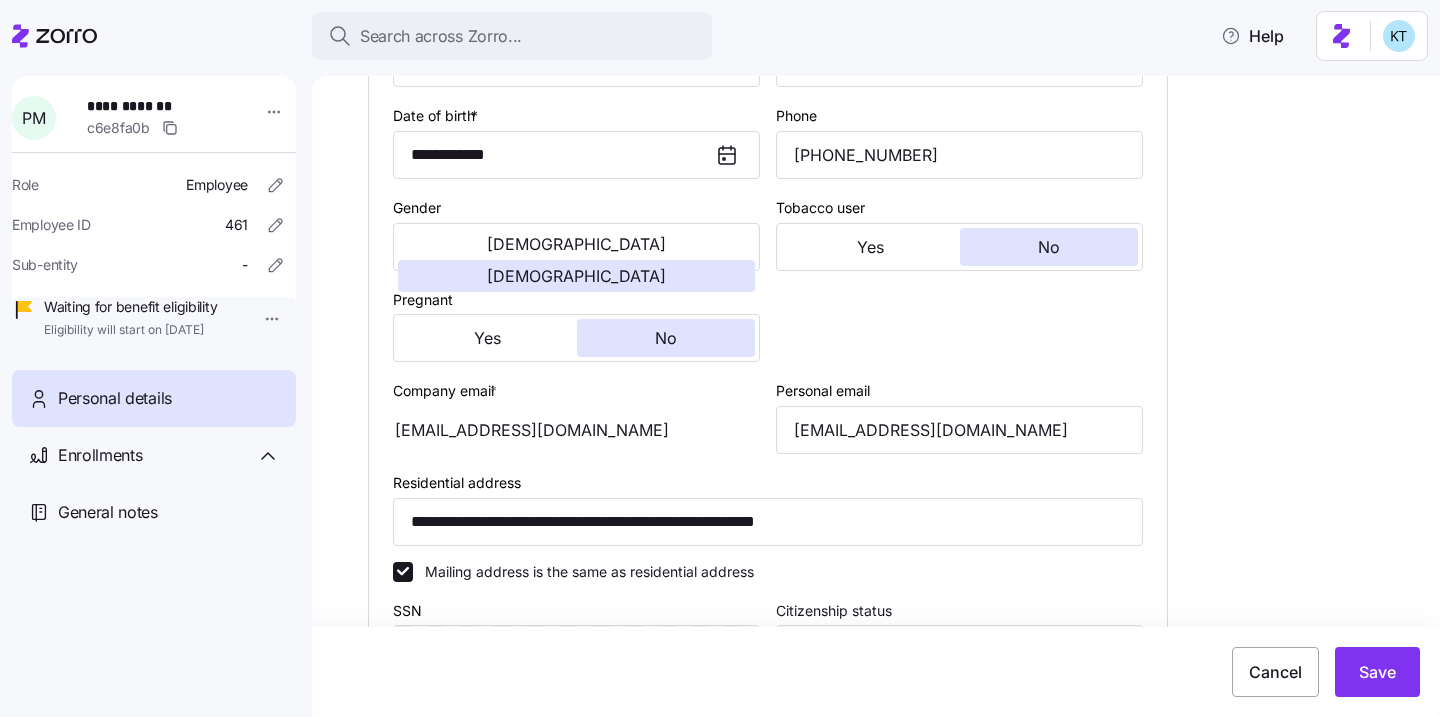 click on "Personal details" at bounding box center [154, 398] 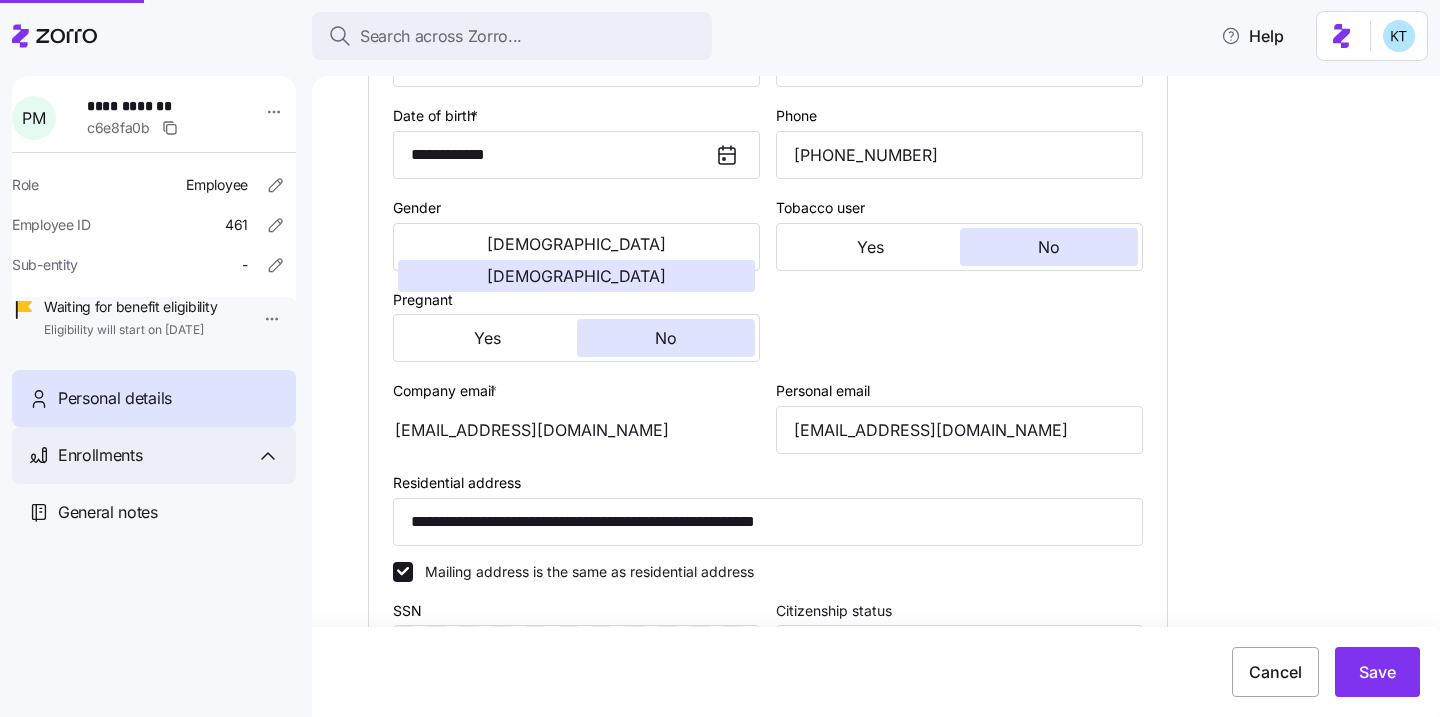 click on "Enrollments" at bounding box center [169, 455] 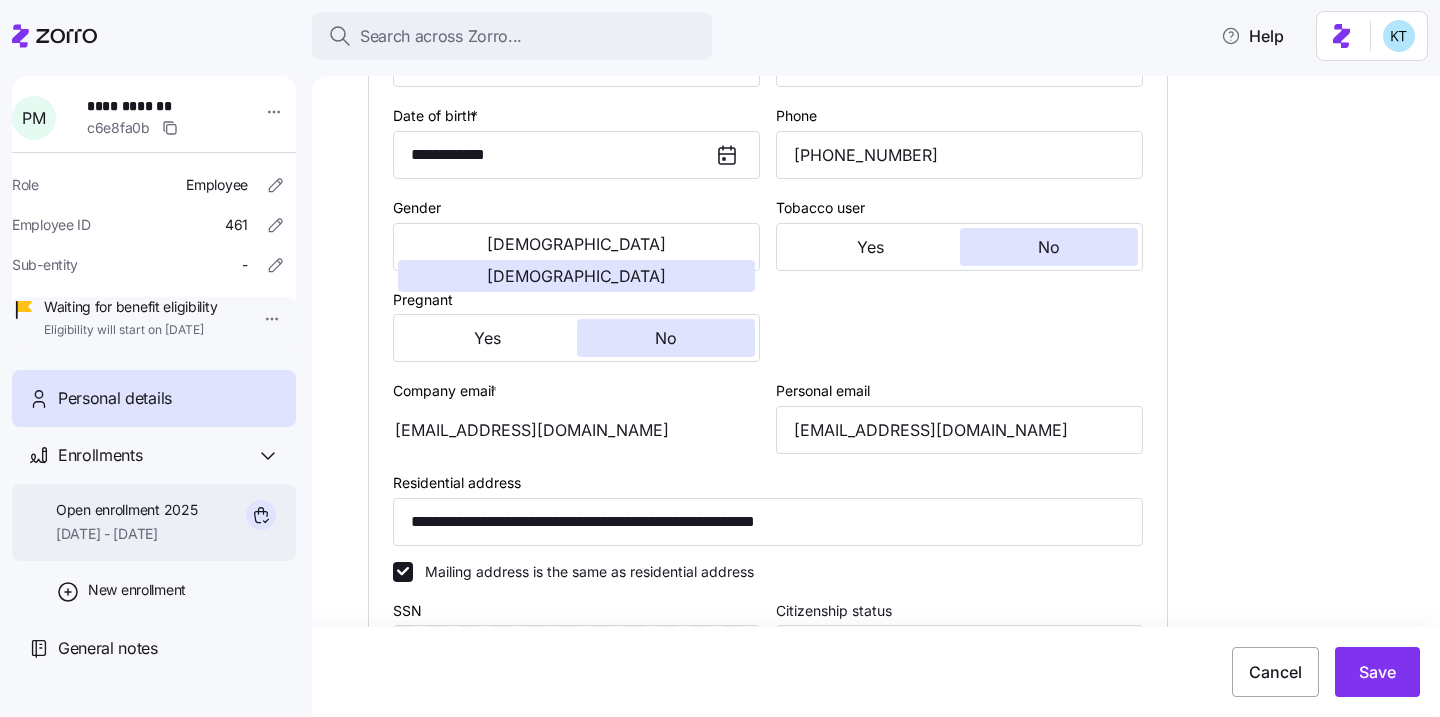 click on "Open enrollment 2025" at bounding box center [126, 510] 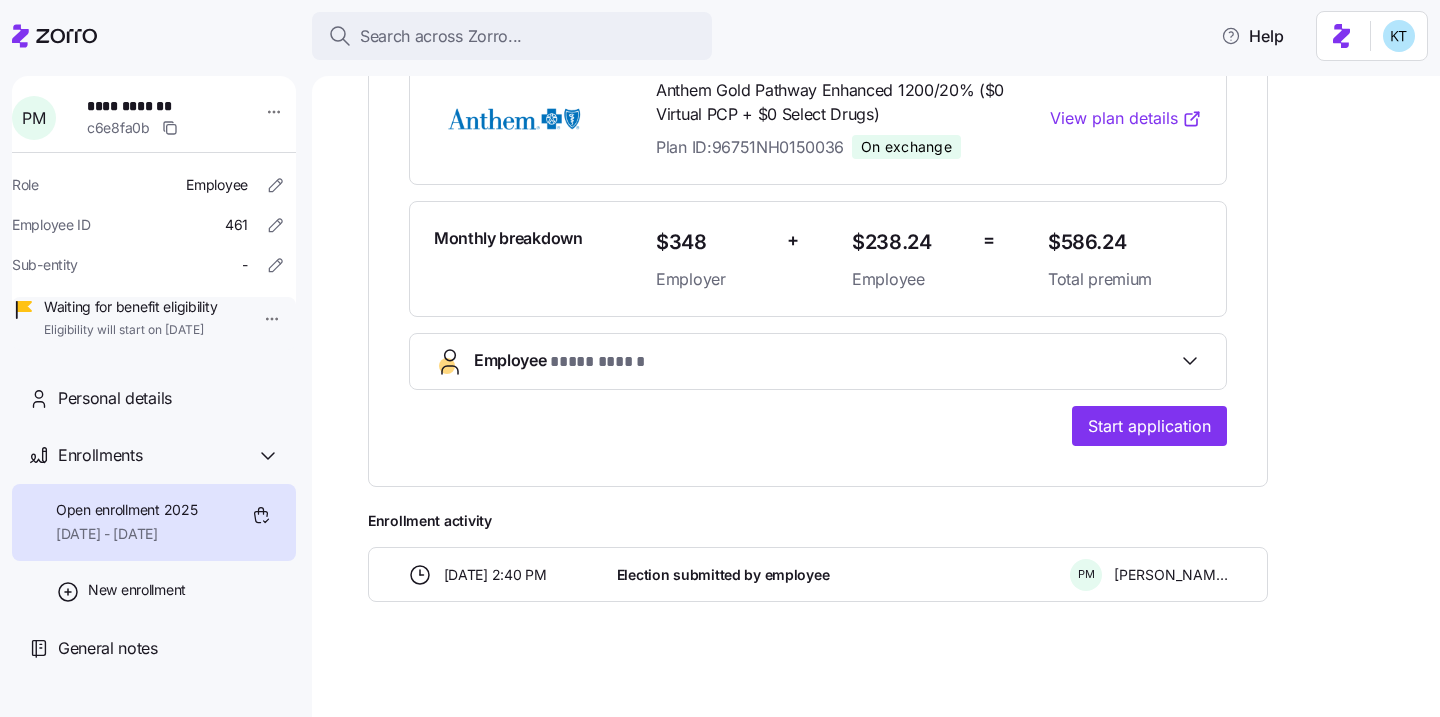 scroll, scrollTop: 471, scrollLeft: 0, axis: vertical 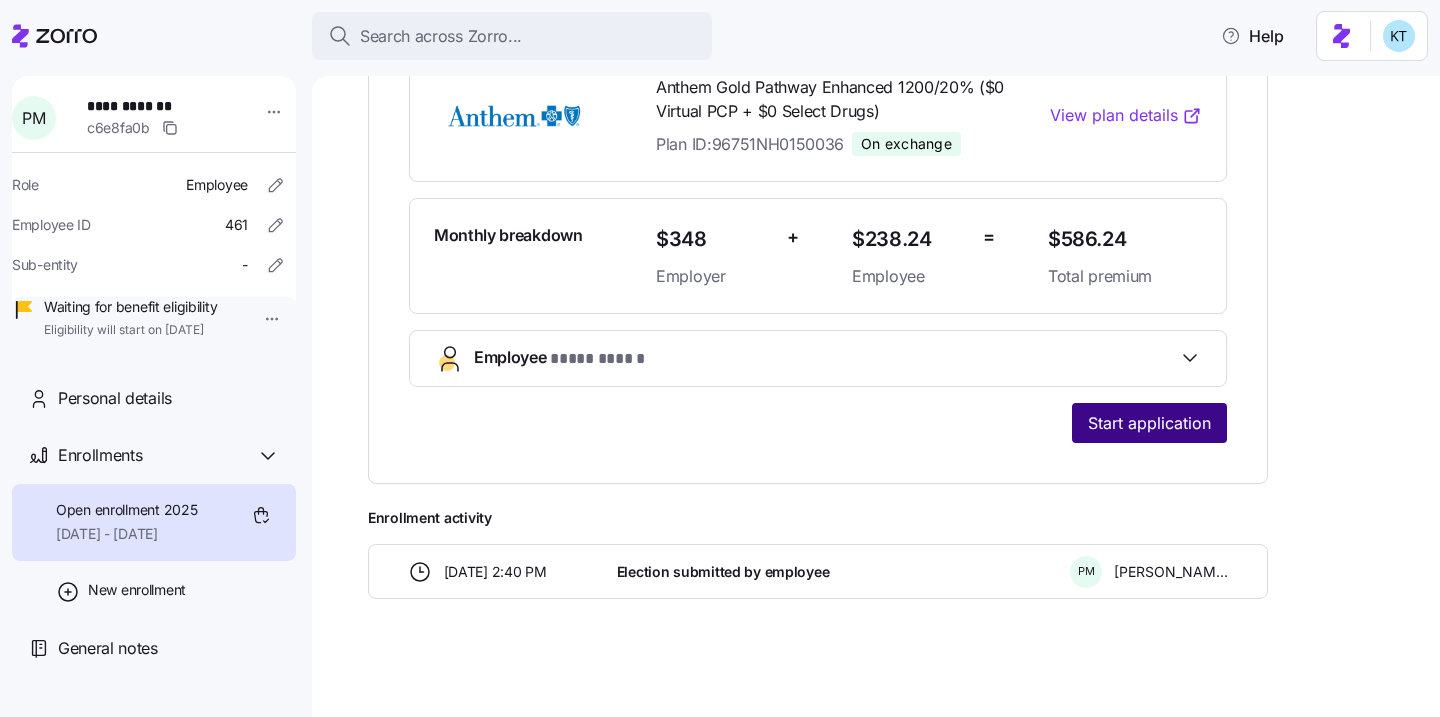 click on "Start application" at bounding box center (1149, 423) 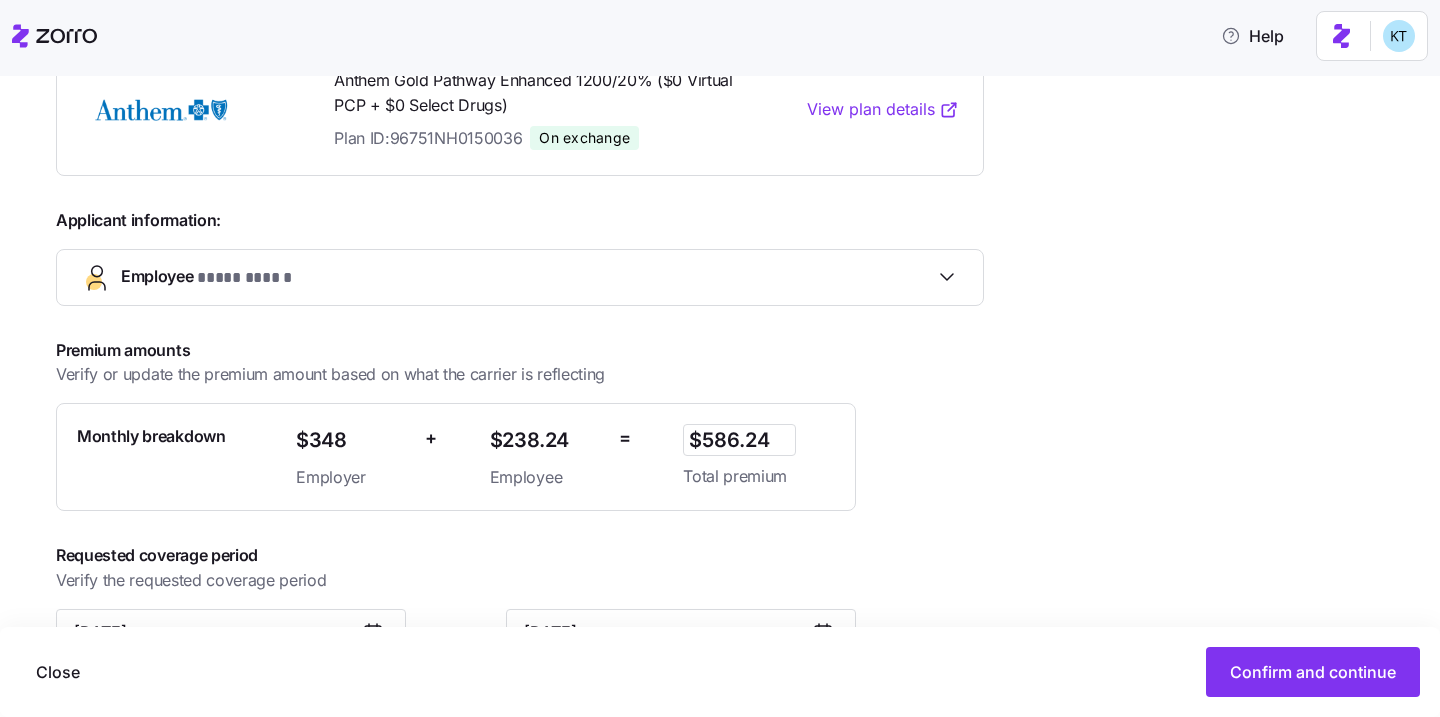 scroll, scrollTop: 519, scrollLeft: 0, axis: vertical 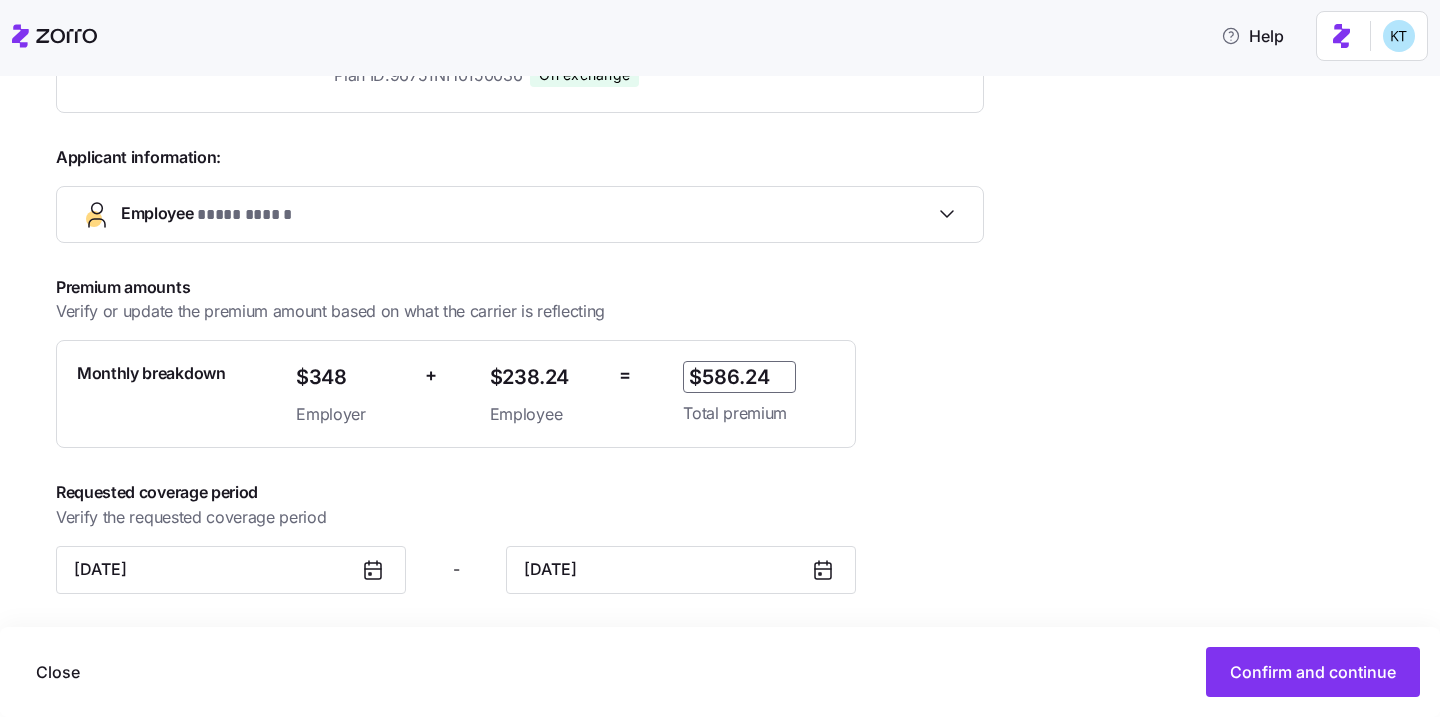 click on "$586.24" at bounding box center (739, 377) 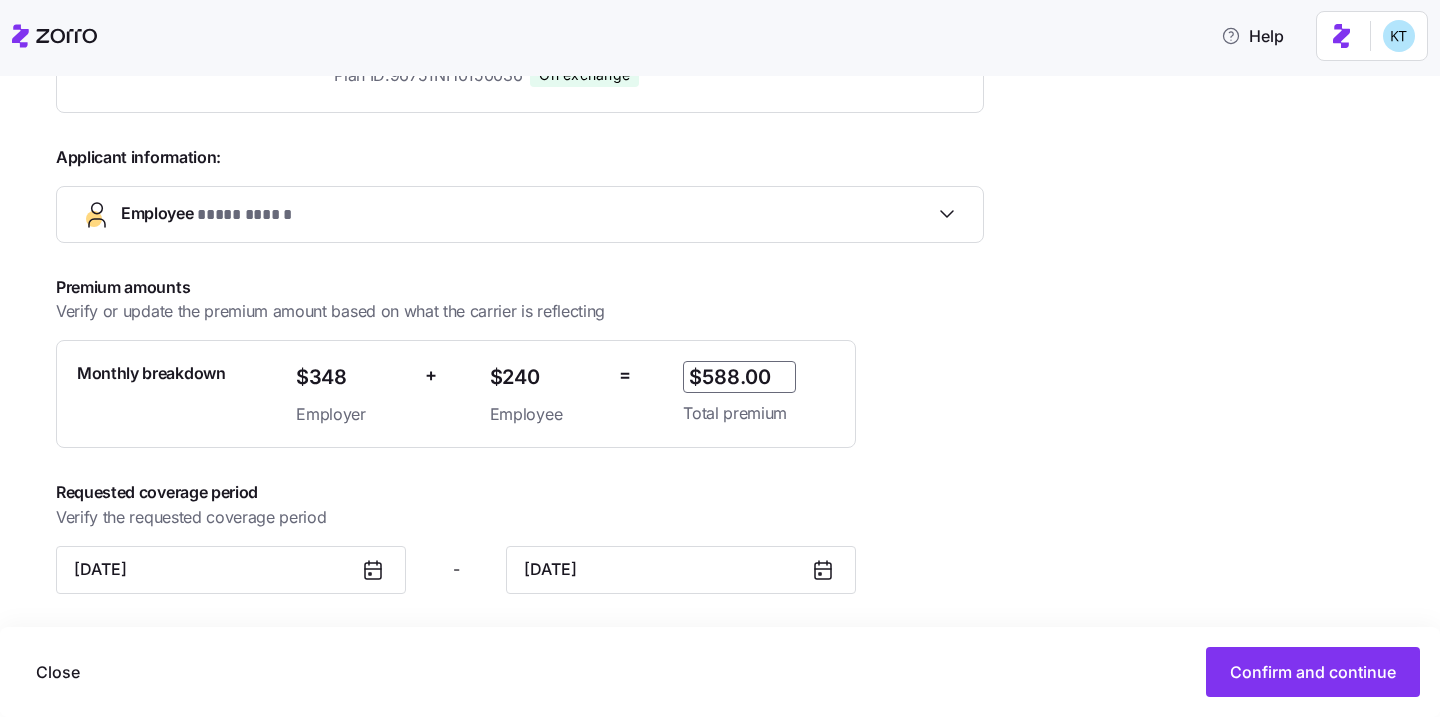 click on "$588.00" at bounding box center [739, 377] 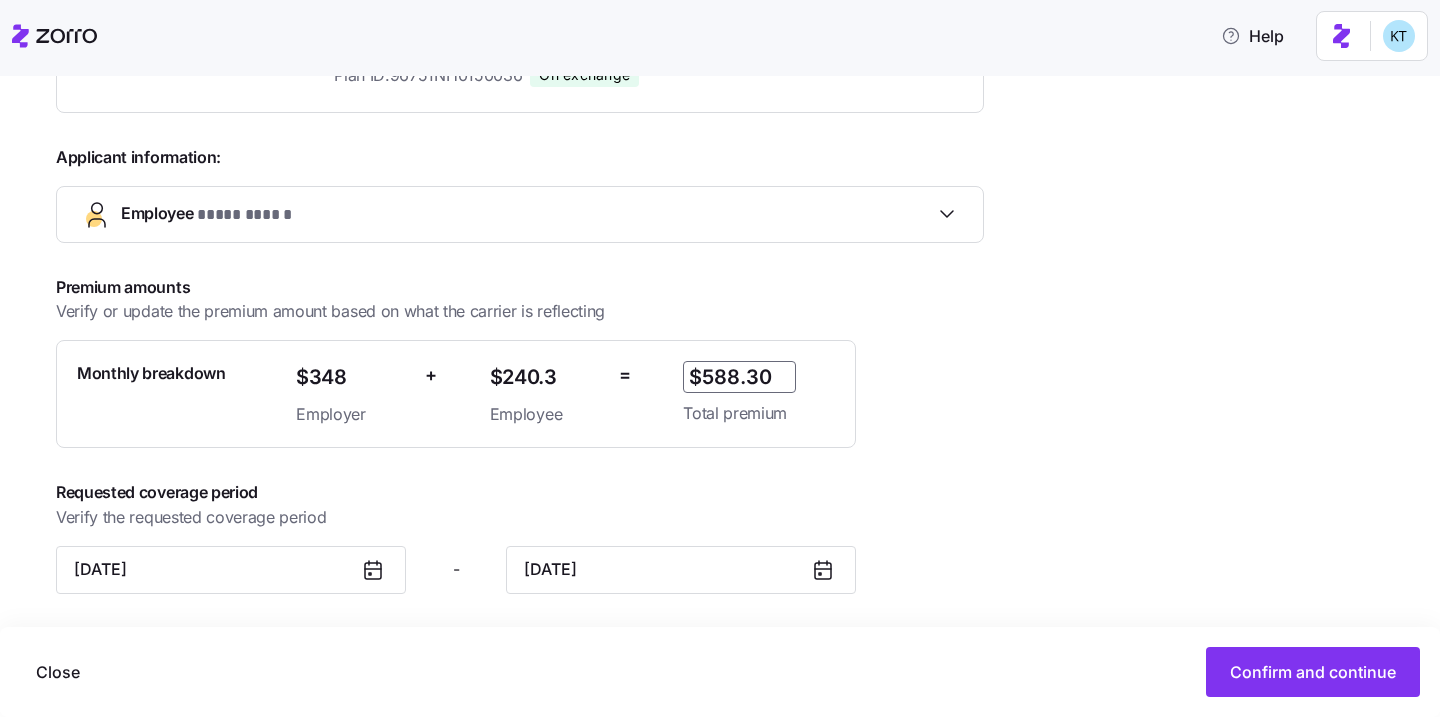 type on "$588.30" 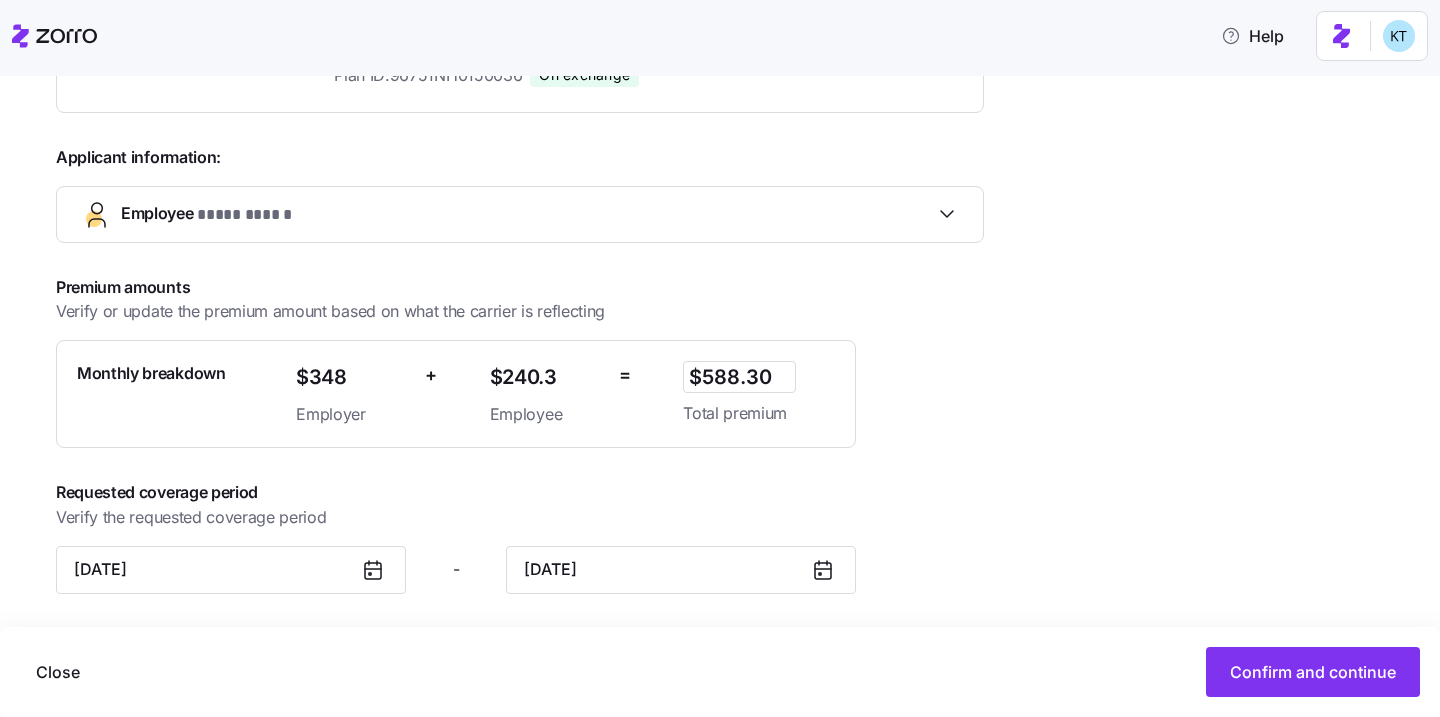 click on "**********" at bounding box center (734, 269) 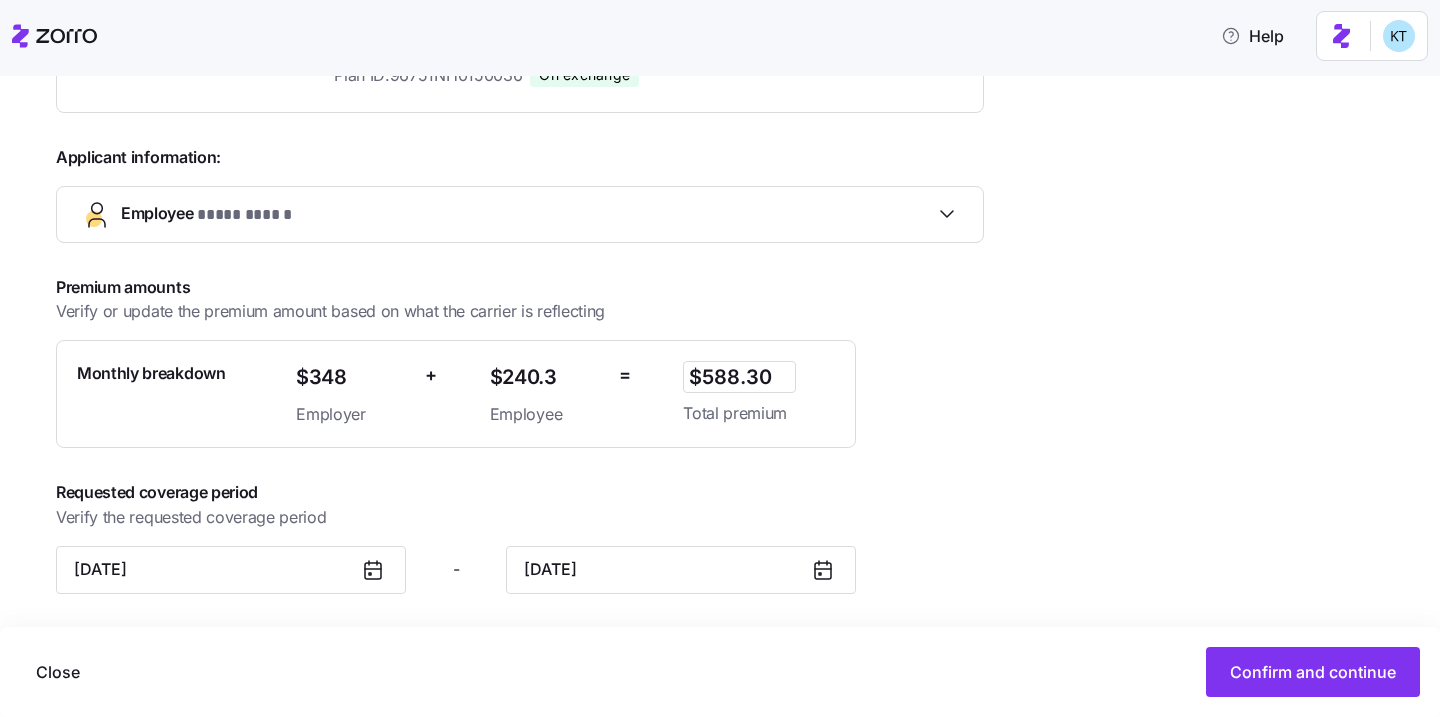 click on "Employee *****   ******" at bounding box center (520, 214) 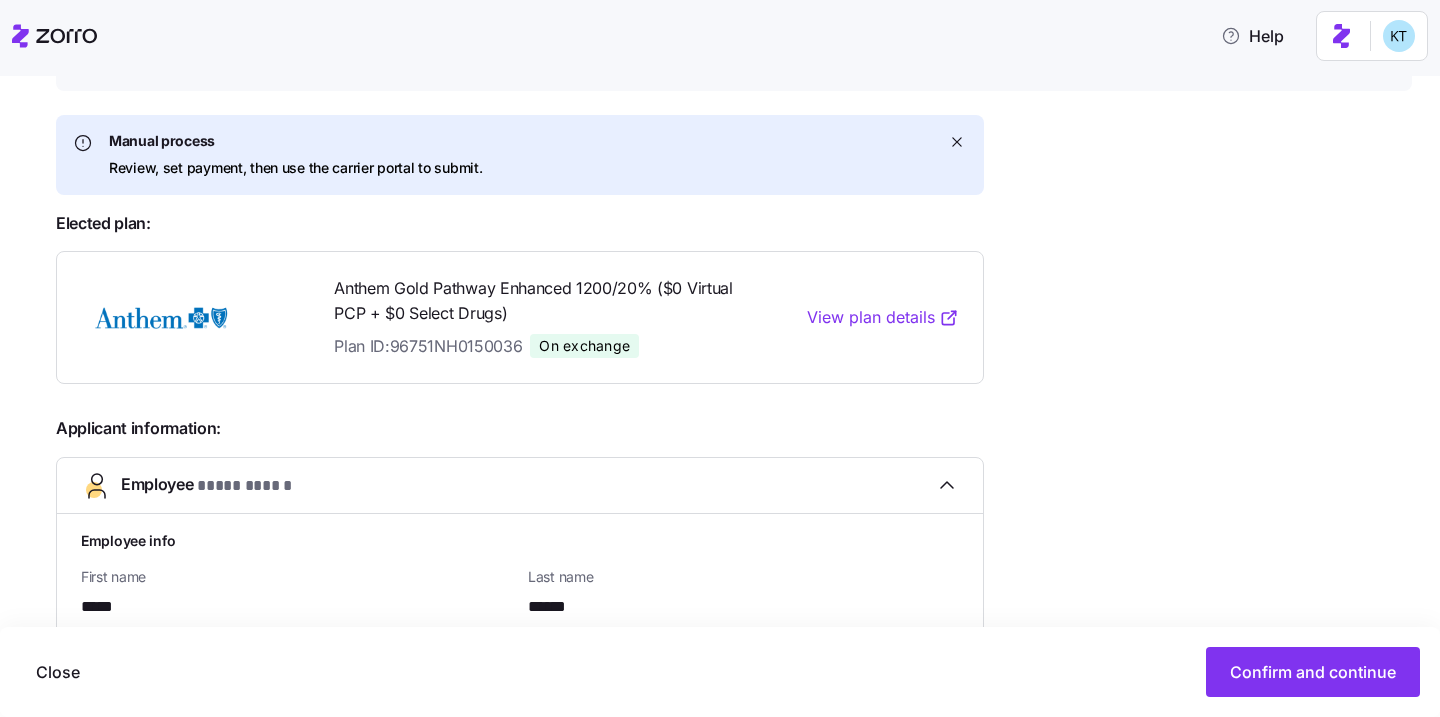 scroll, scrollTop: 212, scrollLeft: 0, axis: vertical 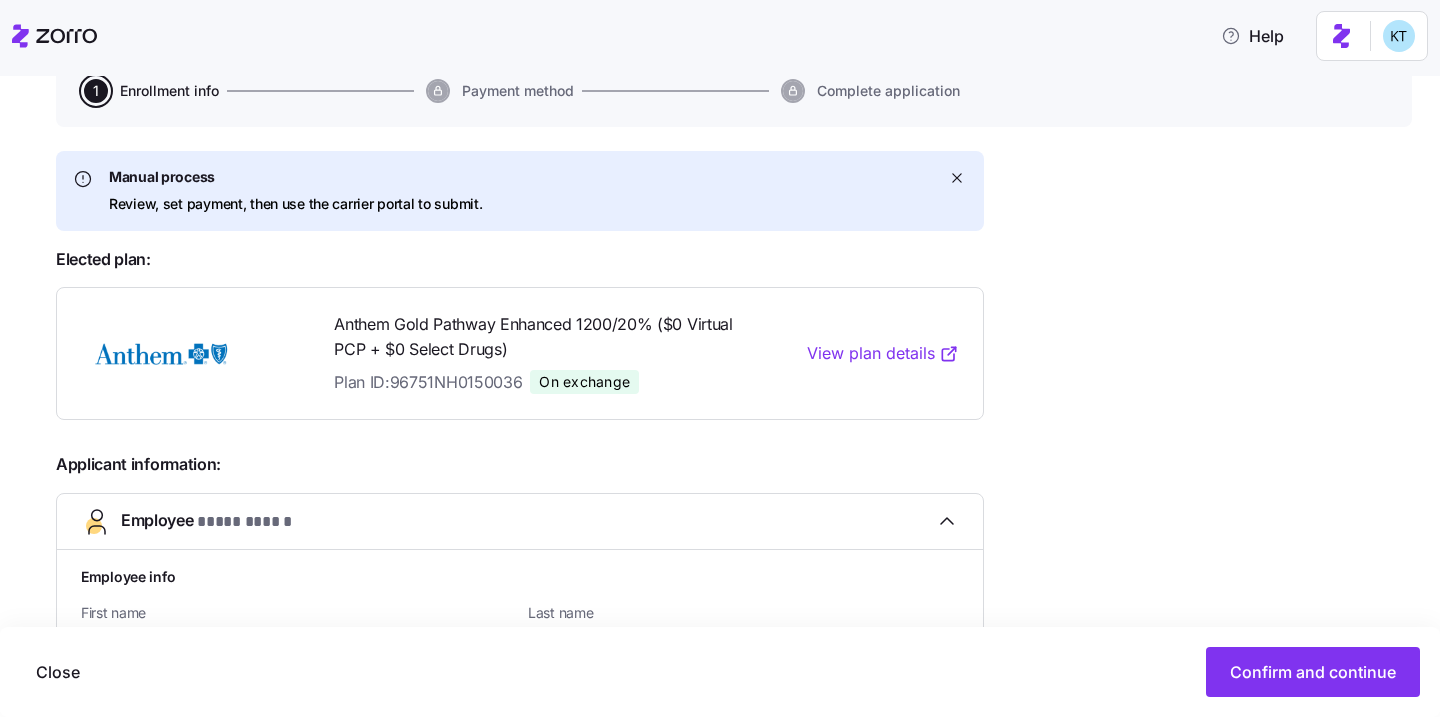 click on "On exchange" at bounding box center [584, 382] 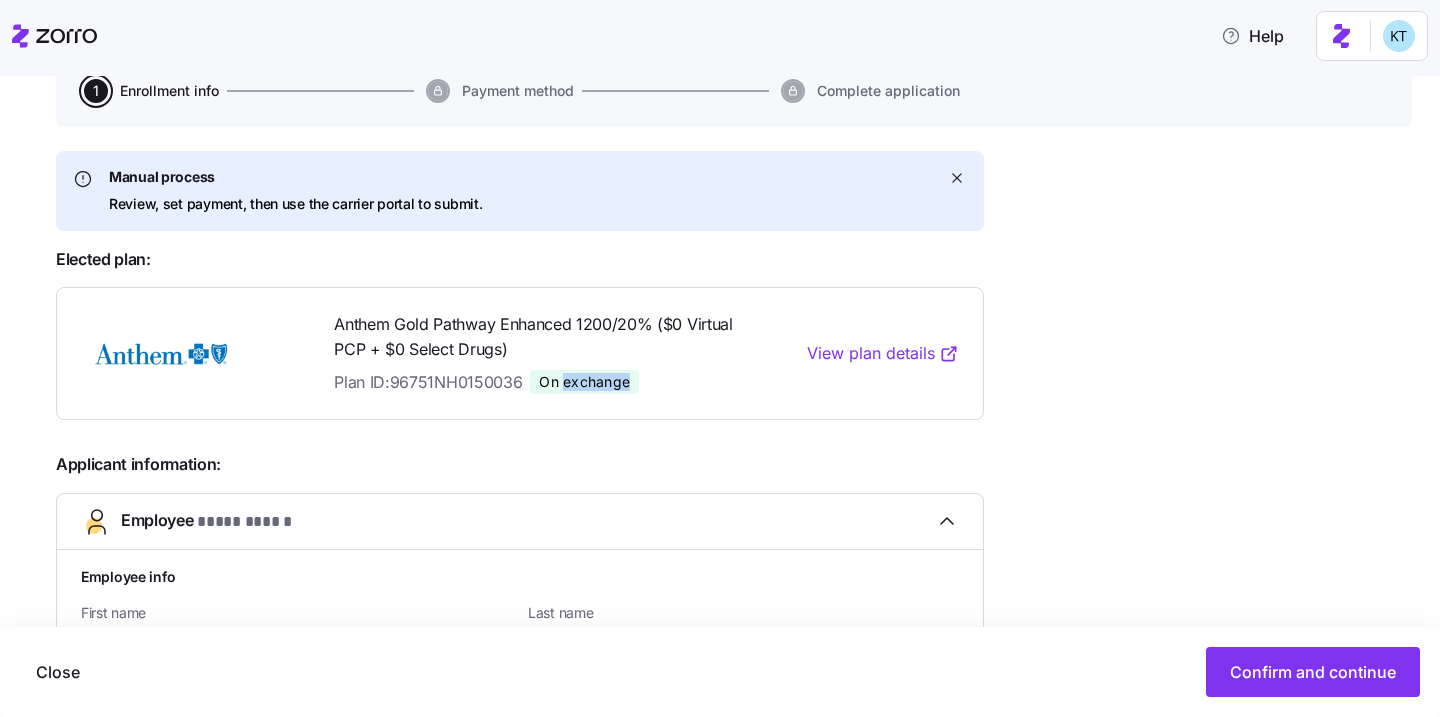 click on "On exchange" at bounding box center (584, 382) 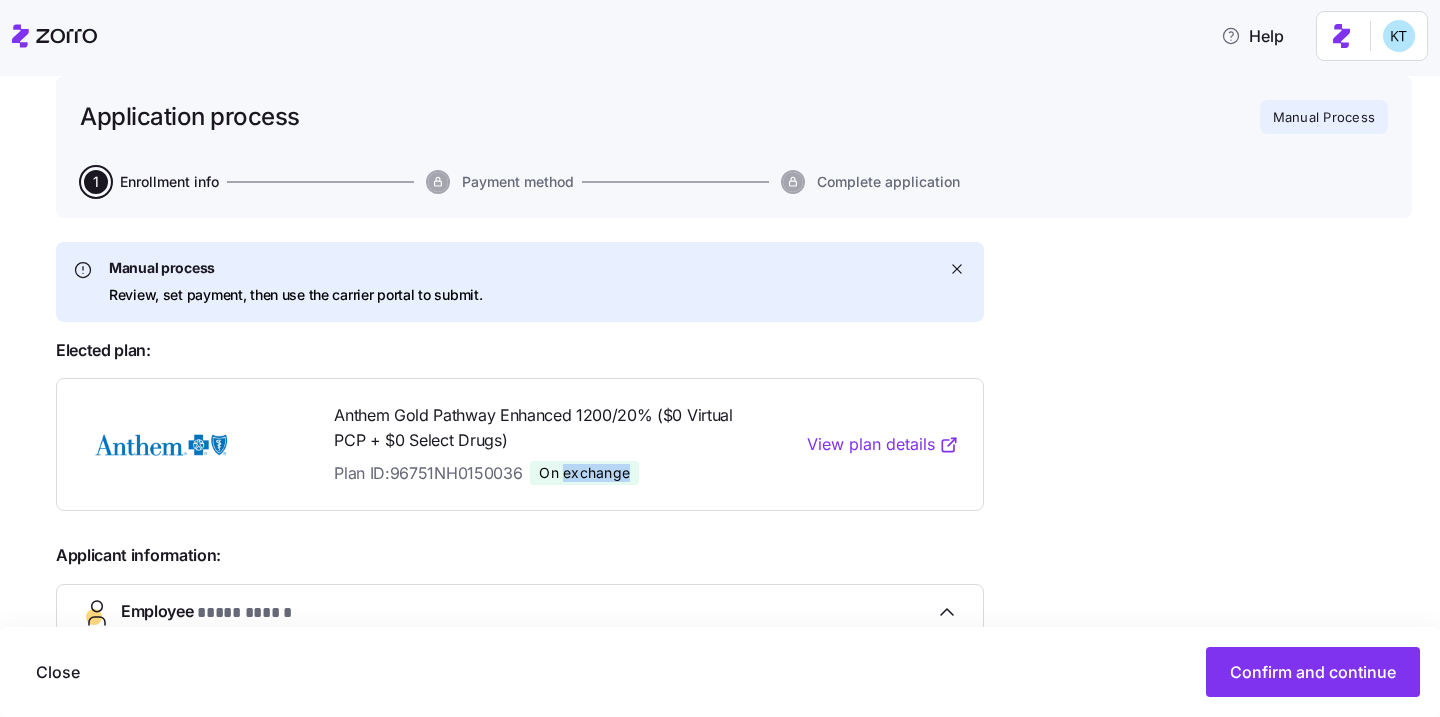 scroll, scrollTop: 55, scrollLeft: 0, axis: vertical 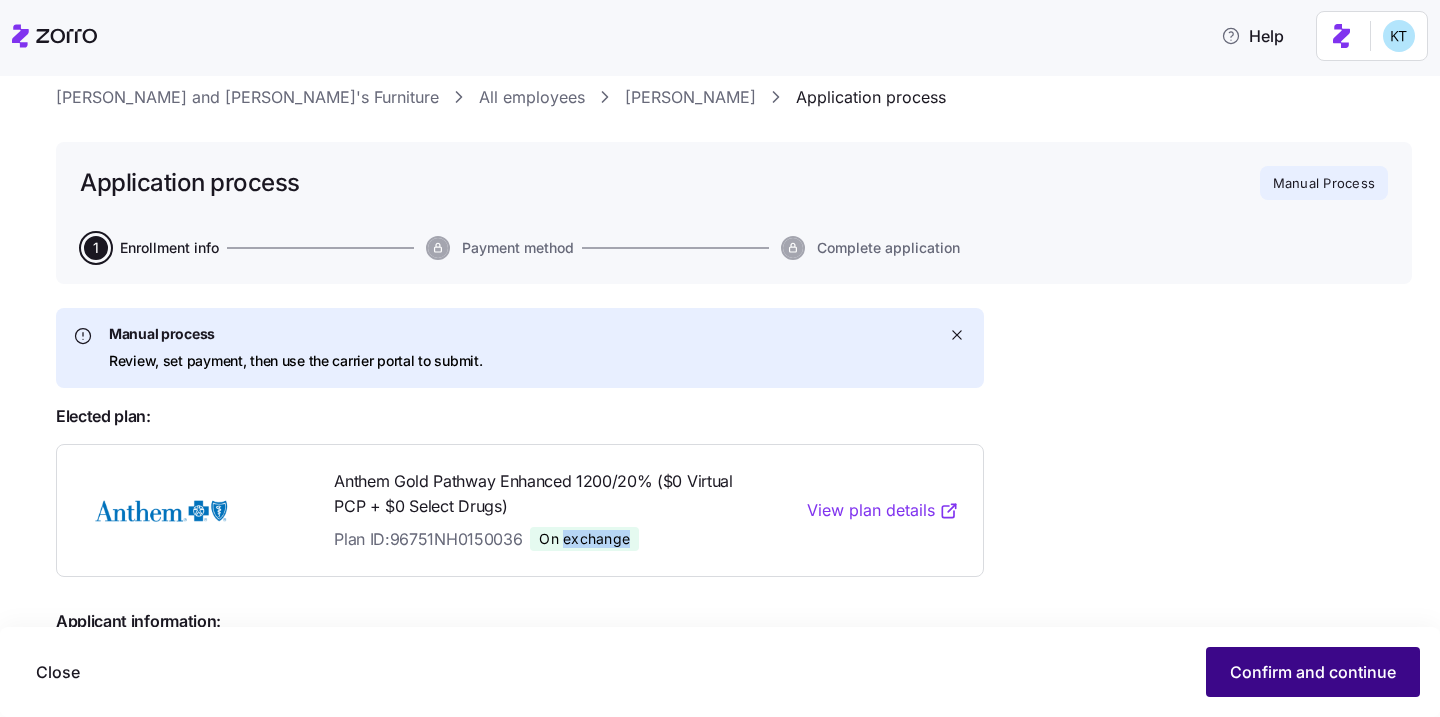 click on "Confirm and continue" at bounding box center (1313, 672) 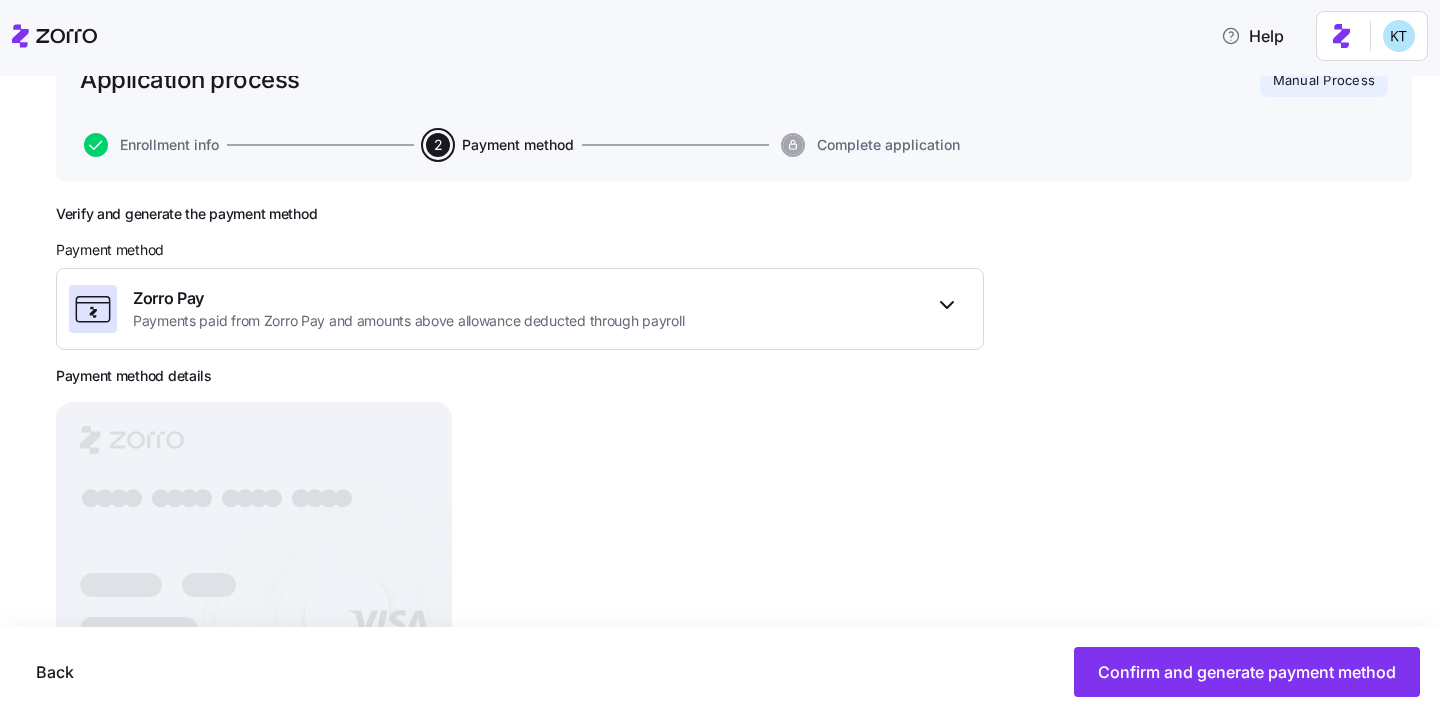 scroll, scrollTop: 240, scrollLeft: 0, axis: vertical 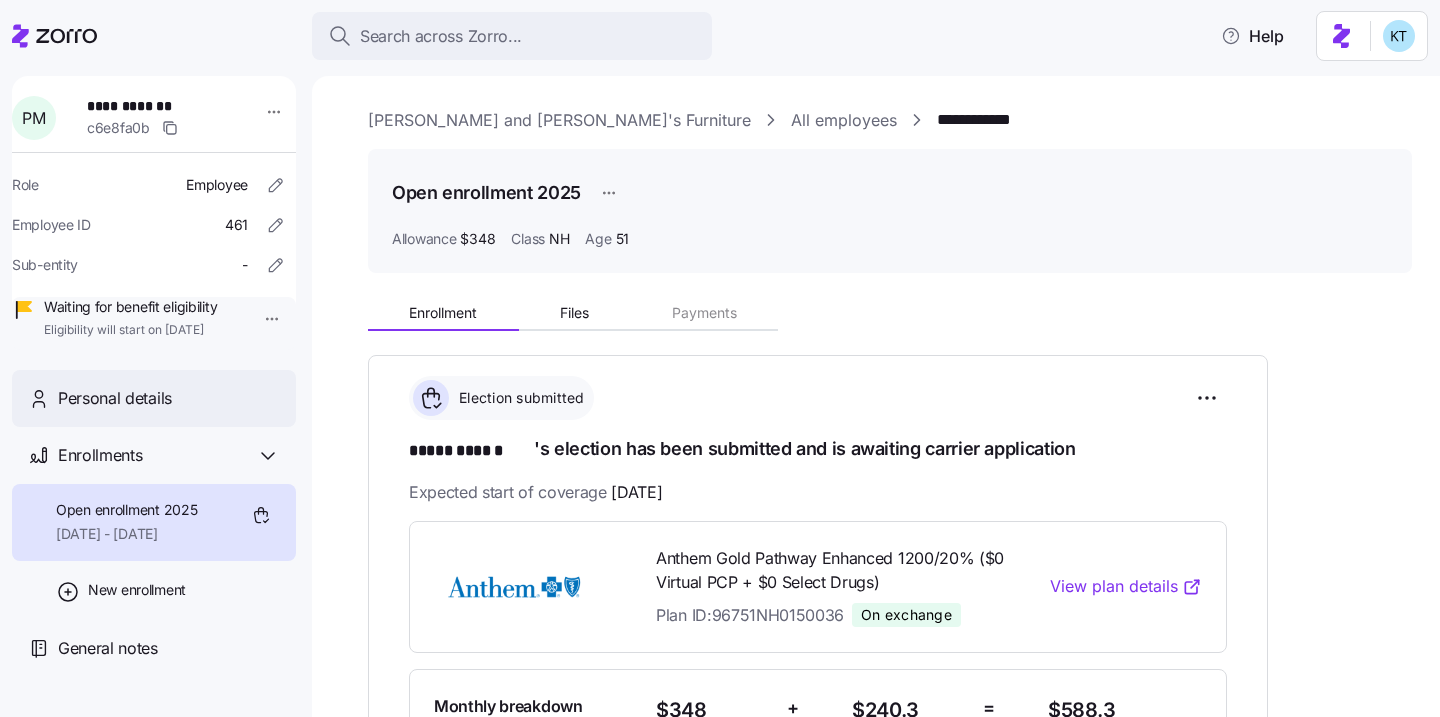 click on "Personal details" at bounding box center [115, 398] 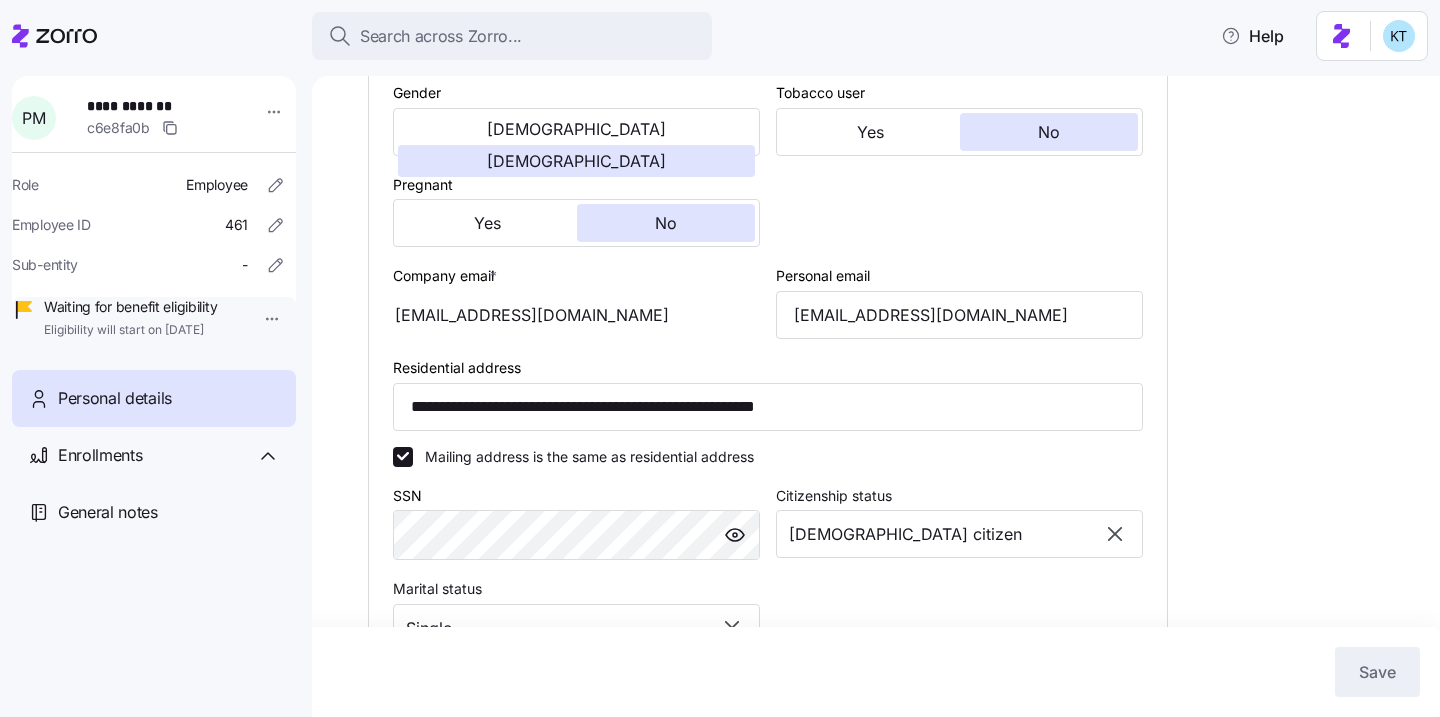 scroll, scrollTop: 510, scrollLeft: 0, axis: vertical 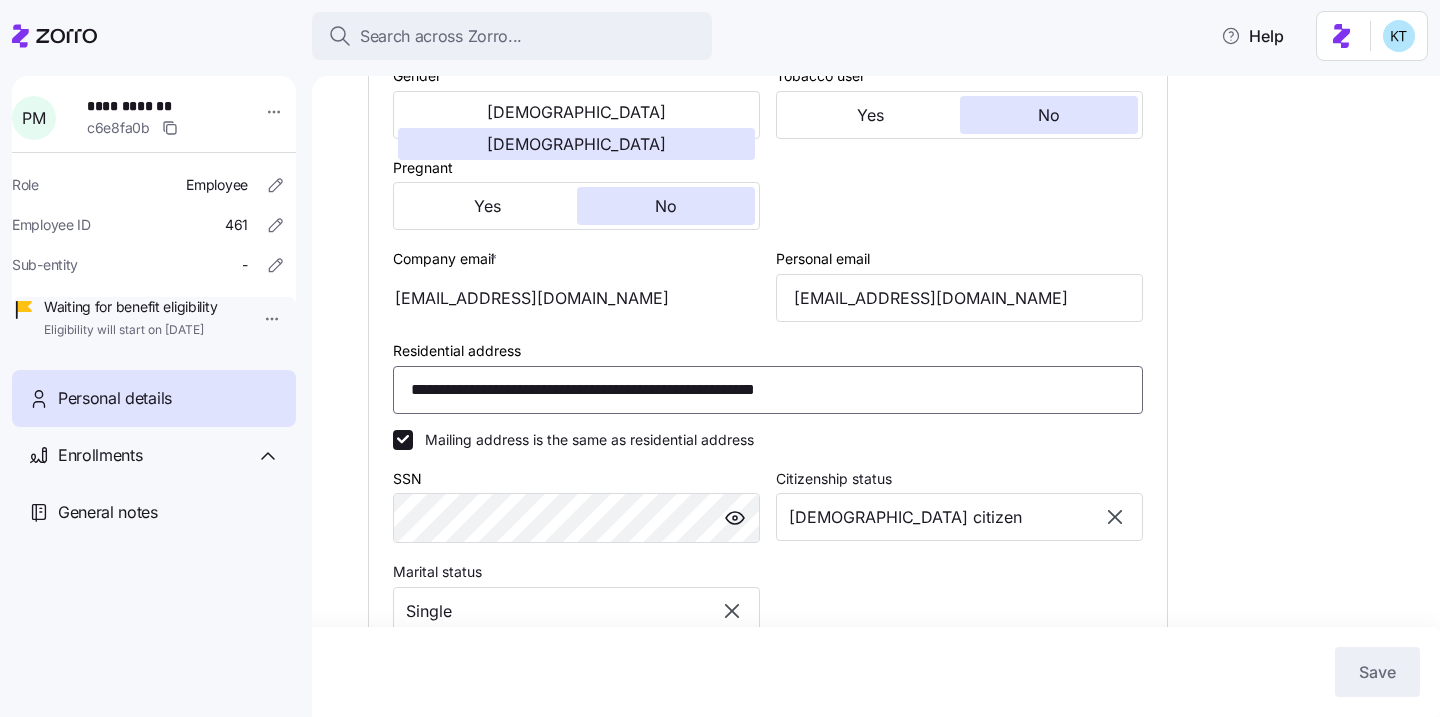 click on "**********" at bounding box center (768, 390) 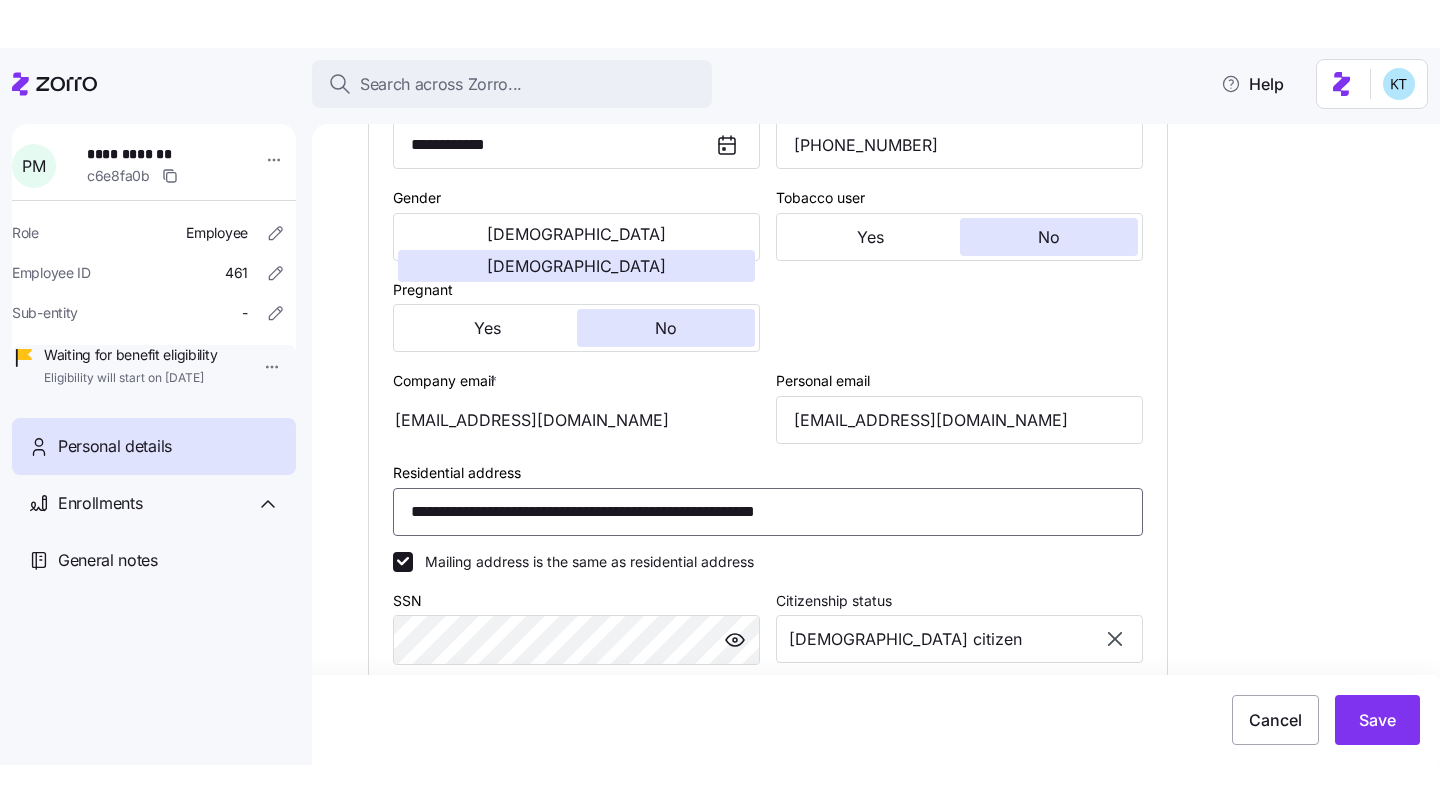 scroll, scrollTop: 437, scrollLeft: 0, axis: vertical 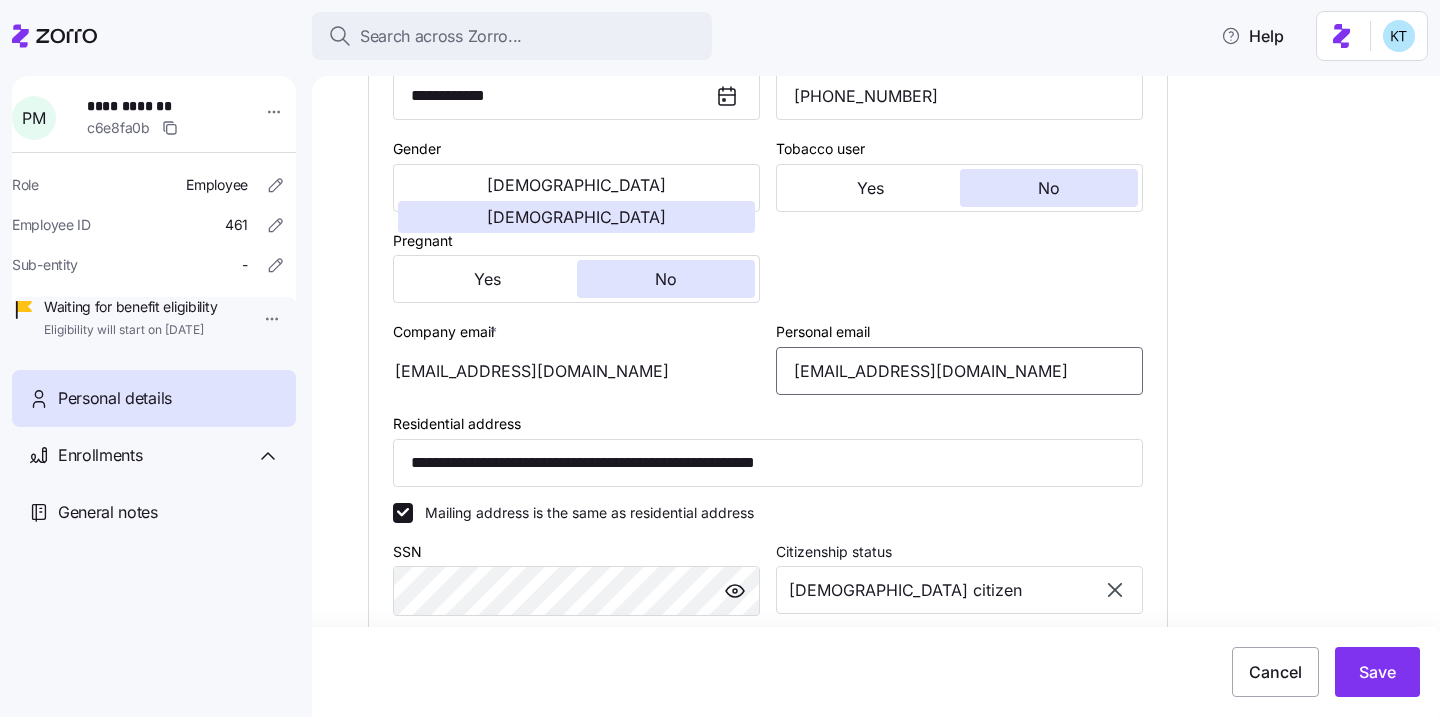 click on "pmacrae2014@gmail.com" at bounding box center (959, 371) 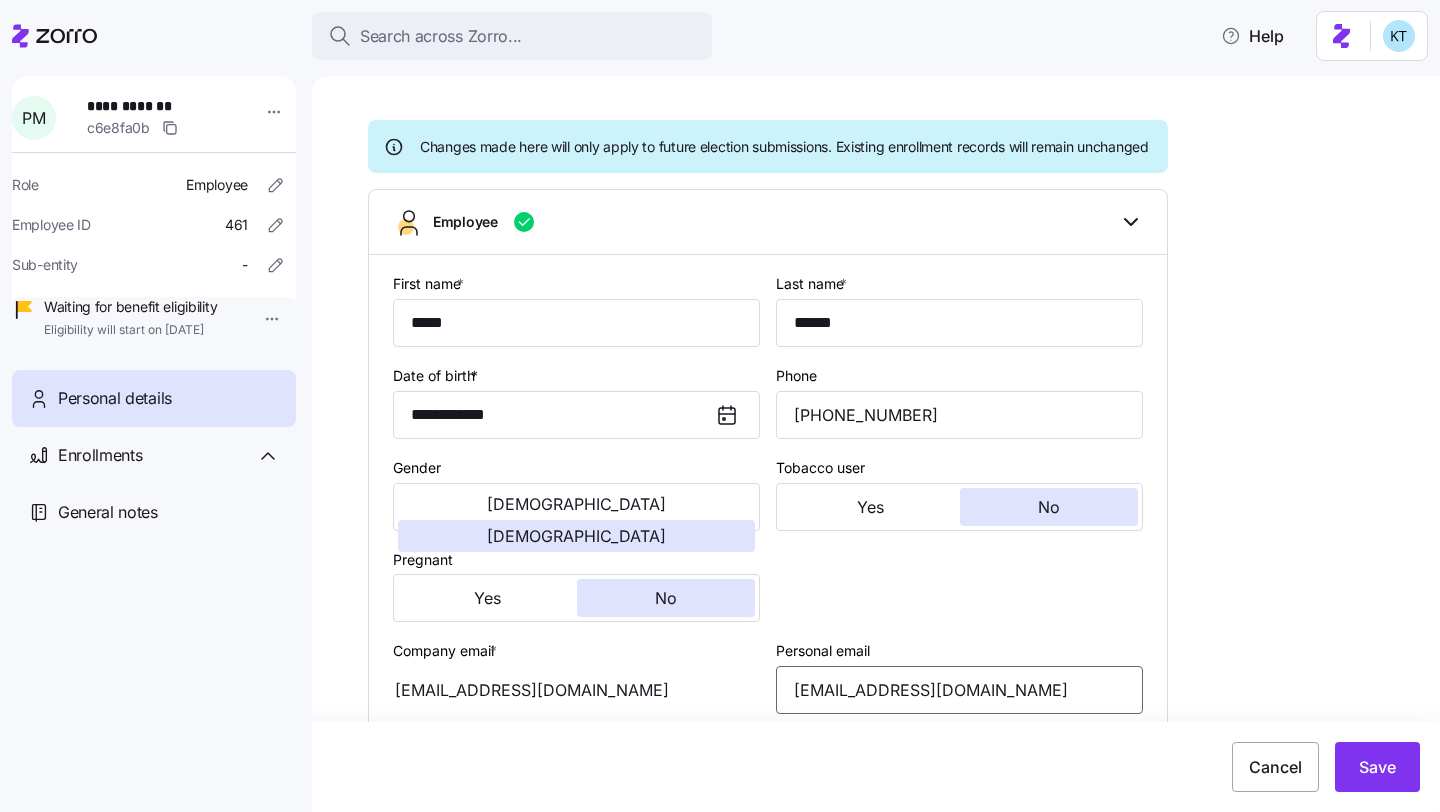 scroll, scrollTop: 0, scrollLeft: 0, axis: both 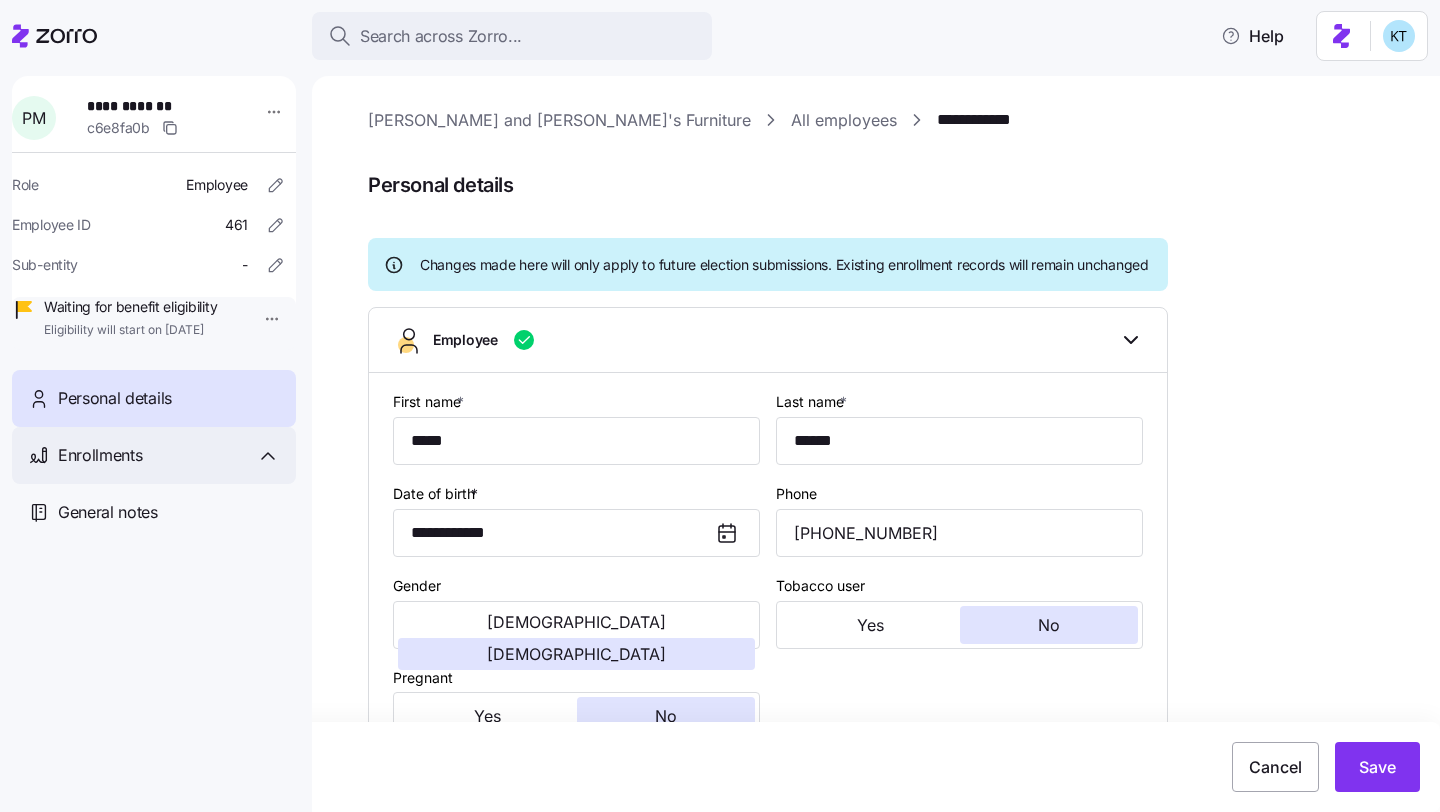 click on "Enrollments" at bounding box center [169, 455] 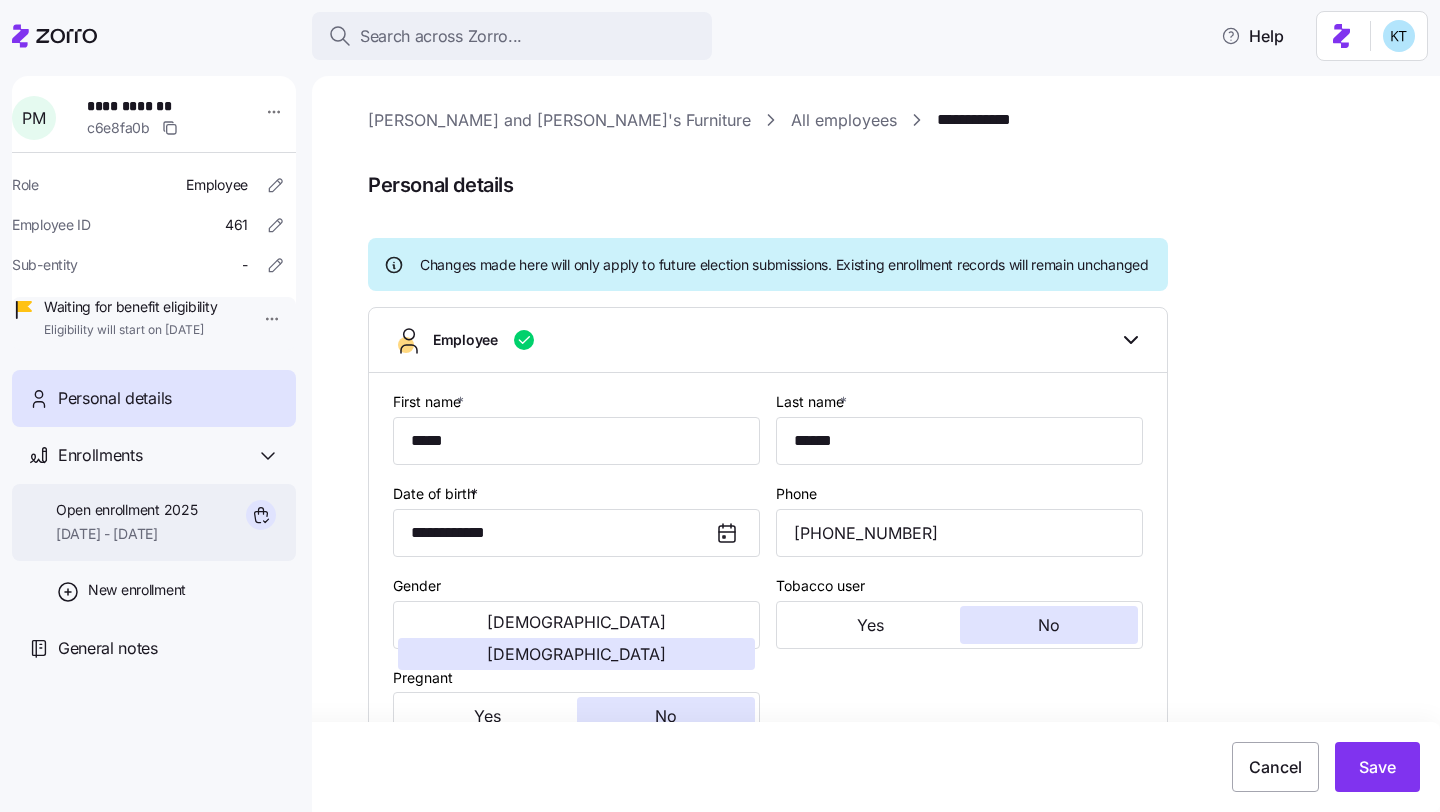 click on "[DATE] - [DATE]" at bounding box center [126, 534] 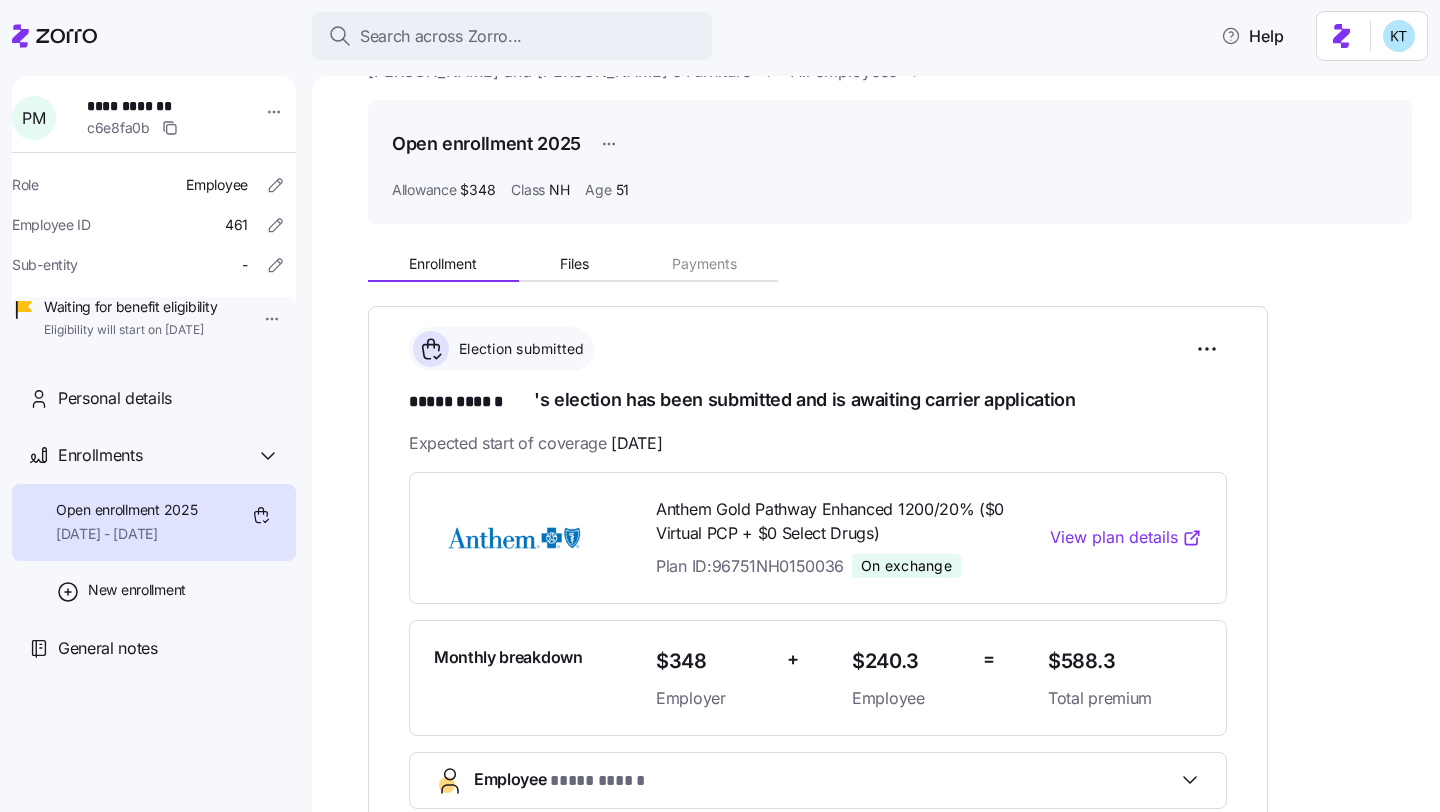 scroll, scrollTop: 59, scrollLeft: 0, axis: vertical 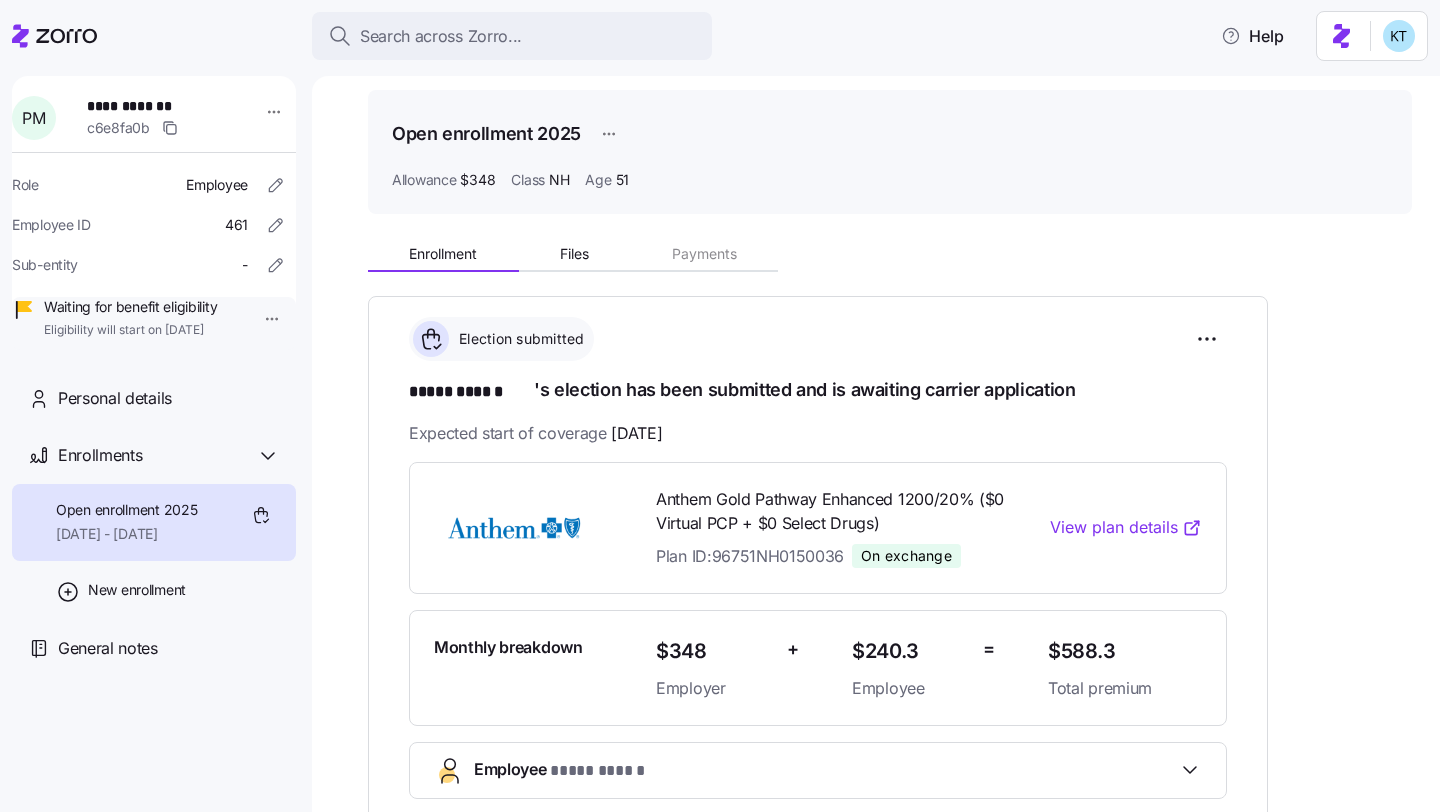 click on "Plan ID:  96751NH0150036" at bounding box center [750, 556] 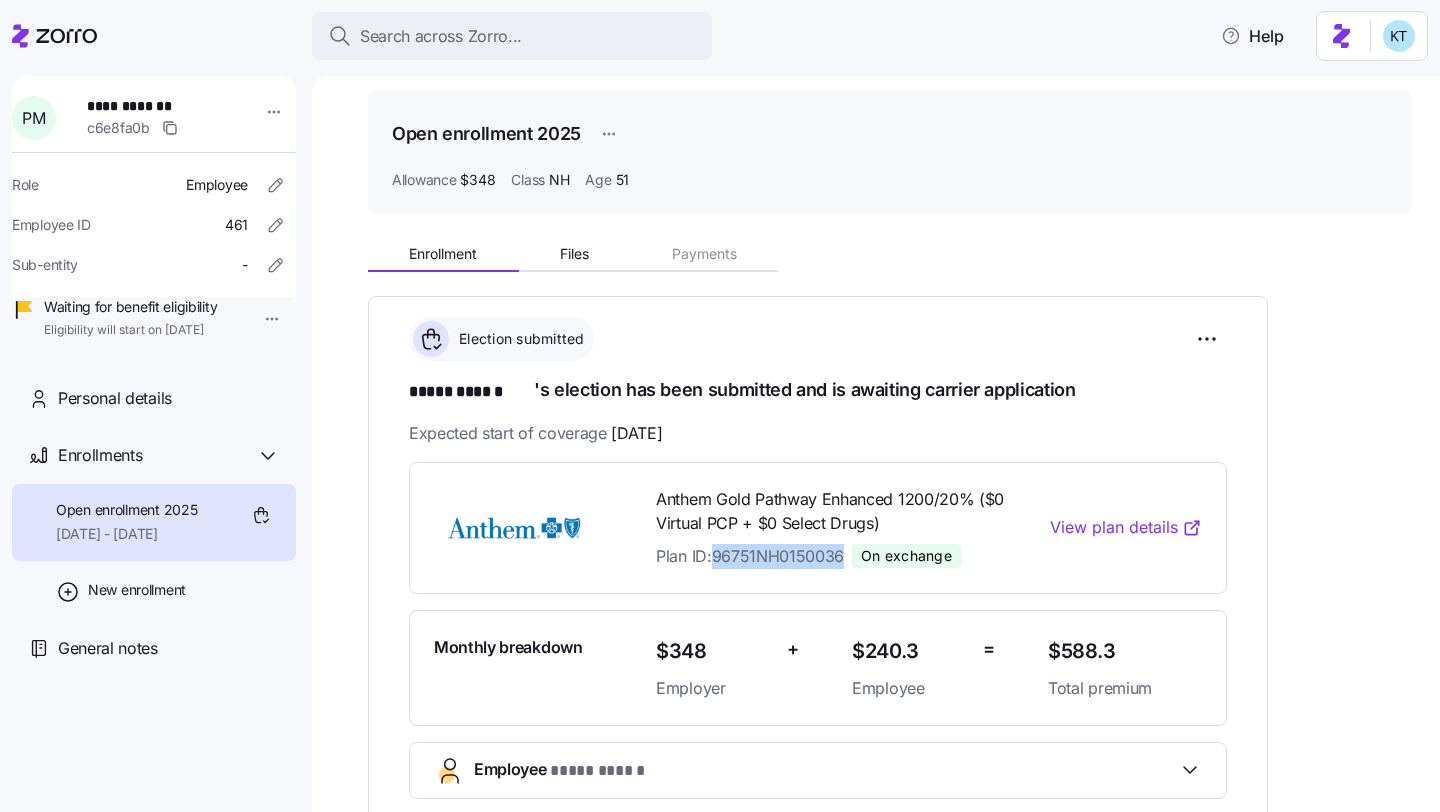 click on "Plan ID:  96751NH0150036" at bounding box center (750, 556) 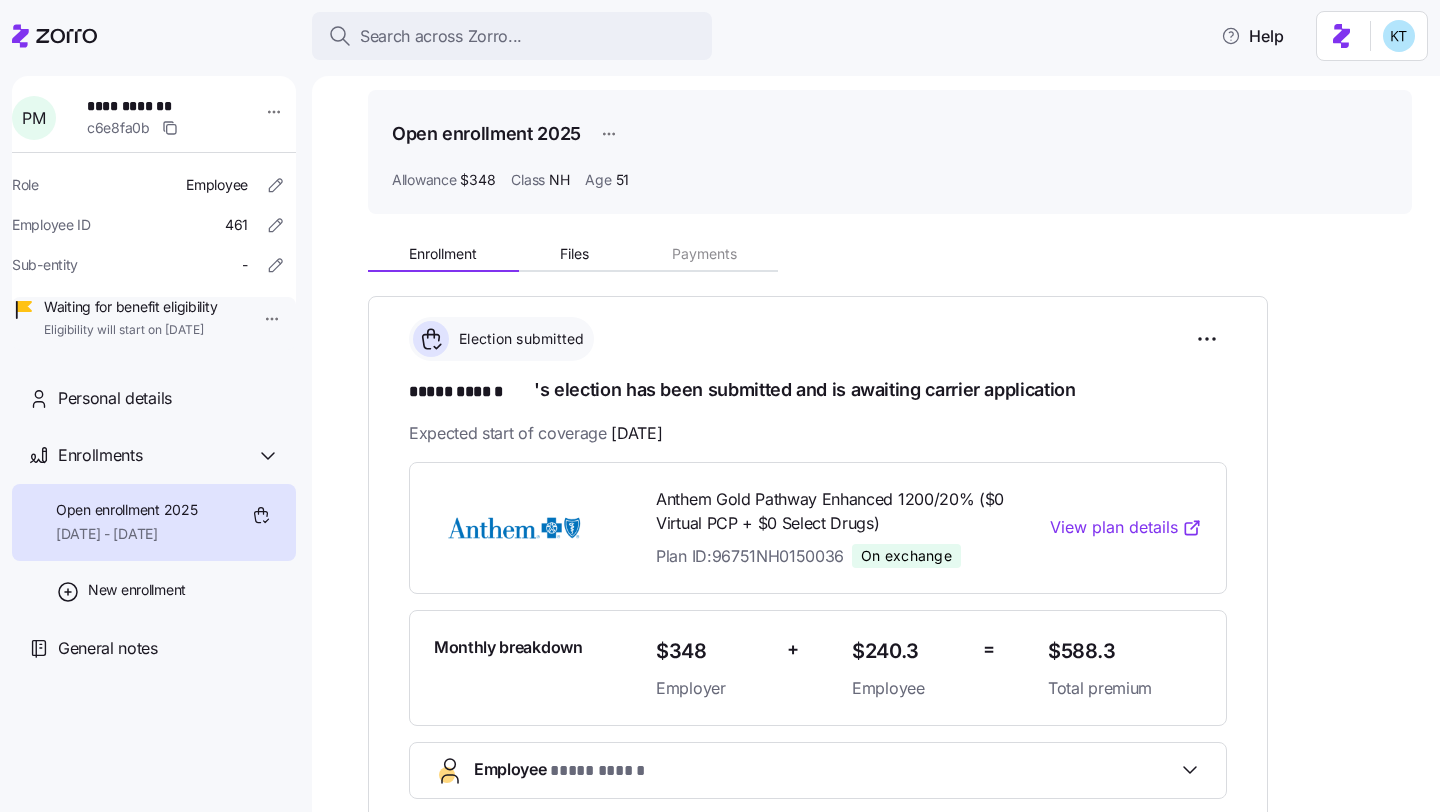 click on "Anthem Gold Pathway Enhanced 1200/20% ($0 Virtual PCP + $0 Select Drugs) Plan ID:  96751NH0150036 On exchange" at bounding box center [831, 528] 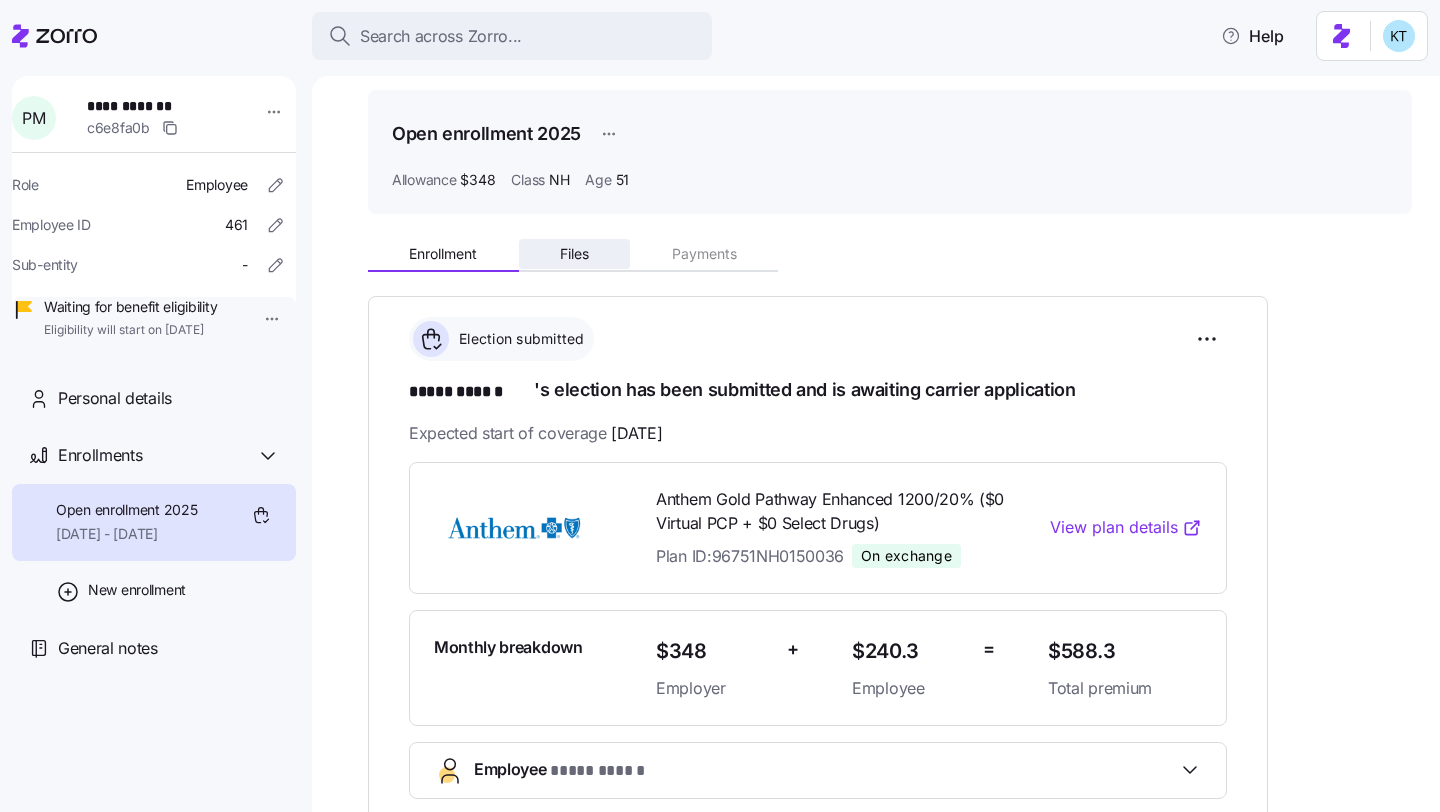 click on "Files" at bounding box center (575, 254) 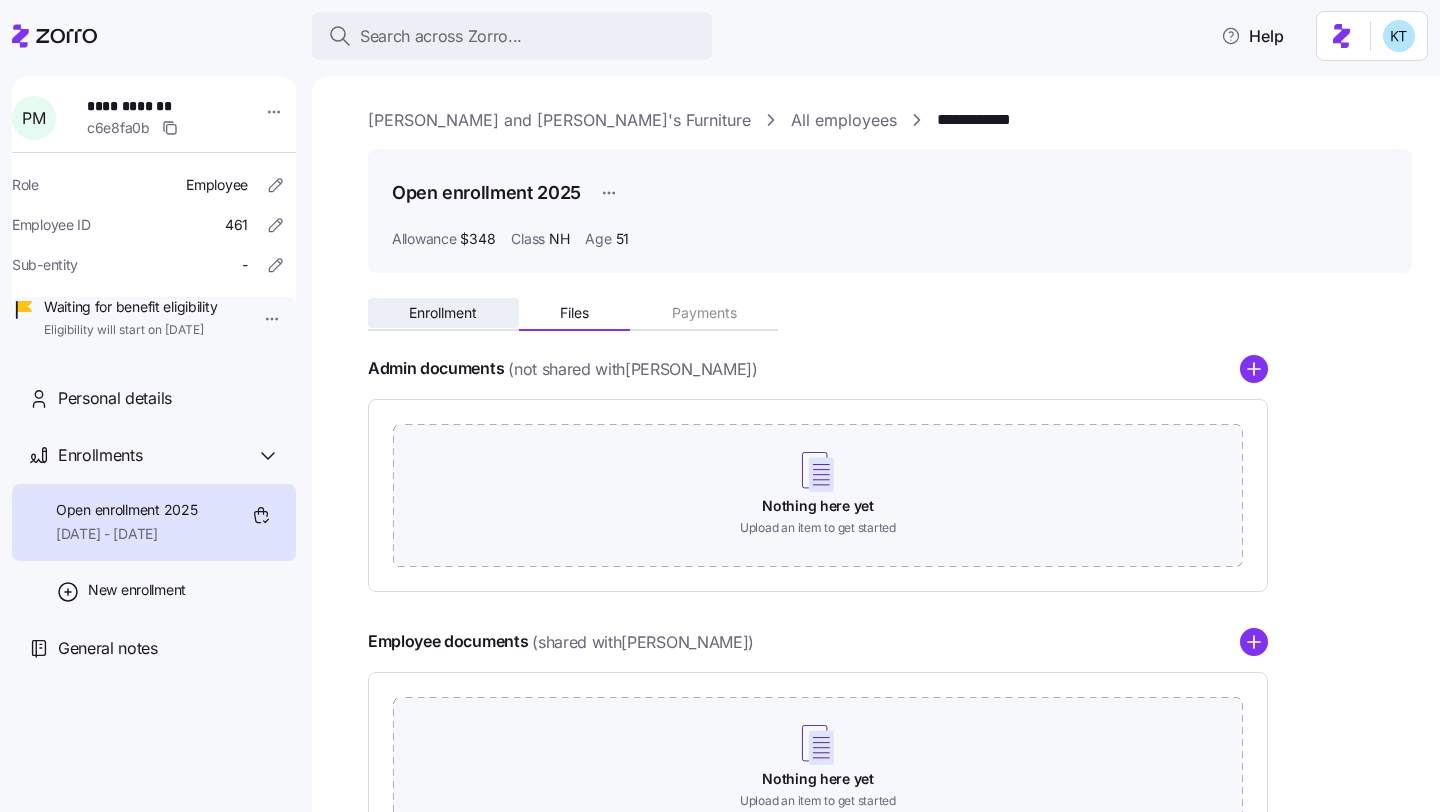 click on "Enrollment" at bounding box center [443, 313] 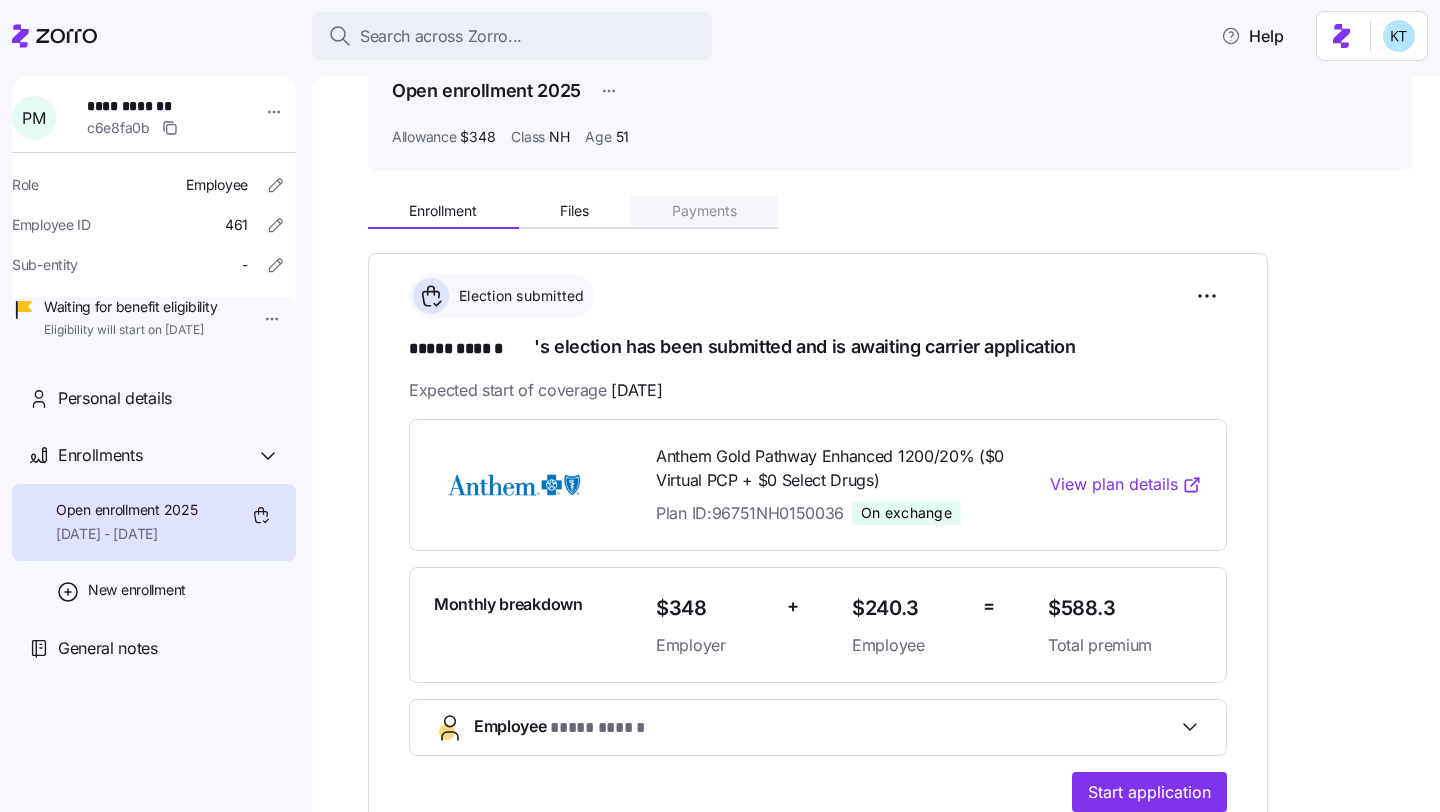 scroll, scrollTop: 117, scrollLeft: 0, axis: vertical 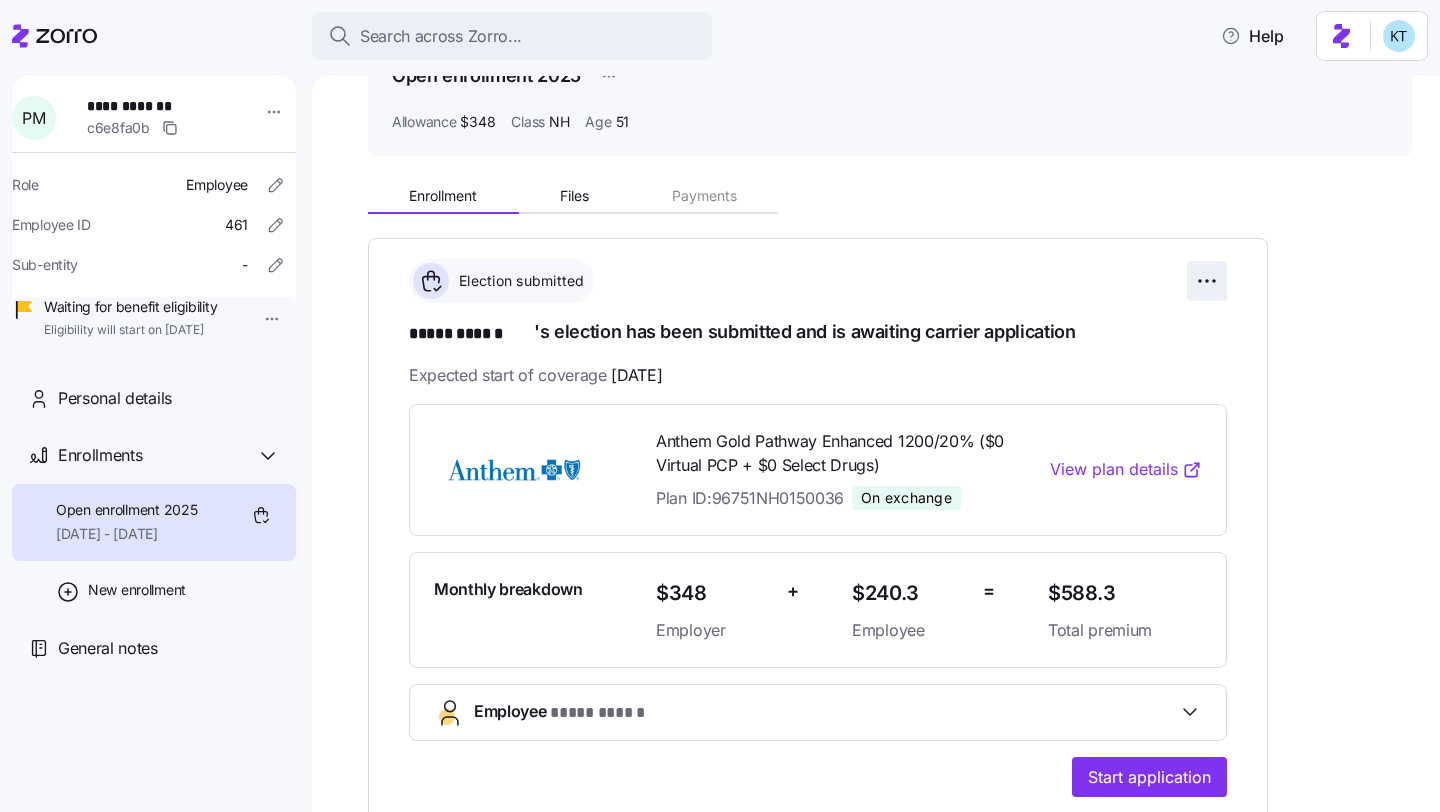 click on "**********" at bounding box center [720, 400] 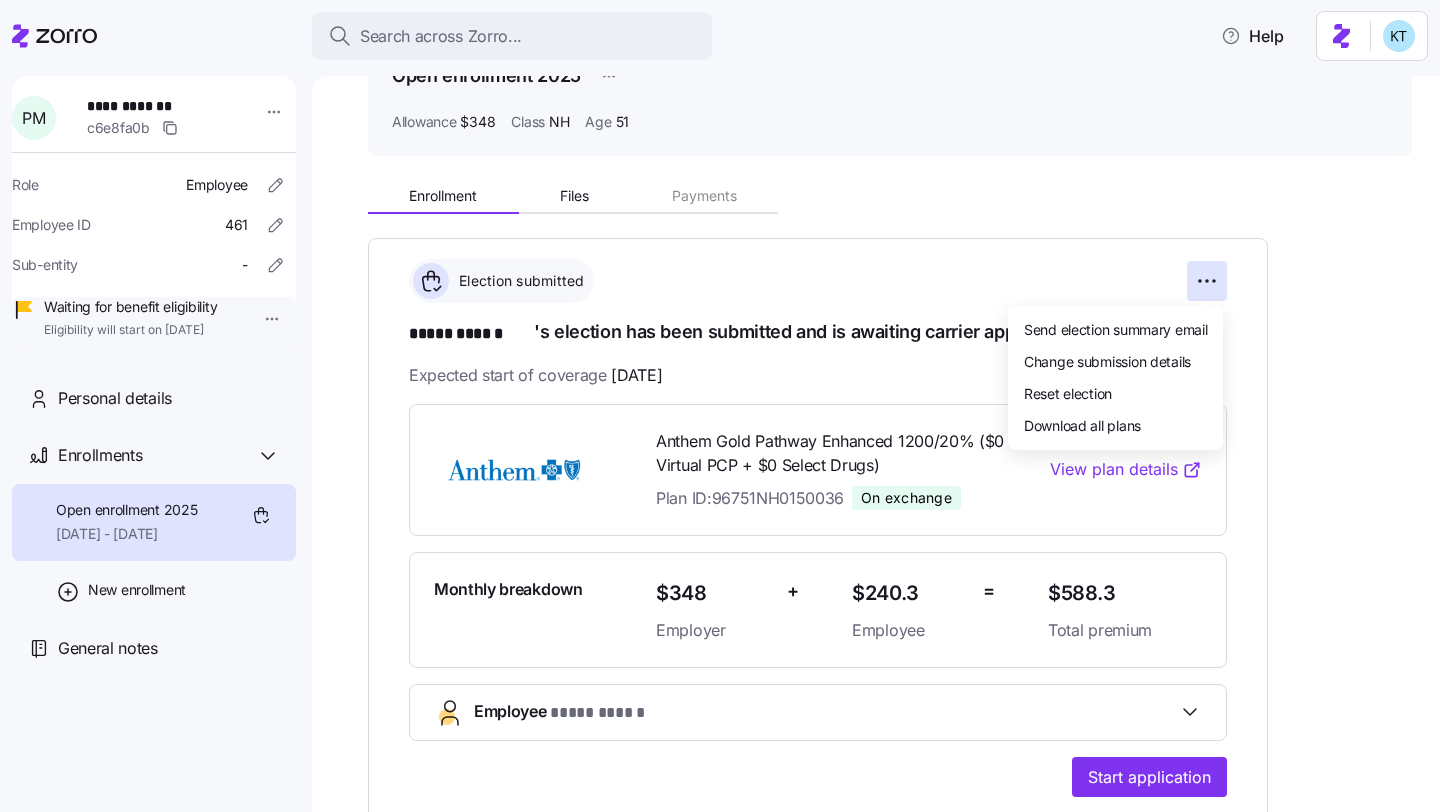 click on "**********" at bounding box center (720, 400) 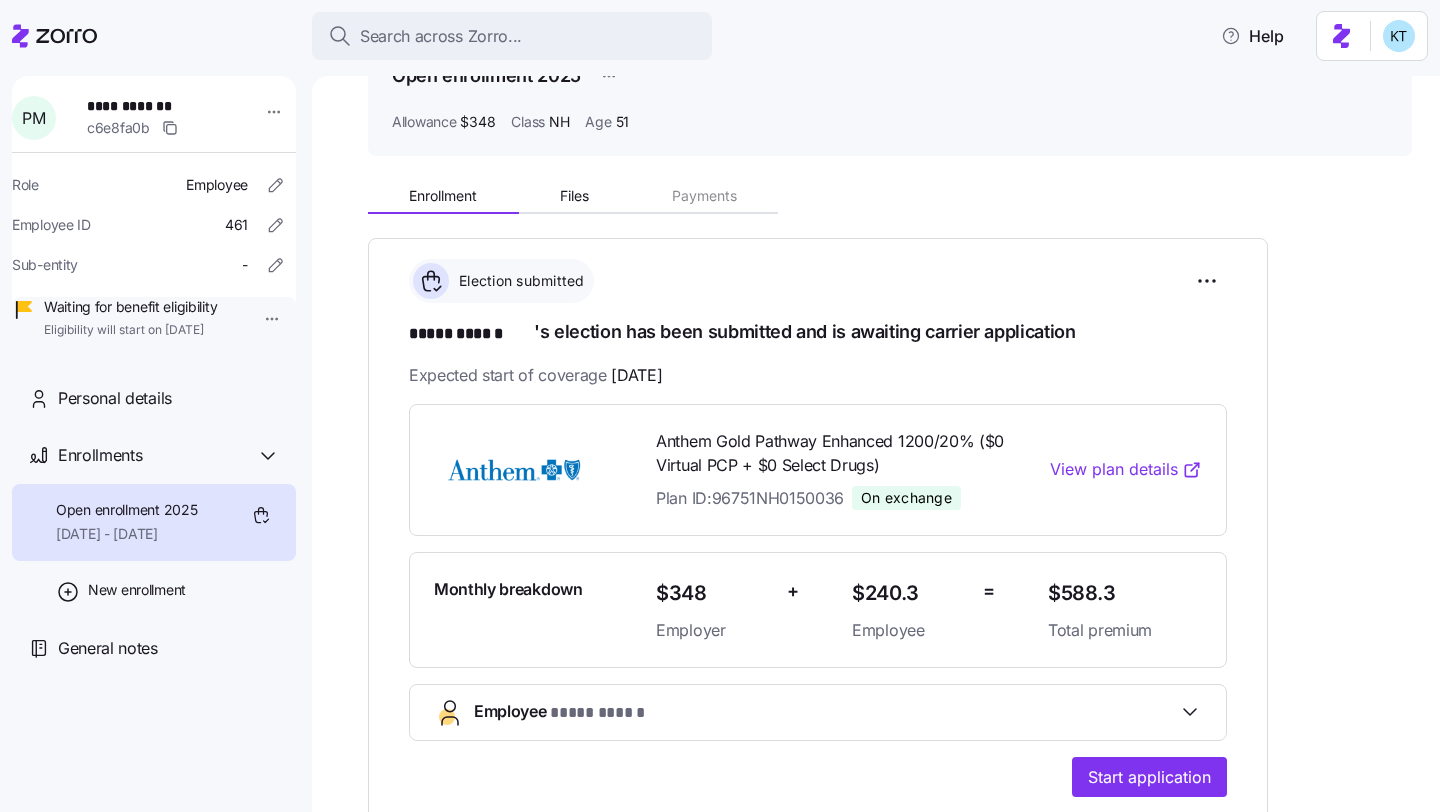 scroll, scrollTop: 164, scrollLeft: 0, axis: vertical 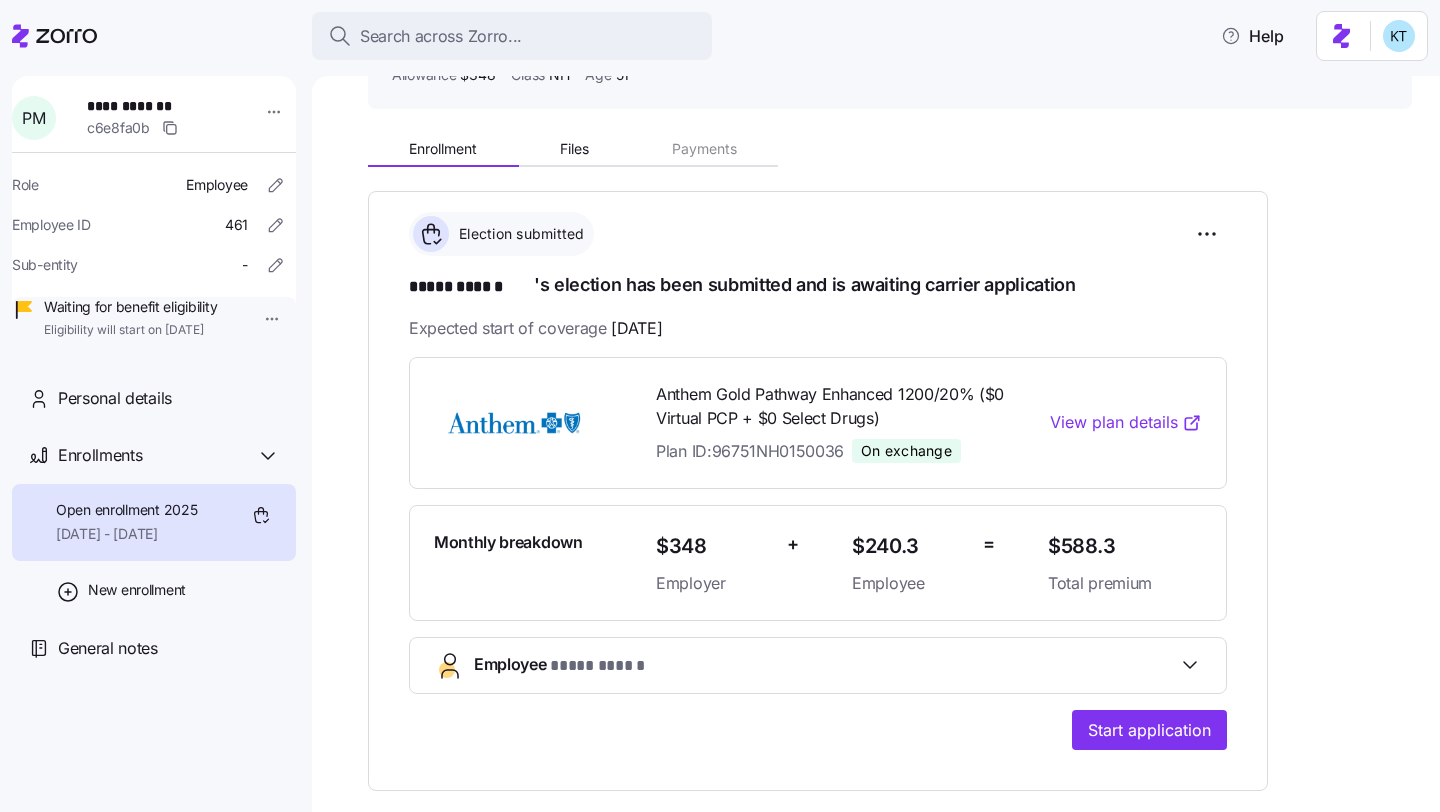 click on "On exchange" at bounding box center (906, 451) 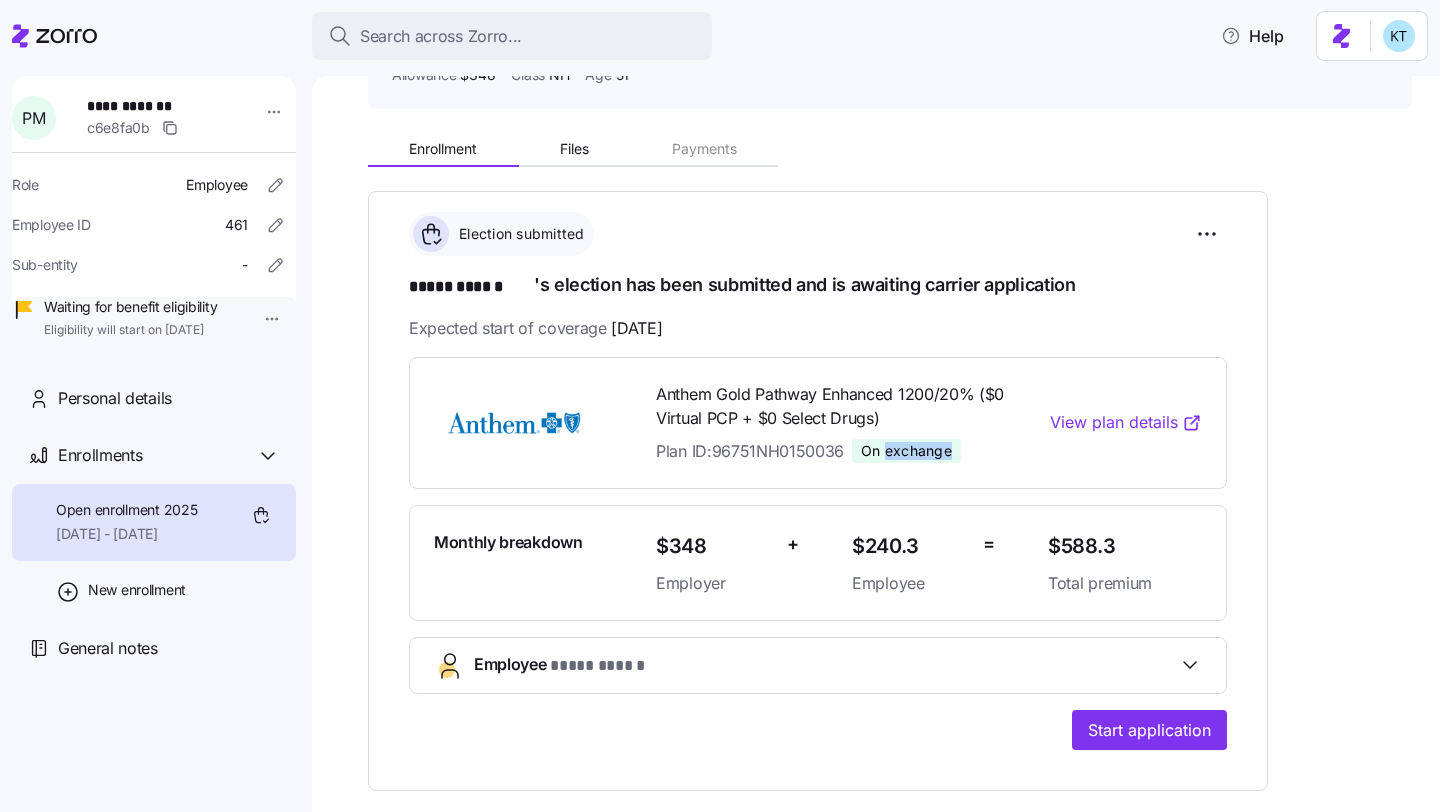 click on "On exchange" at bounding box center [906, 451] 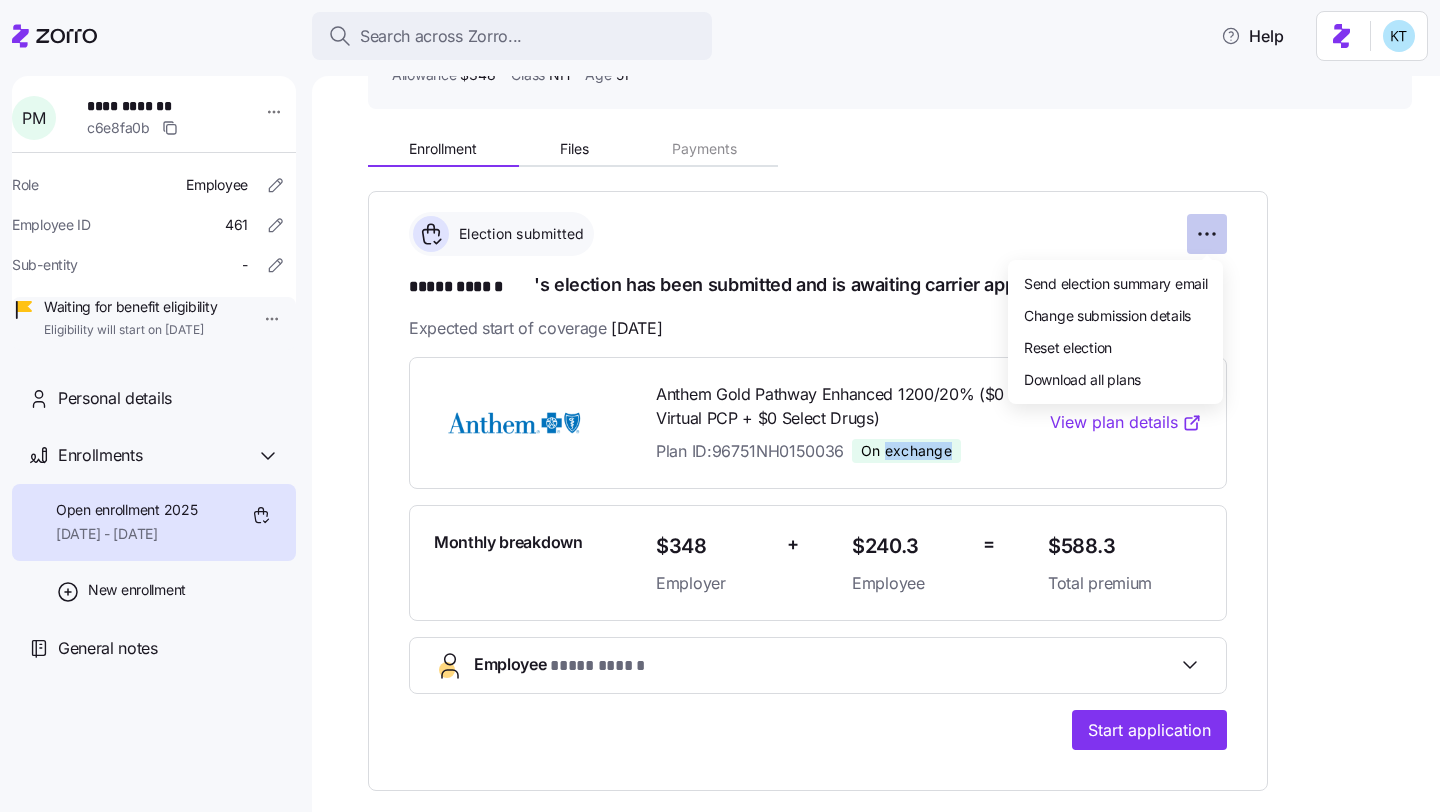 click on "**********" at bounding box center (720, 400) 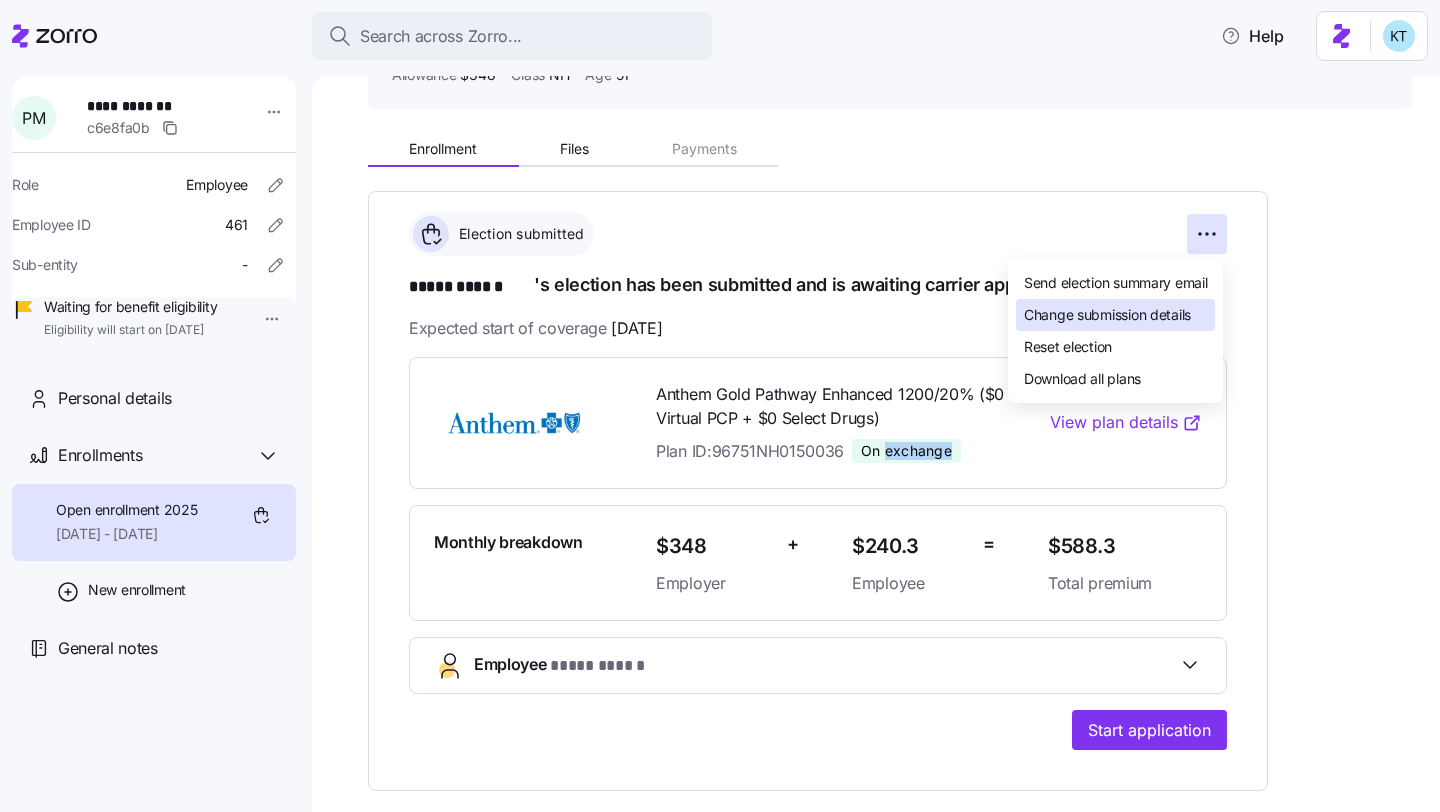 click on "Change submission details" at bounding box center [1107, 315] 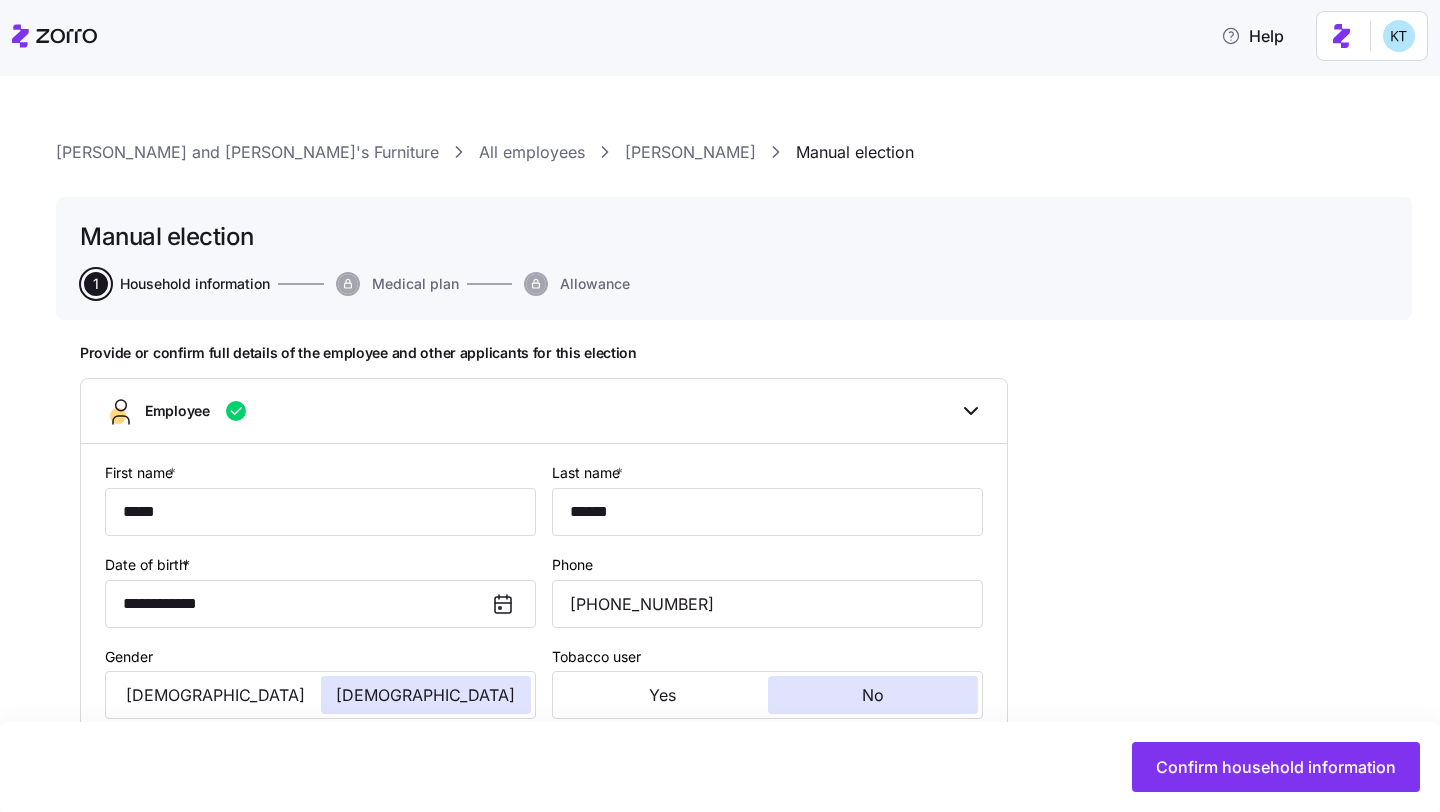type on "NH" 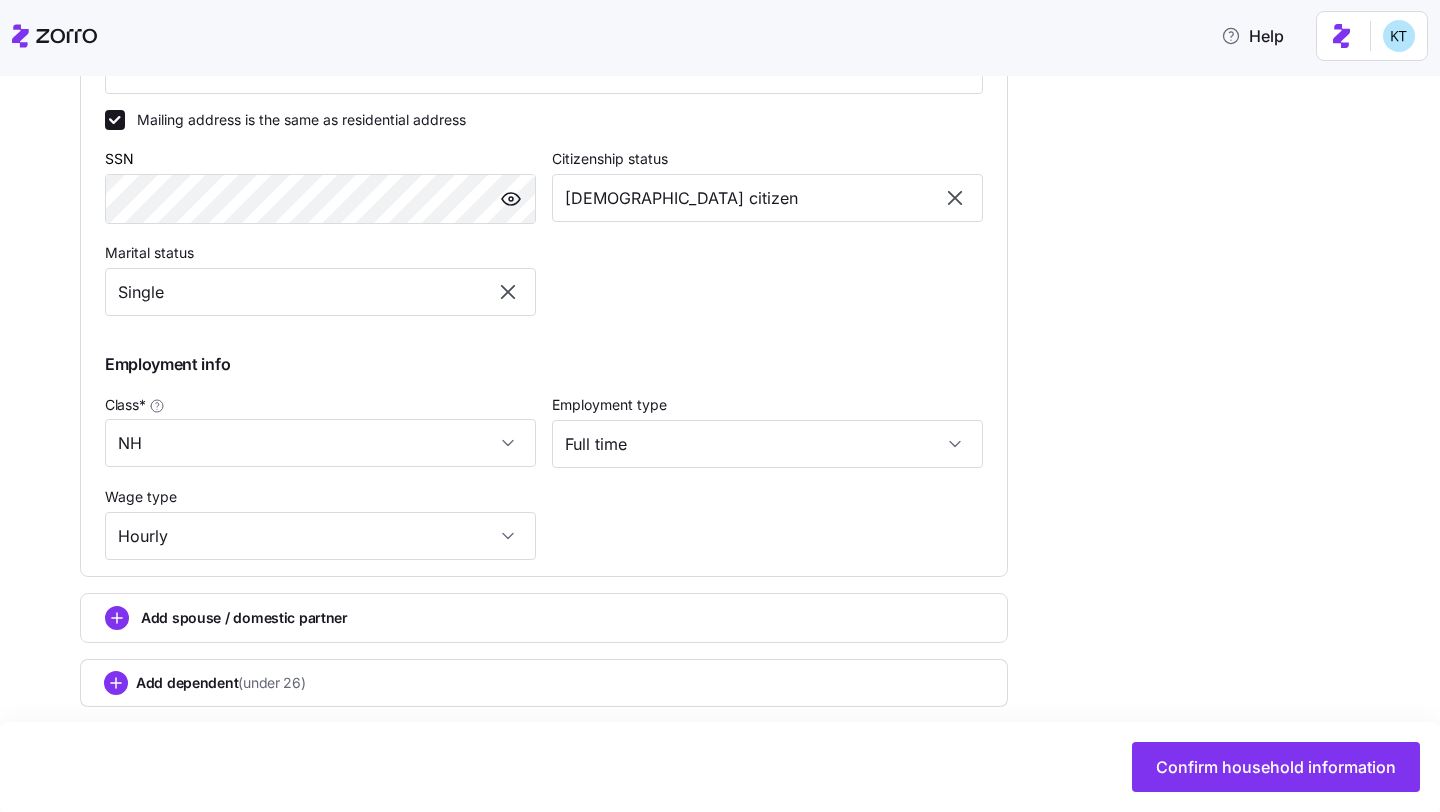 scroll, scrollTop: 924, scrollLeft: 0, axis: vertical 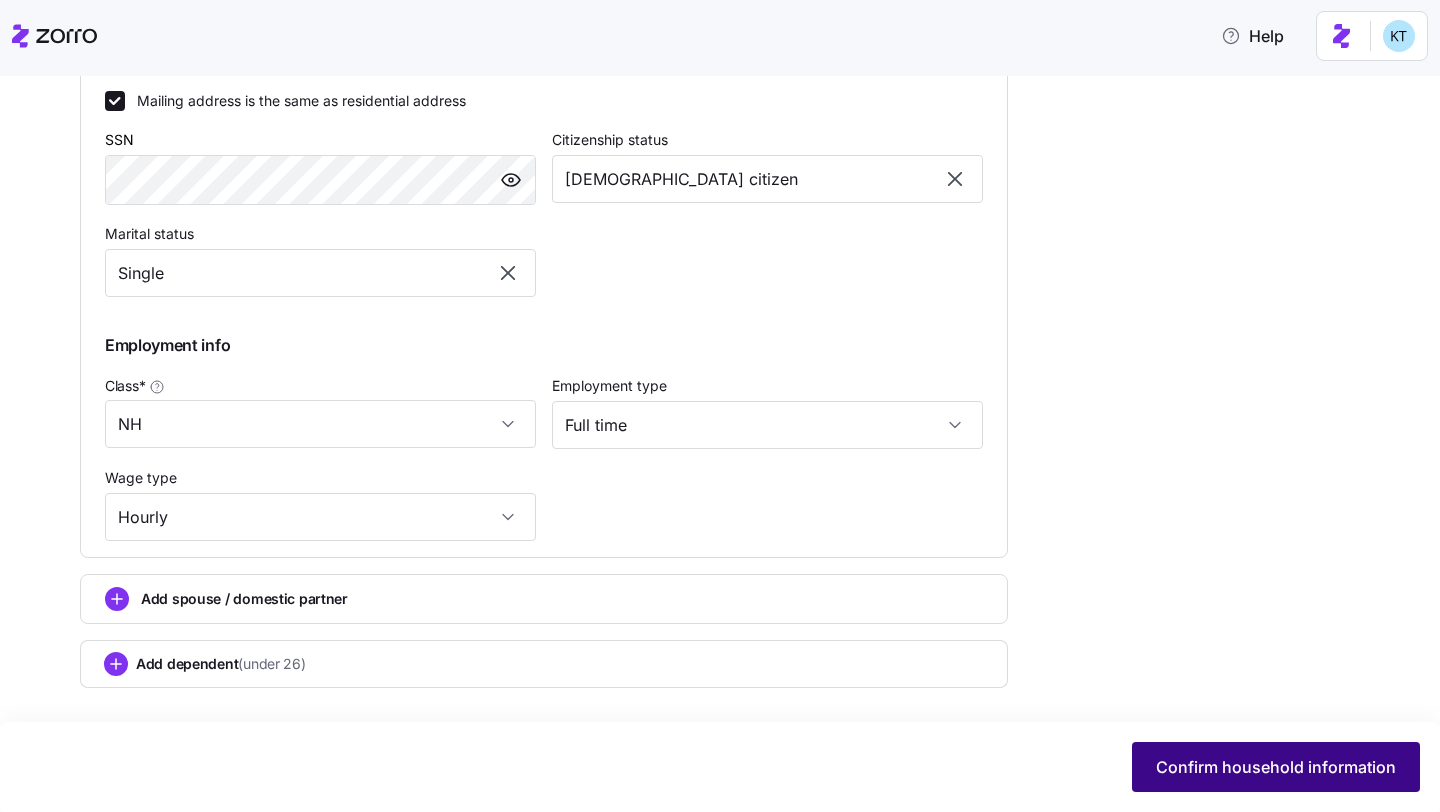 click on "Confirm household information" at bounding box center [1276, 767] 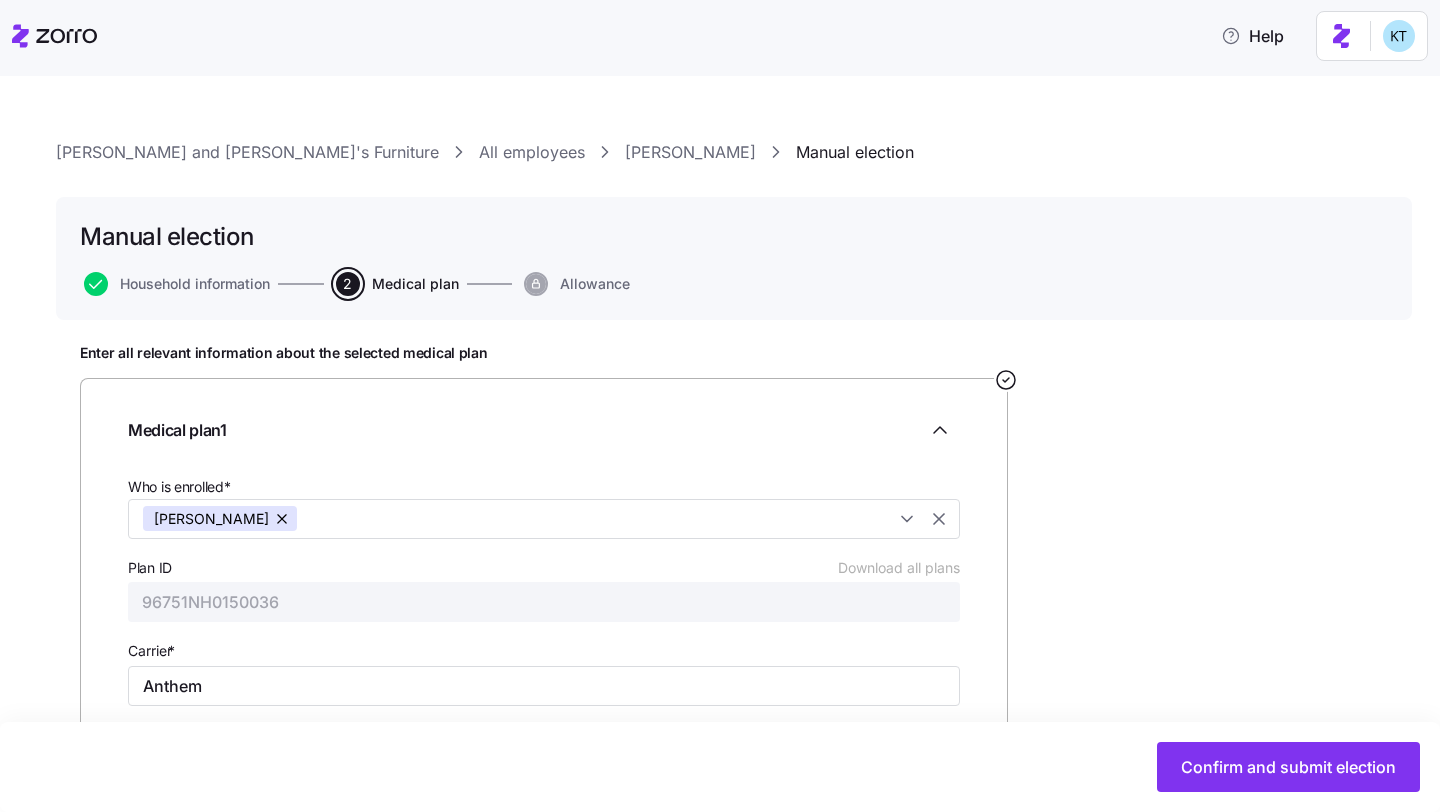 scroll, scrollTop: 211, scrollLeft: 0, axis: vertical 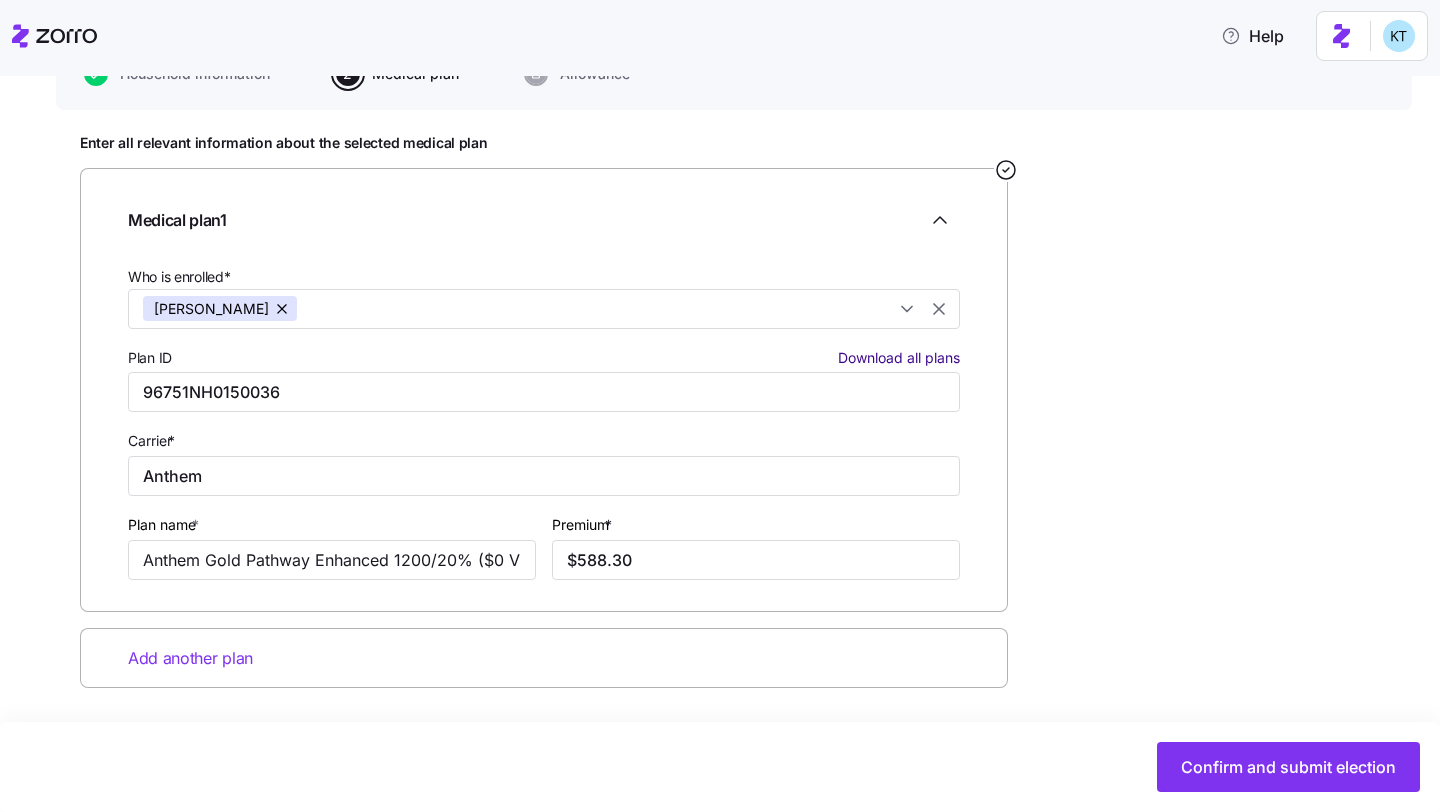 click on "Download all plans" at bounding box center (899, 358) 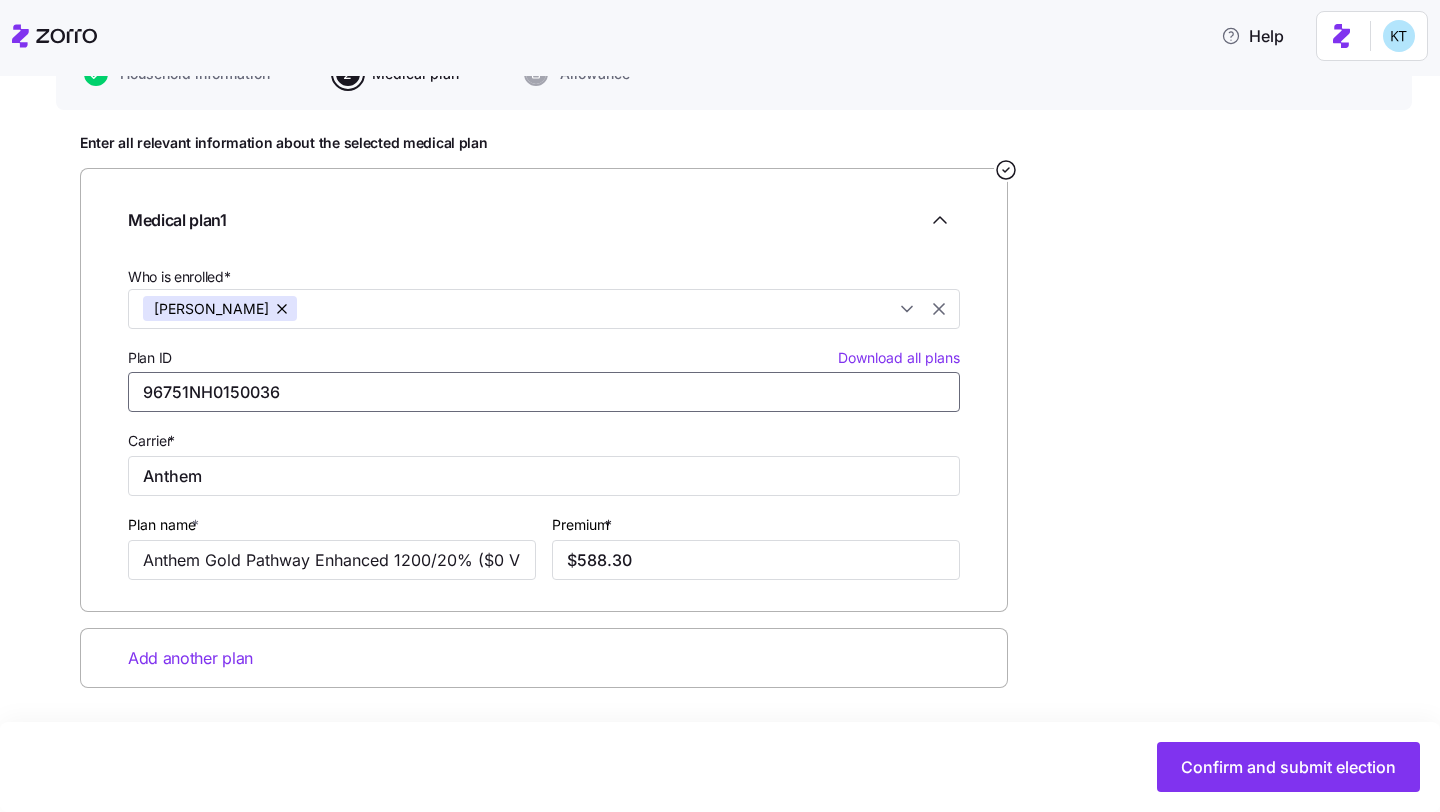 click on "96751NH0150036" at bounding box center (544, 392) 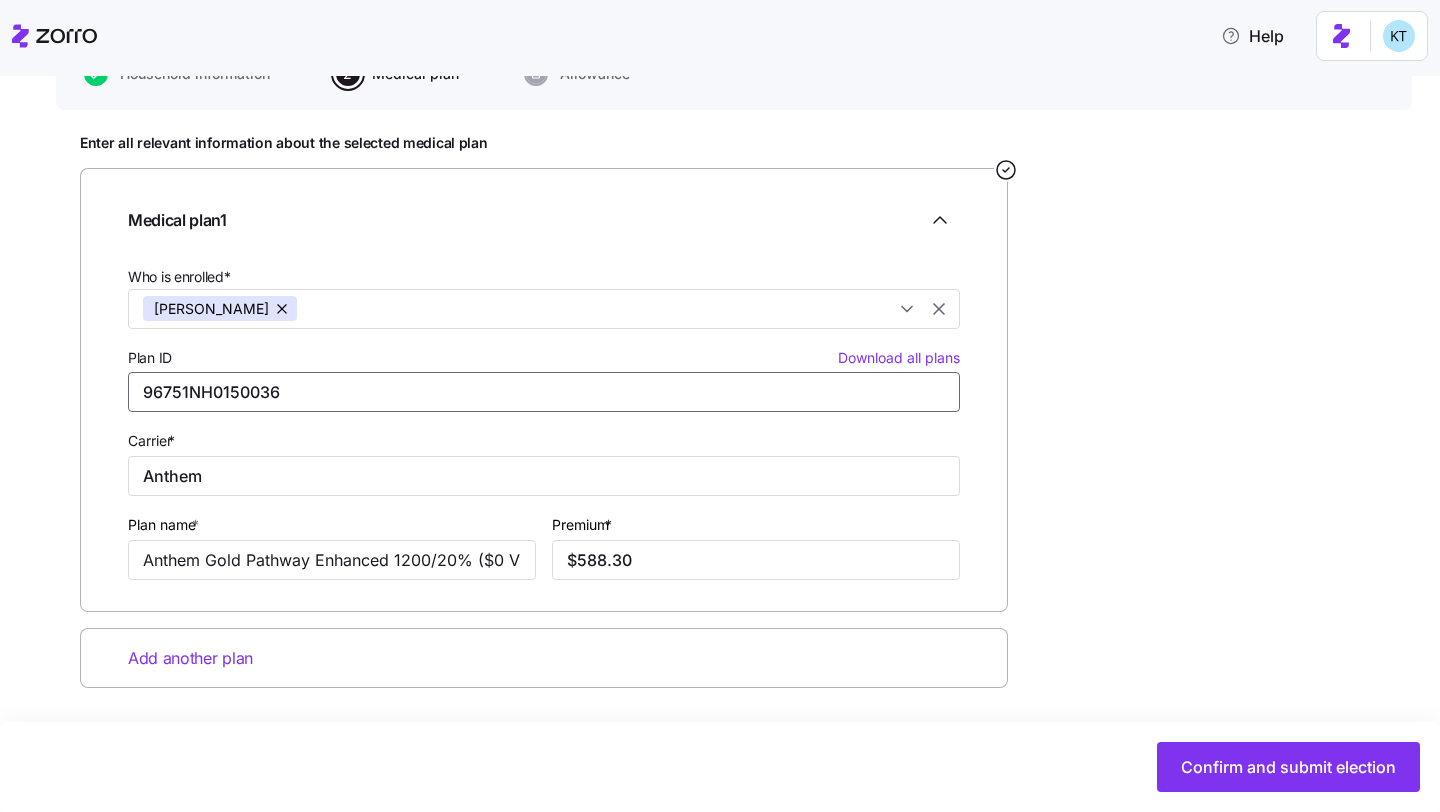 paste on "80057" 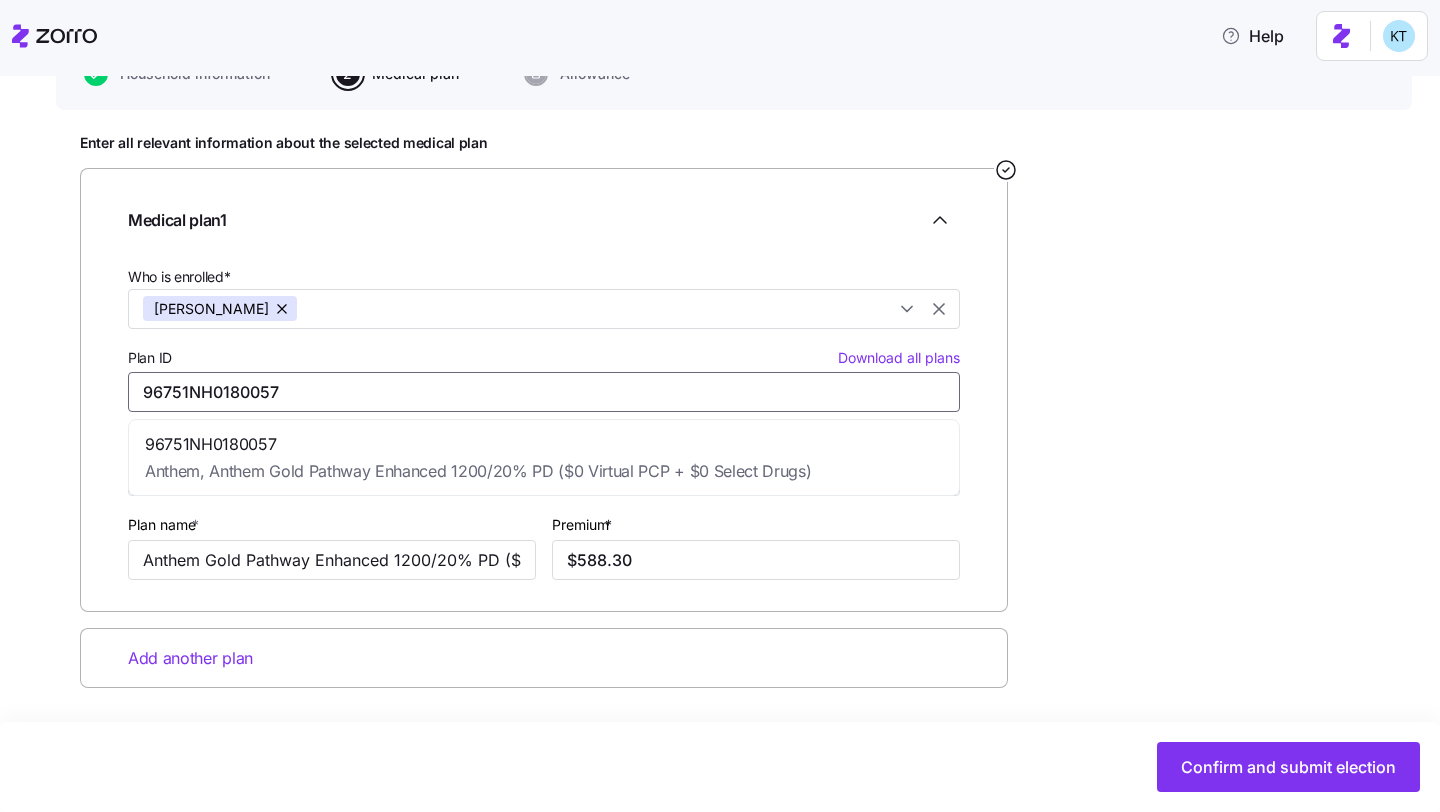 type on "Anthem Gold Pathway Enhanced 1200/20% PD ($0 Virtual PCP + $0 Select Drugs)" 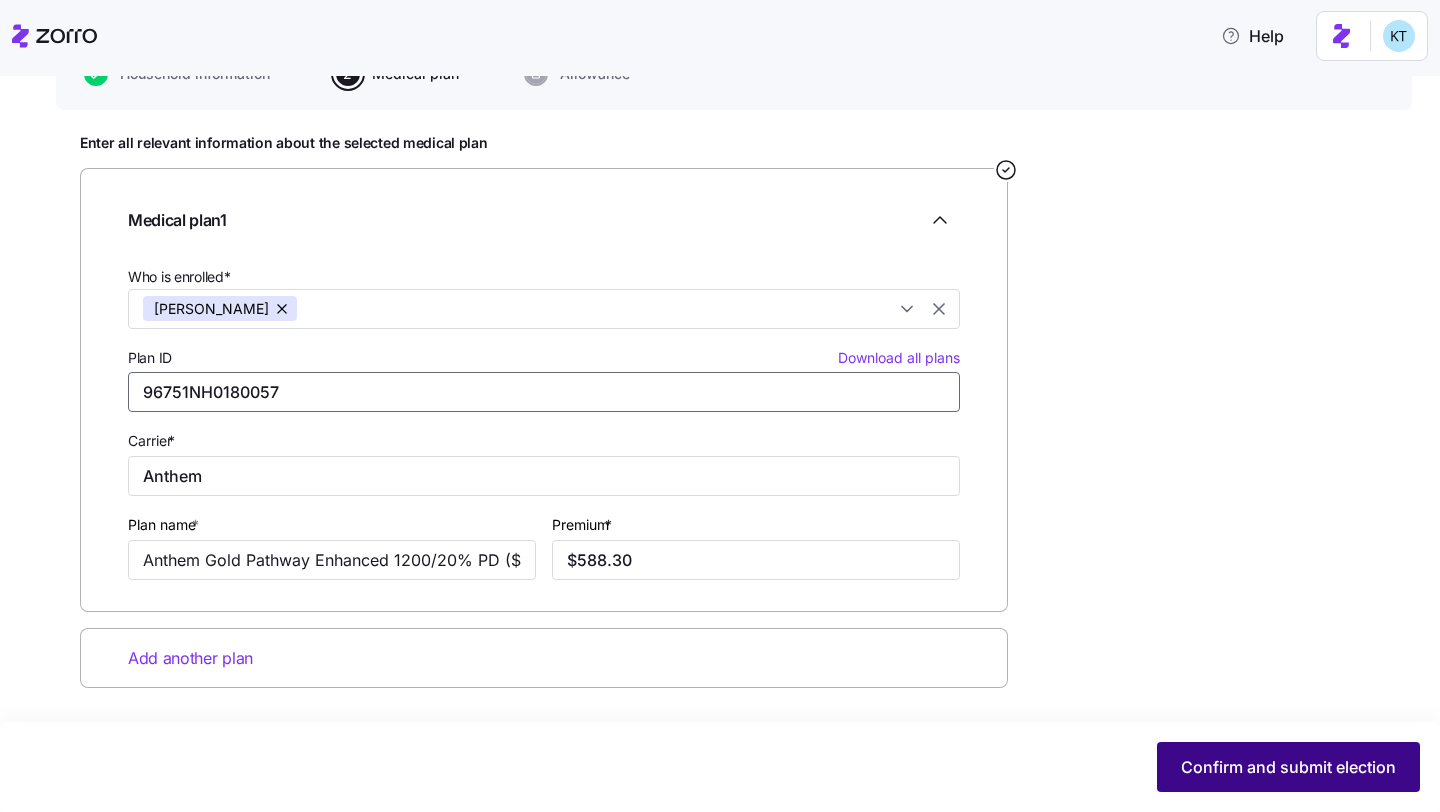 type on "96751NH0180057" 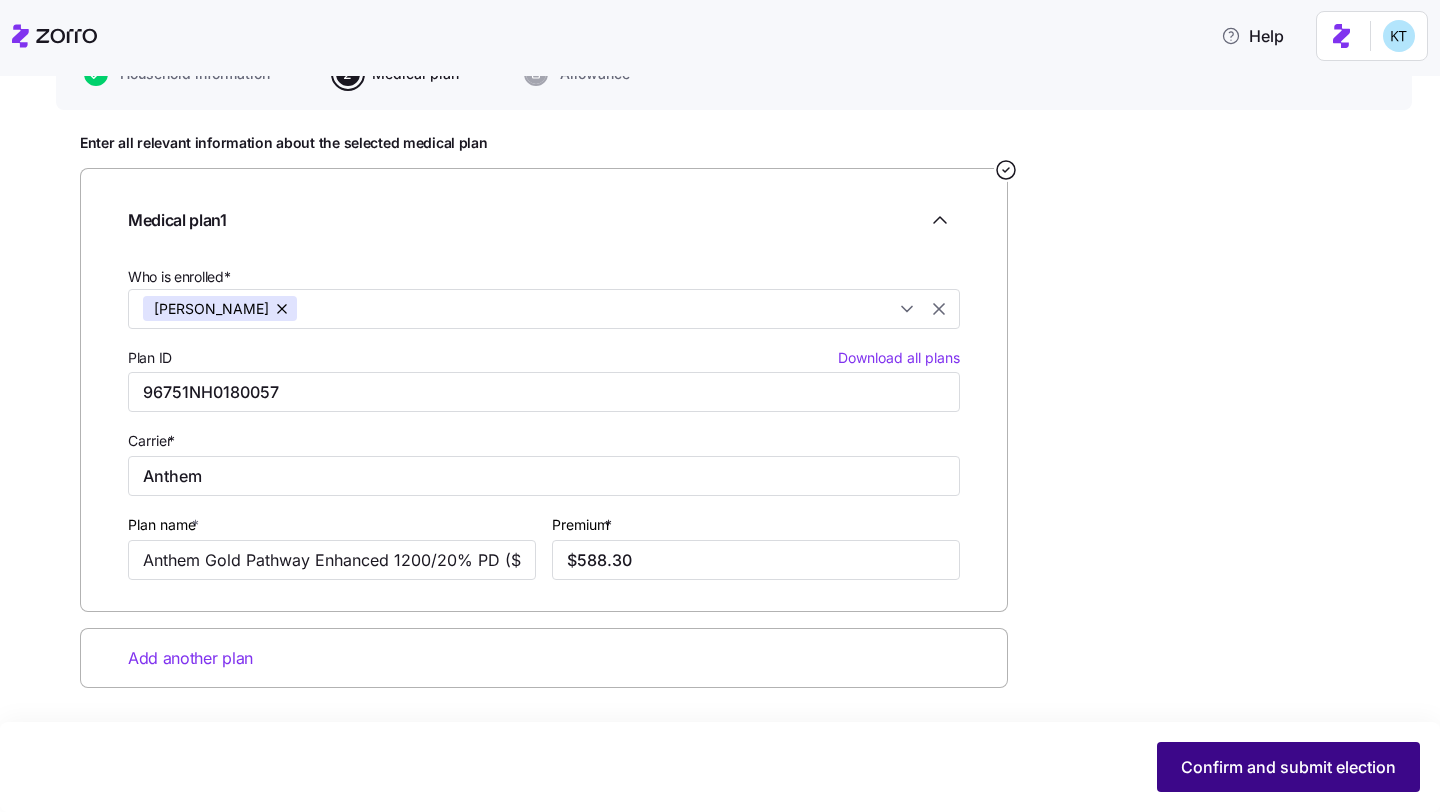 click on "Confirm and submit election" at bounding box center (1288, 767) 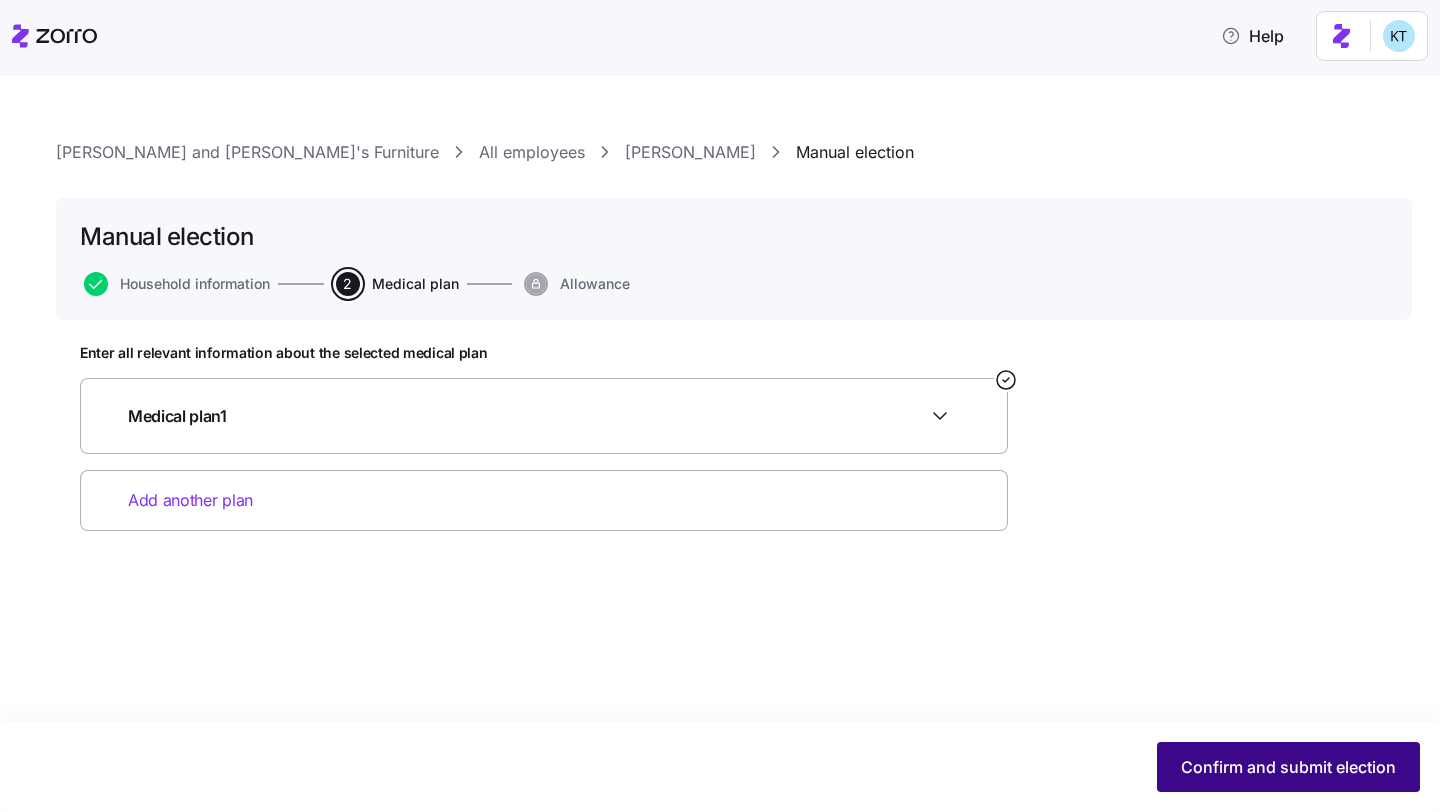 scroll, scrollTop: 0, scrollLeft: 0, axis: both 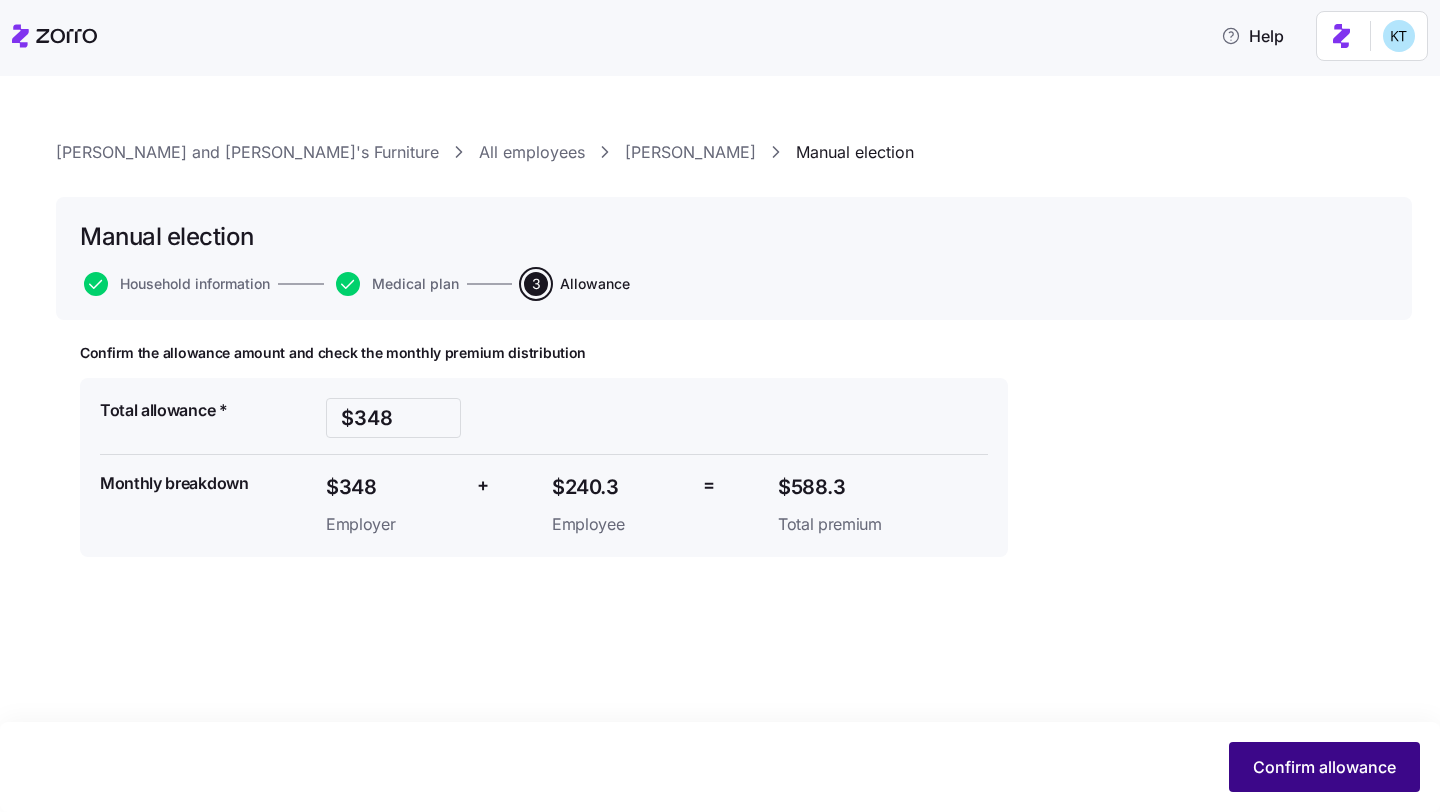 click on "Confirm allowance" at bounding box center (1324, 767) 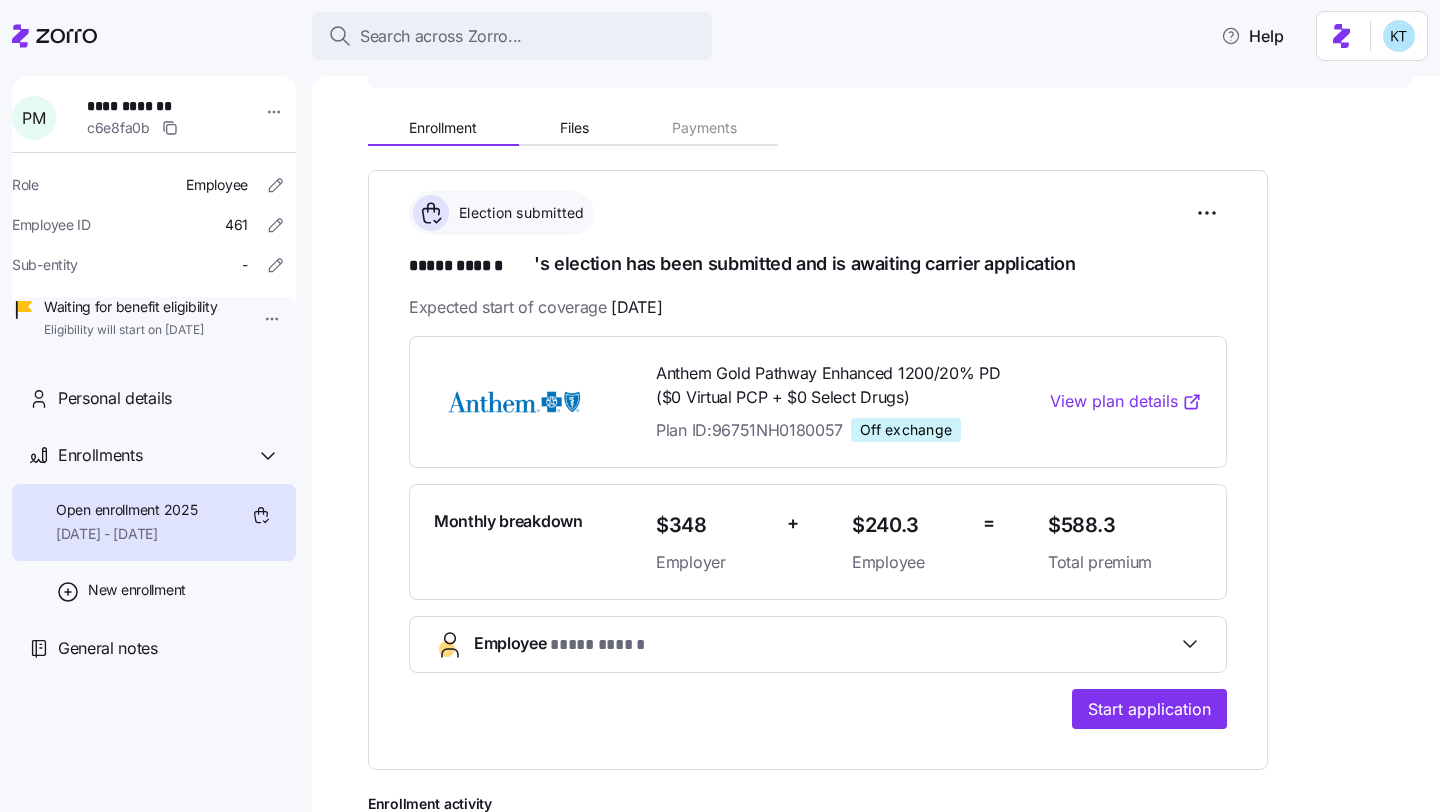 scroll, scrollTop: 203, scrollLeft: 0, axis: vertical 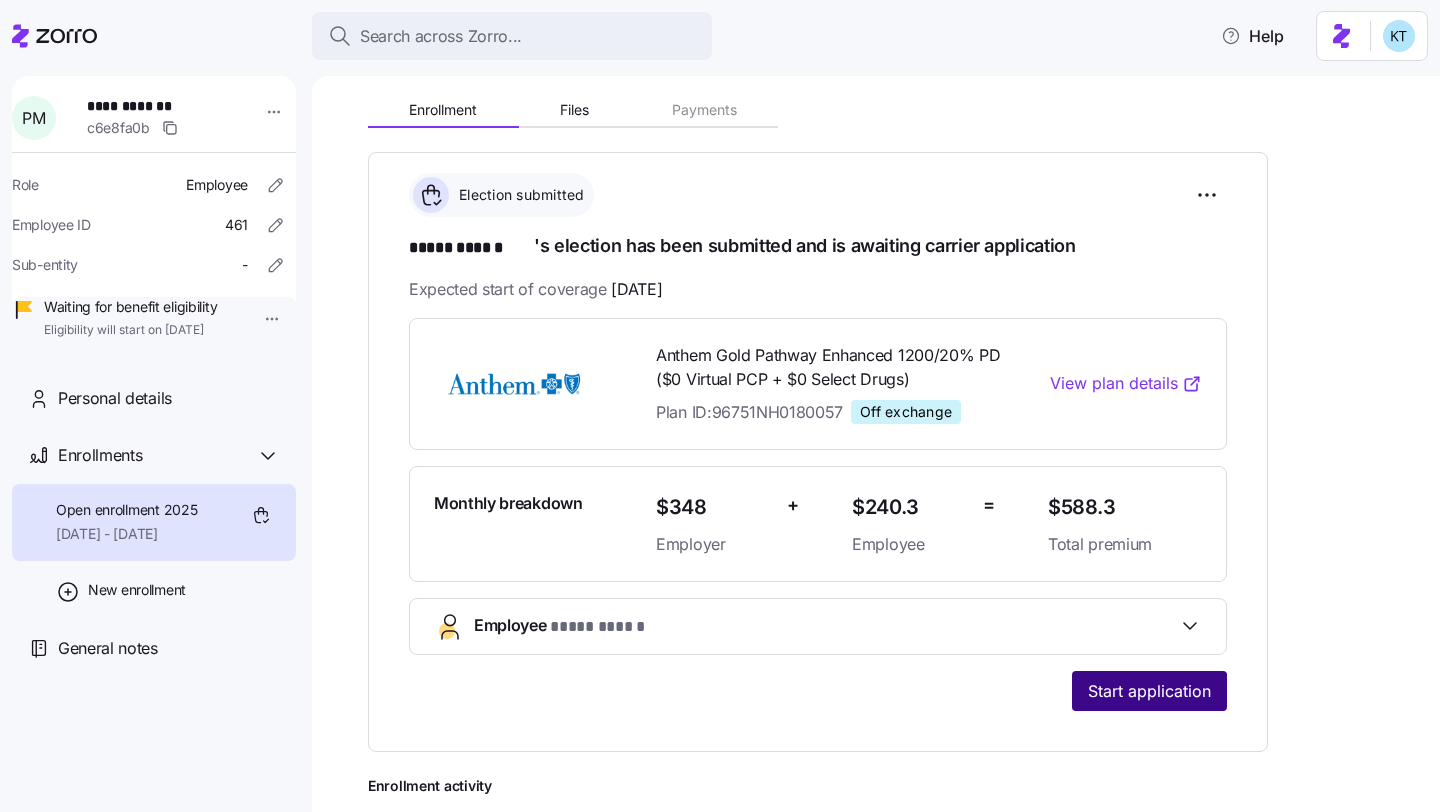 click on "Start application" at bounding box center (1149, 691) 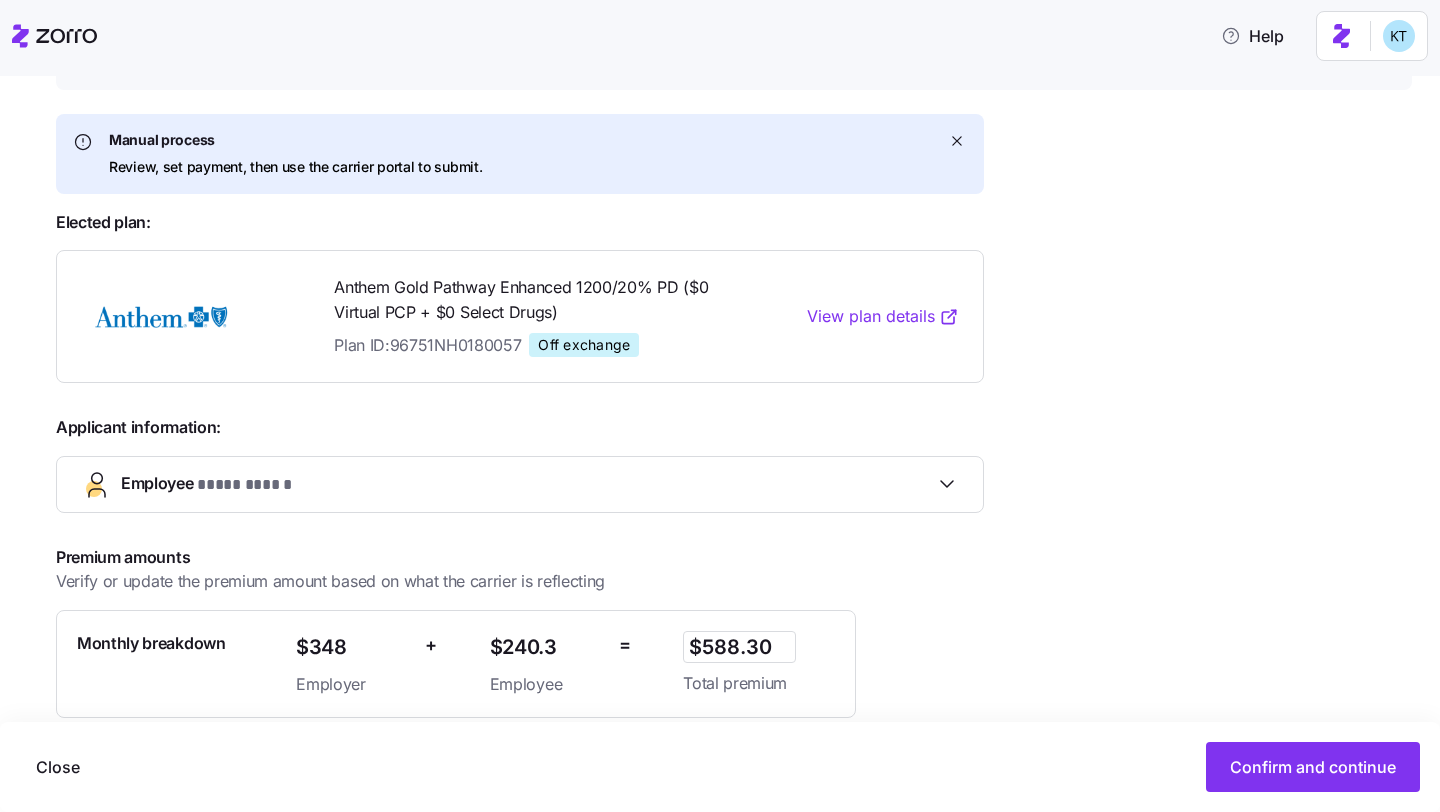 scroll, scrollTop: 424, scrollLeft: 0, axis: vertical 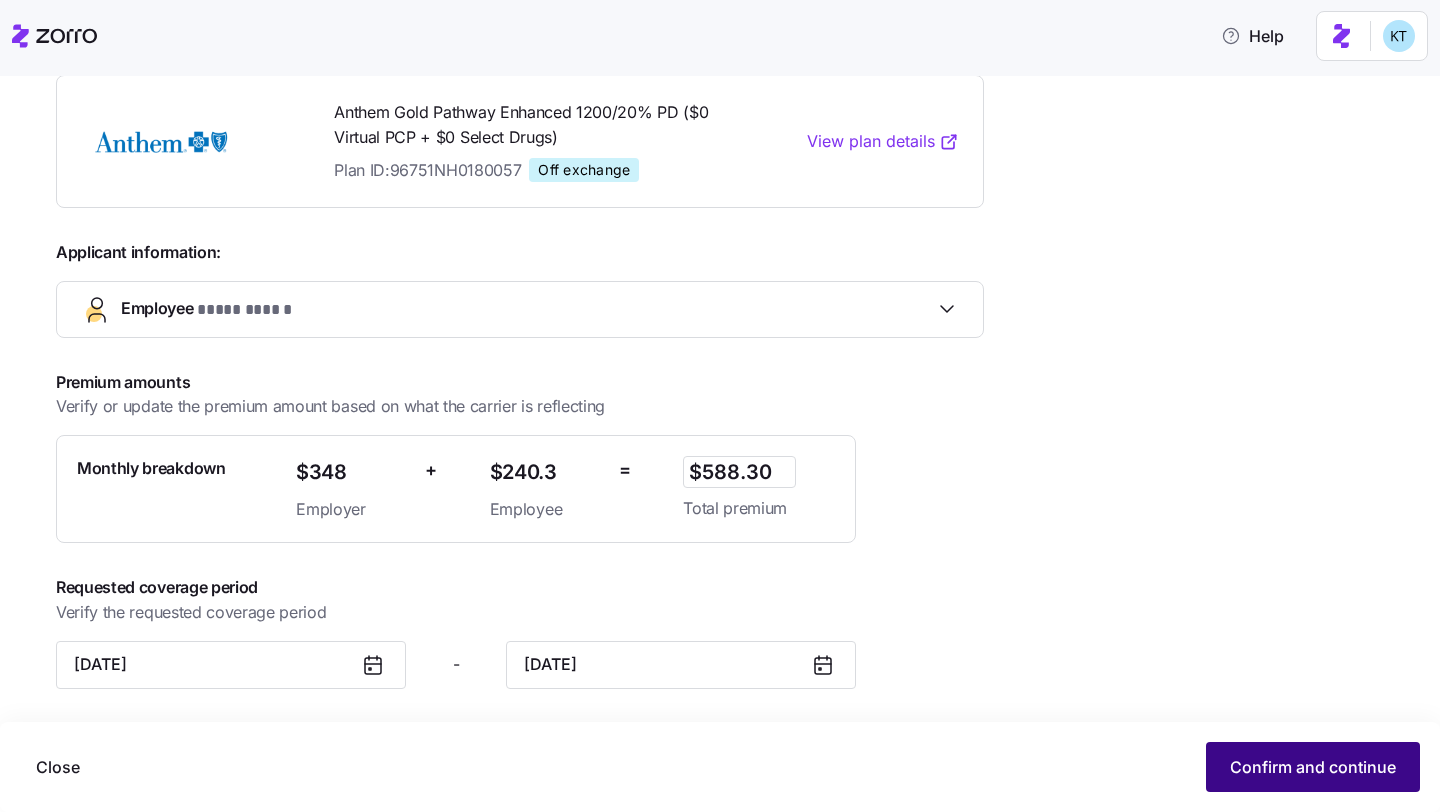 click on "Confirm and continue" at bounding box center (1313, 767) 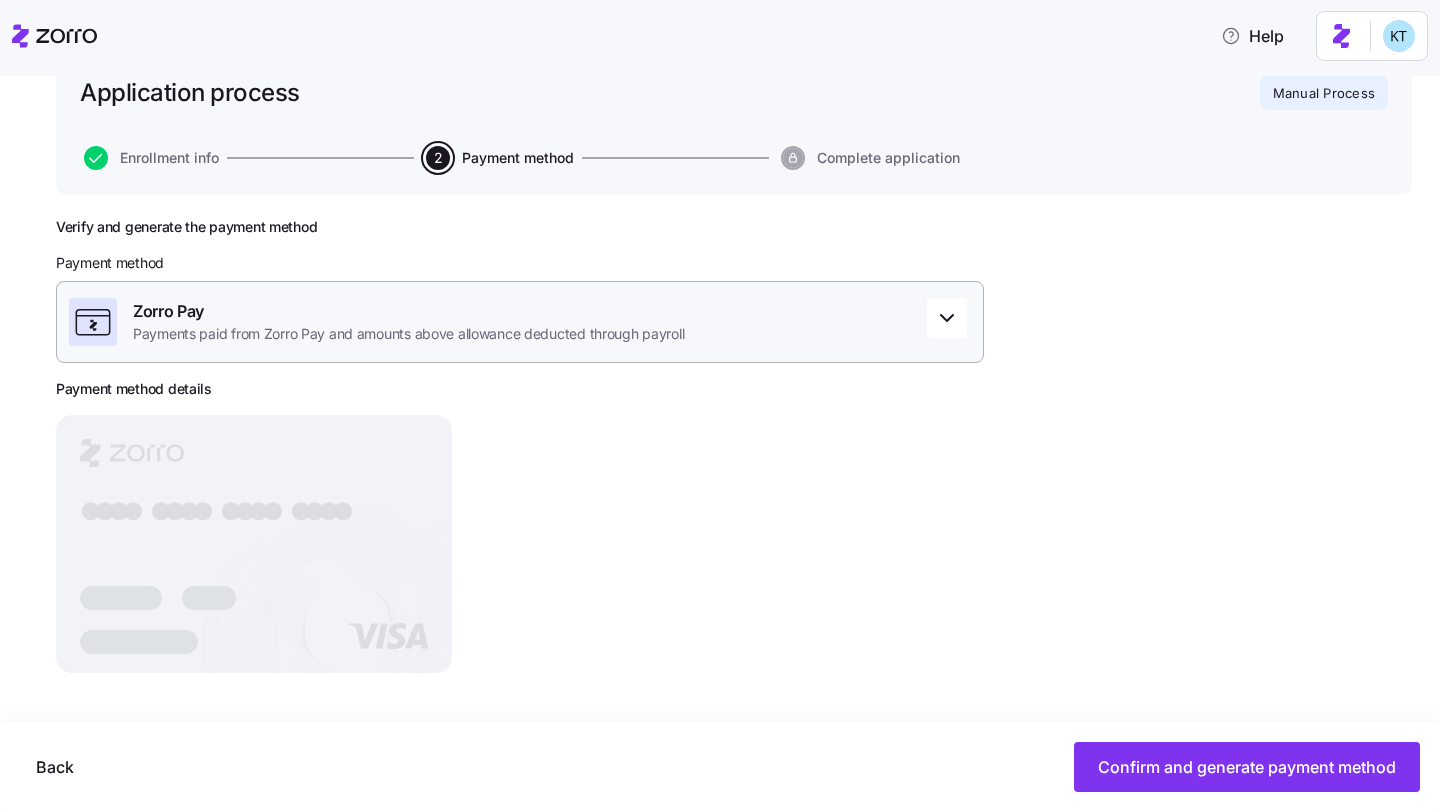 scroll, scrollTop: 145, scrollLeft: 0, axis: vertical 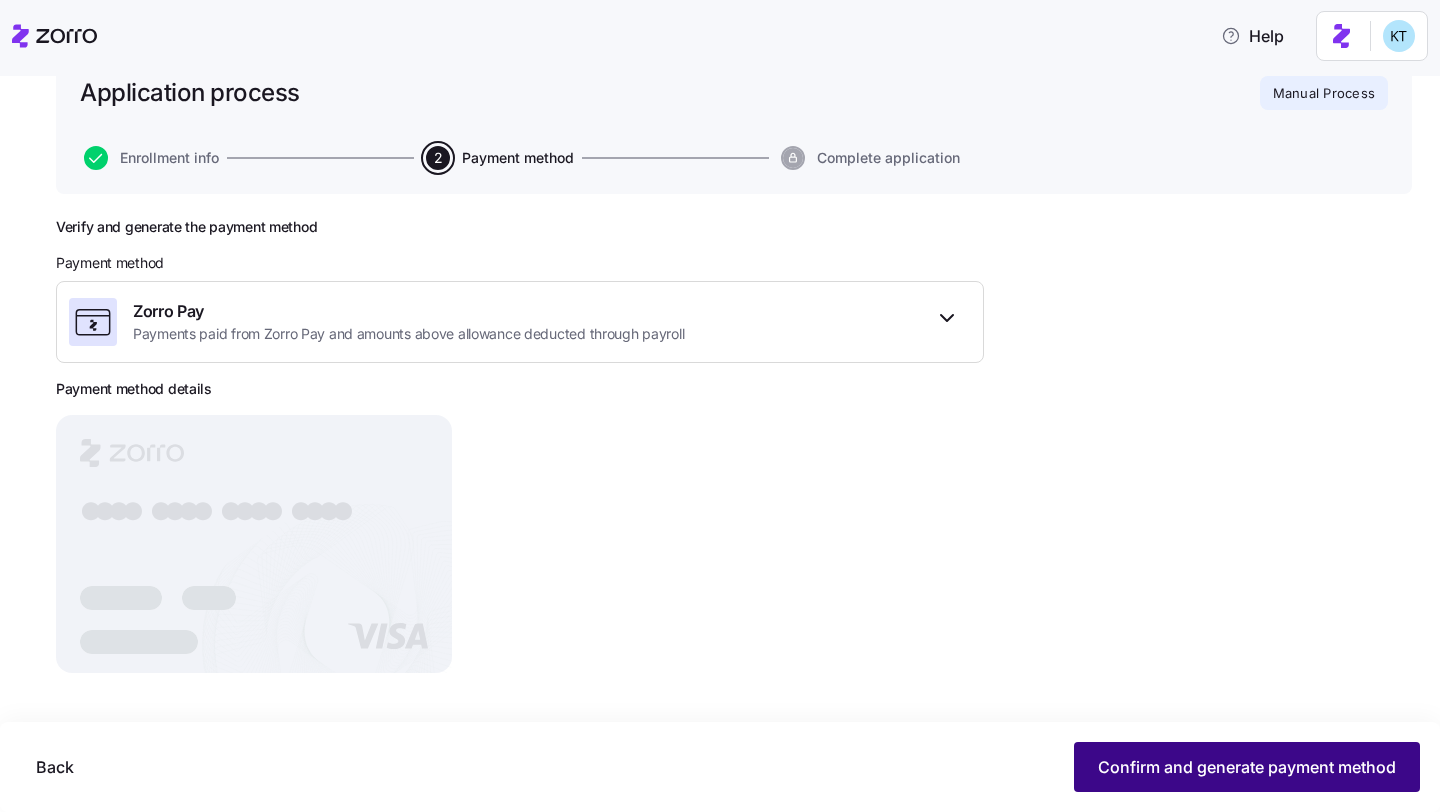 click on "Confirm and generate payment method" at bounding box center (1247, 767) 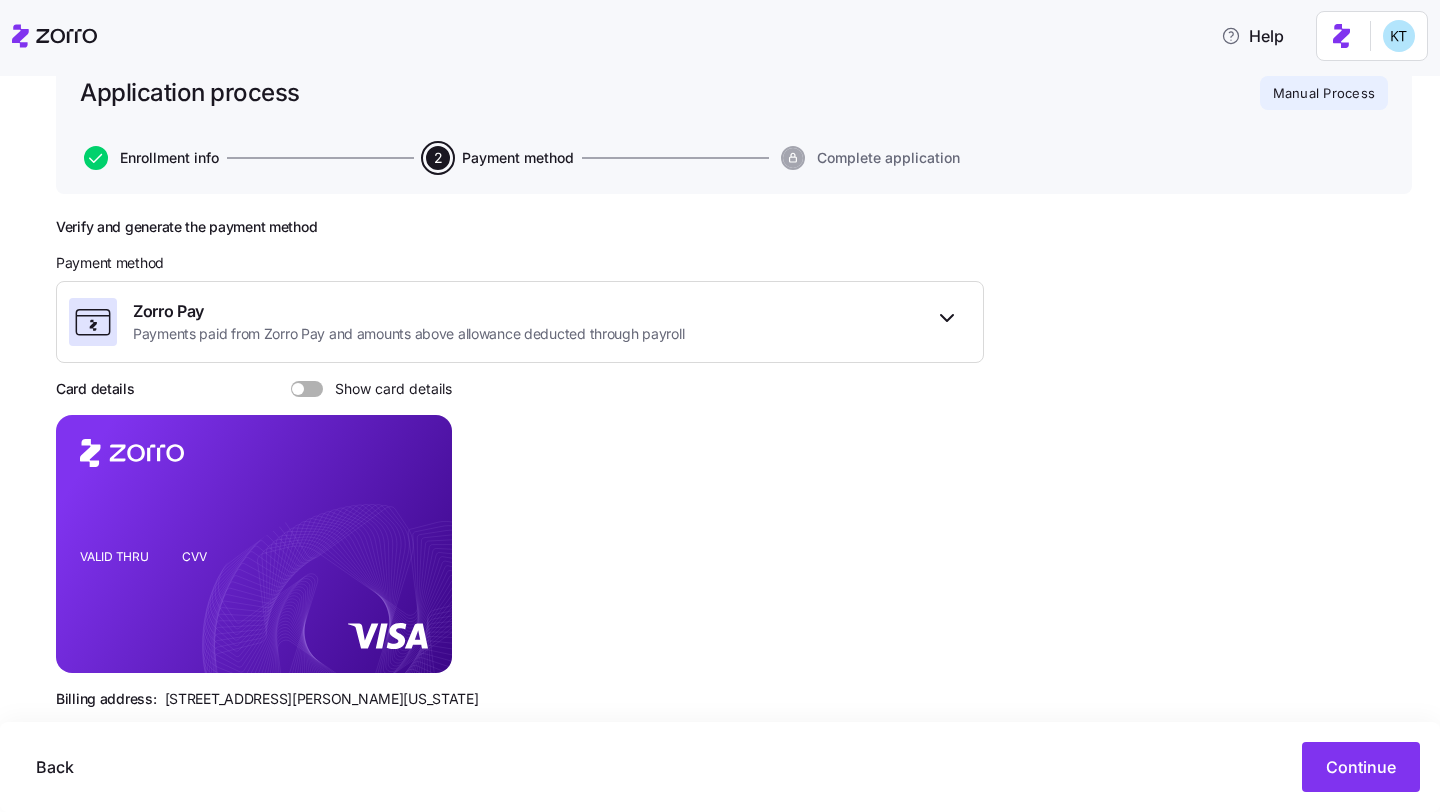 click on "Enrollment info" at bounding box center (169, 158) 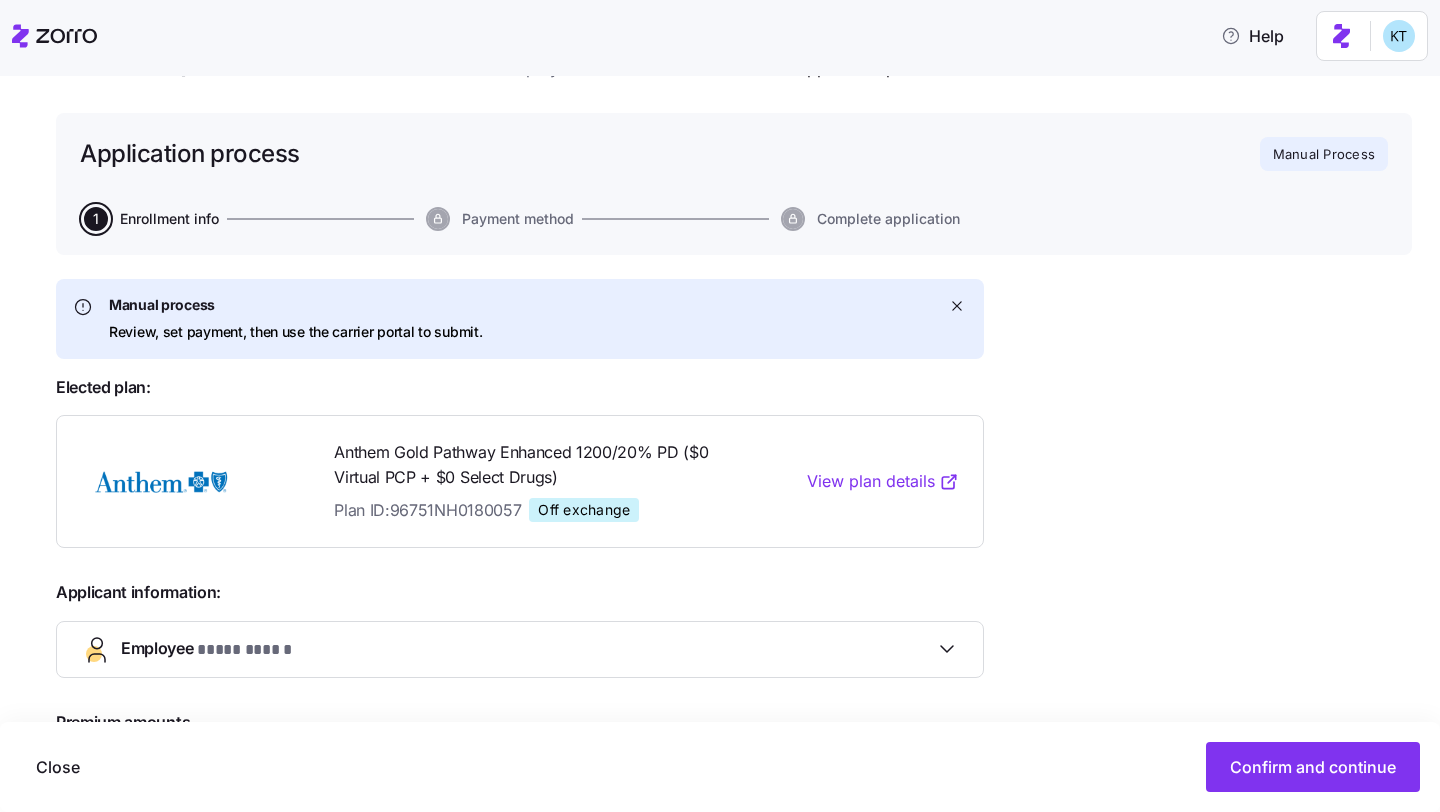 scroll, scrollTop: 0, scrollLeft: 0, axis: both 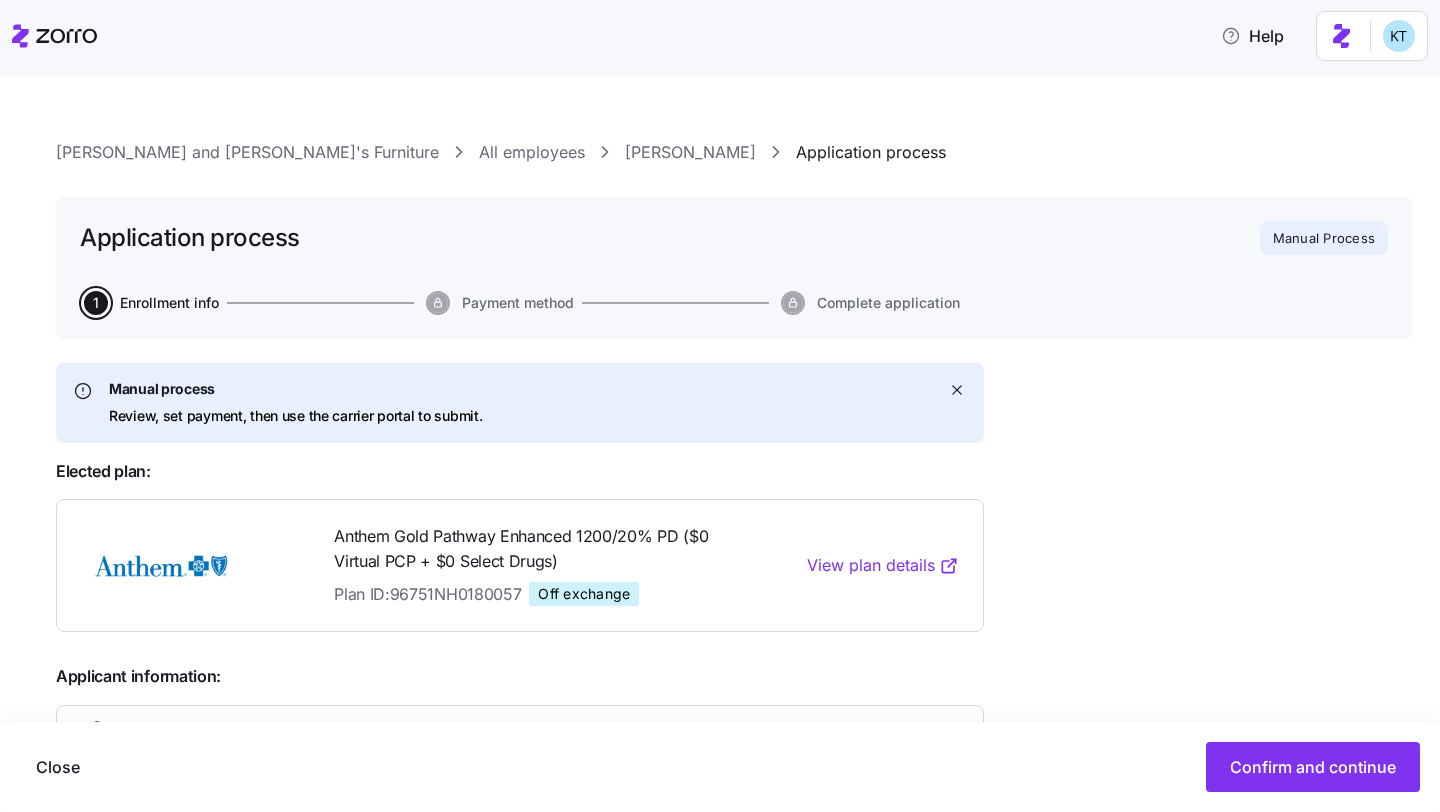 click on "PENNY MACRAE" at bounding box center (690, 152) 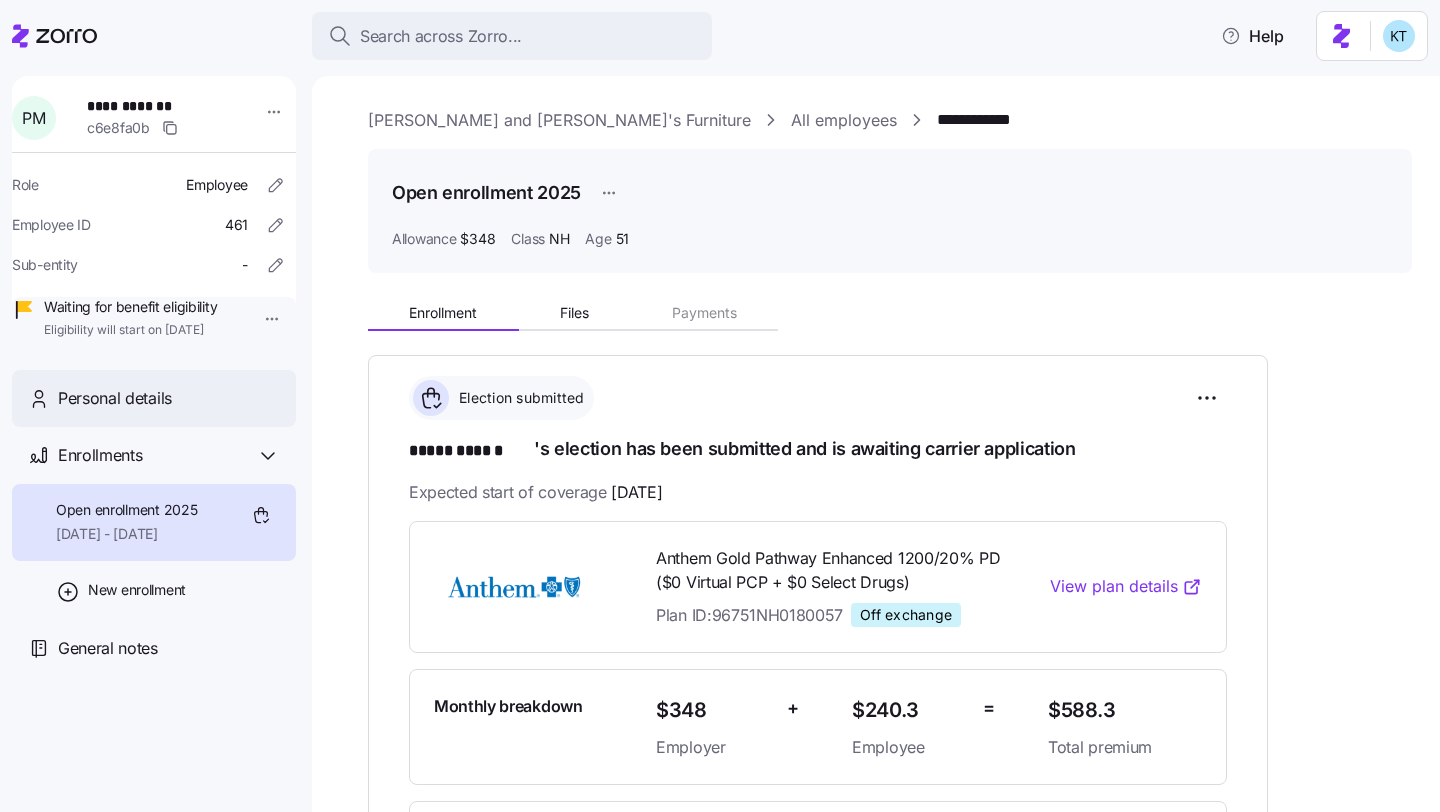 click on "Personal details" at bounding box center (169, 398) 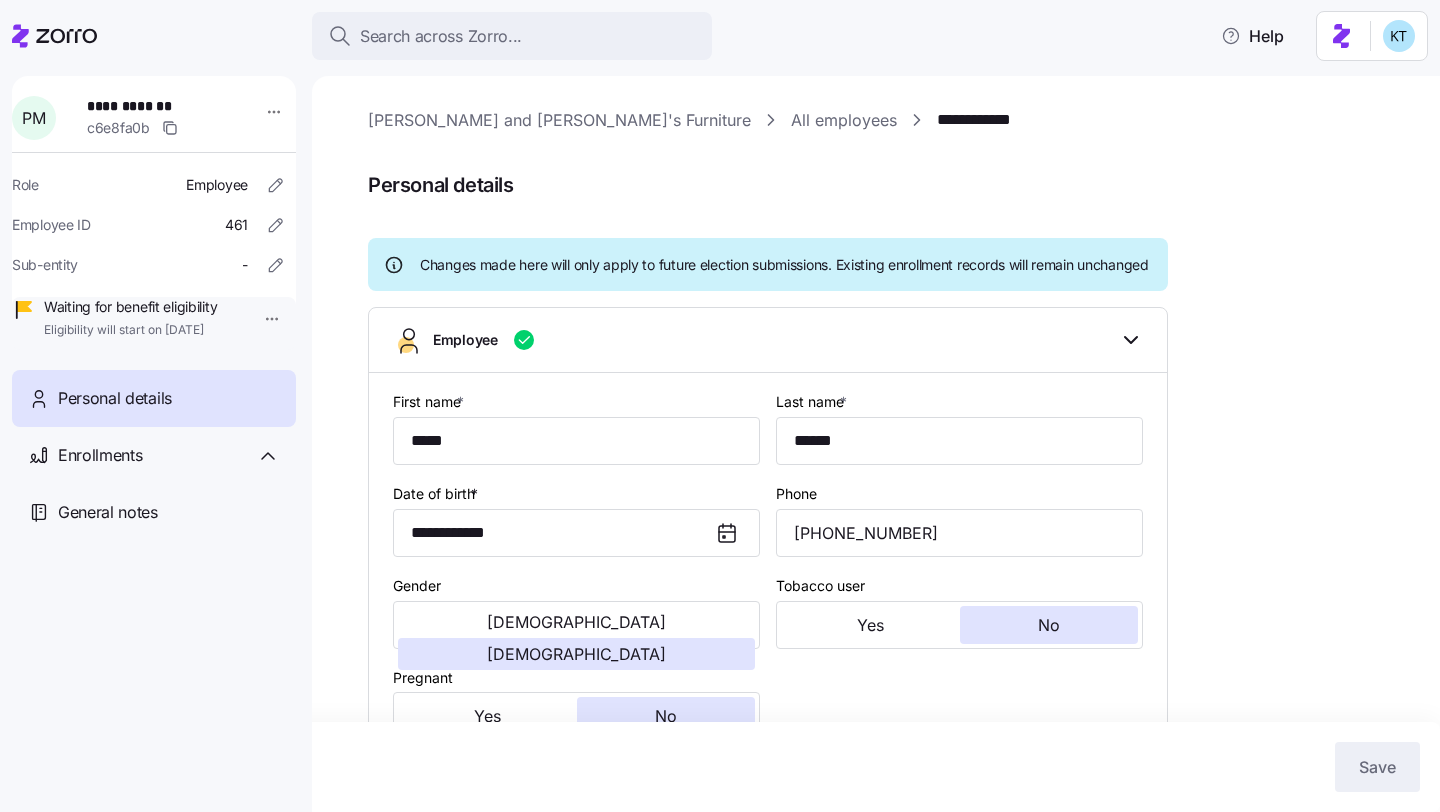 type on "NH" 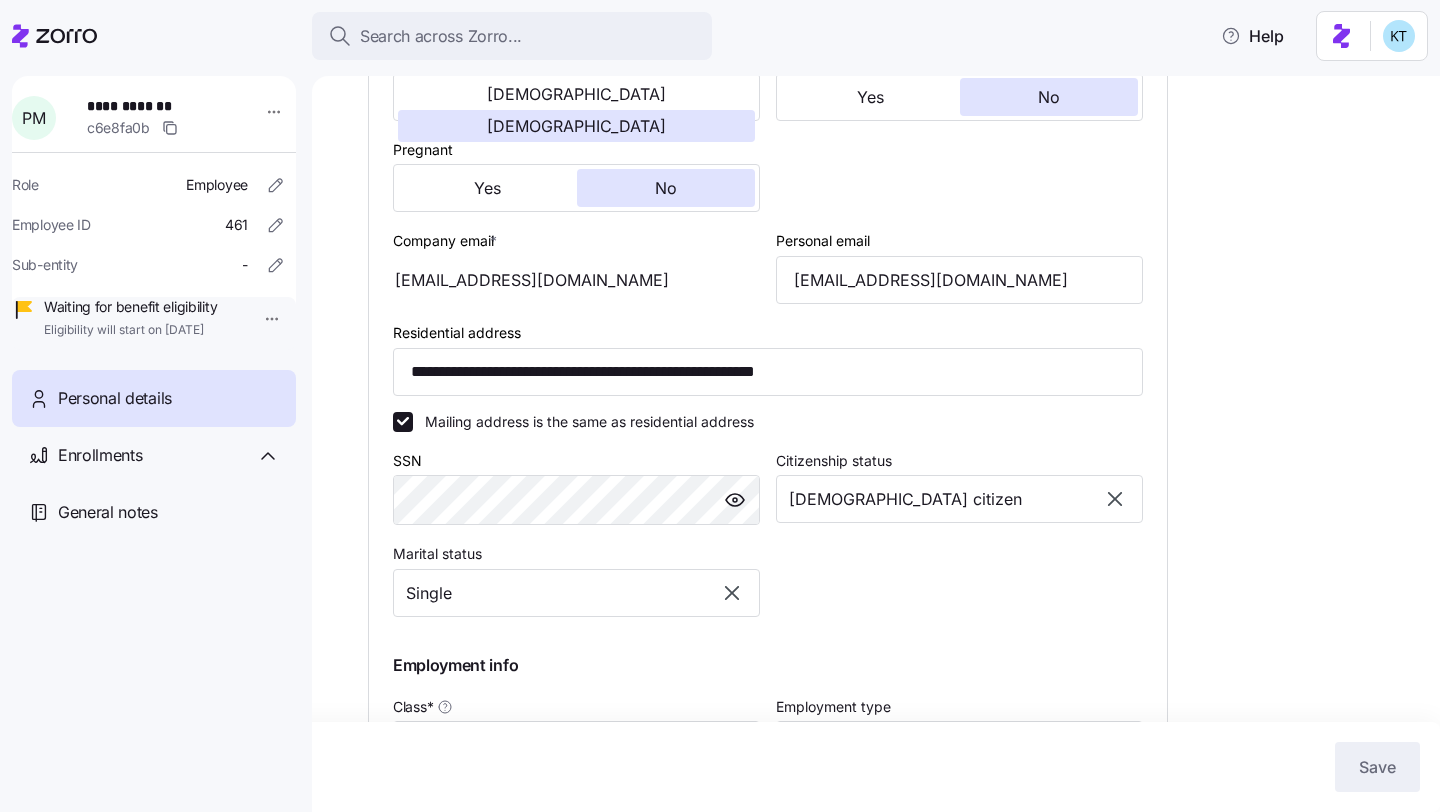 scroll, scrollTop: 529, scrollLeft: 0, axis: vertical 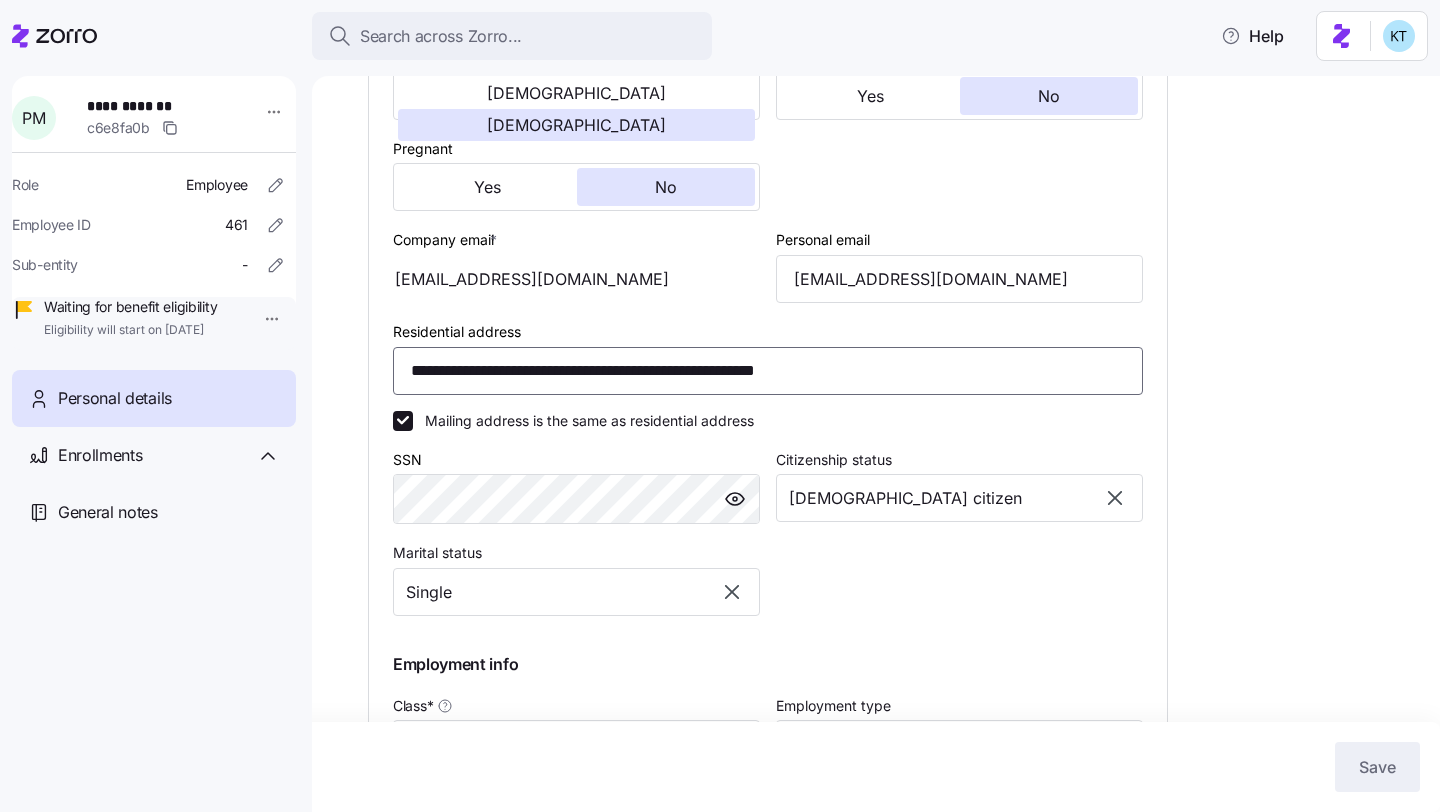 click on "**********" at bounding box center (768, 371) 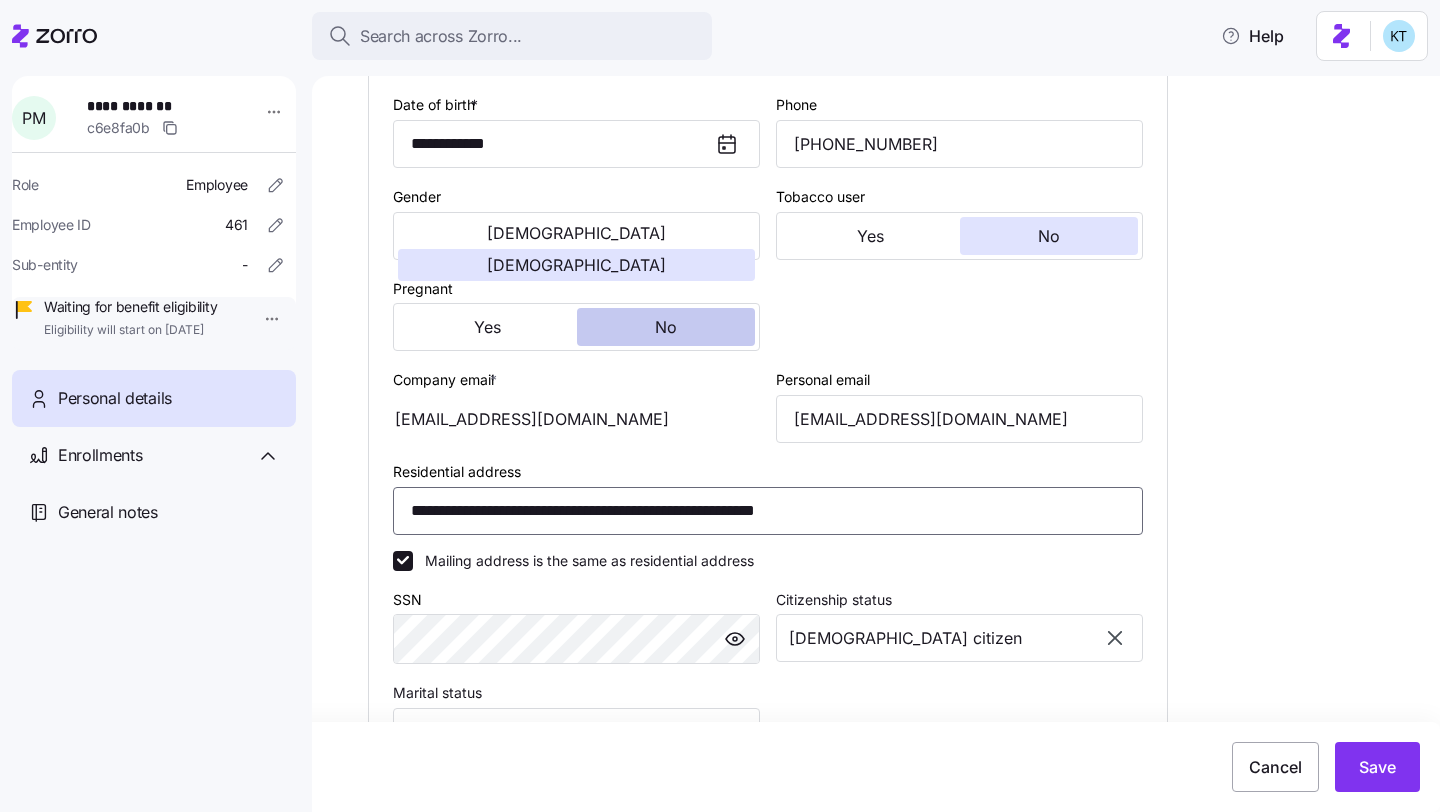 scroll, scrollTop: 386, scrollLeft: 0, axis: vertical 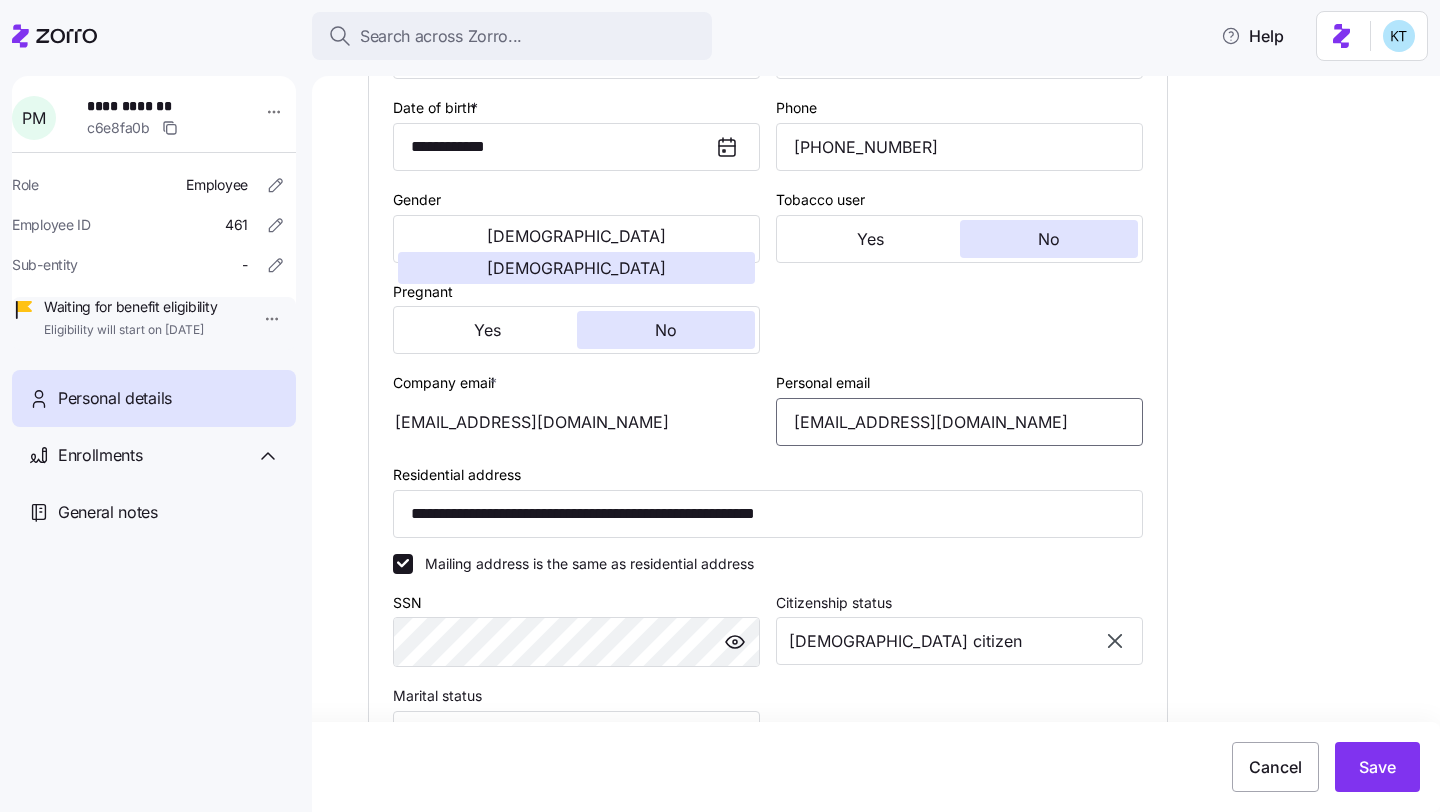 click on "pmacrae2014@gmail.com" at bounding box center [959, 422] 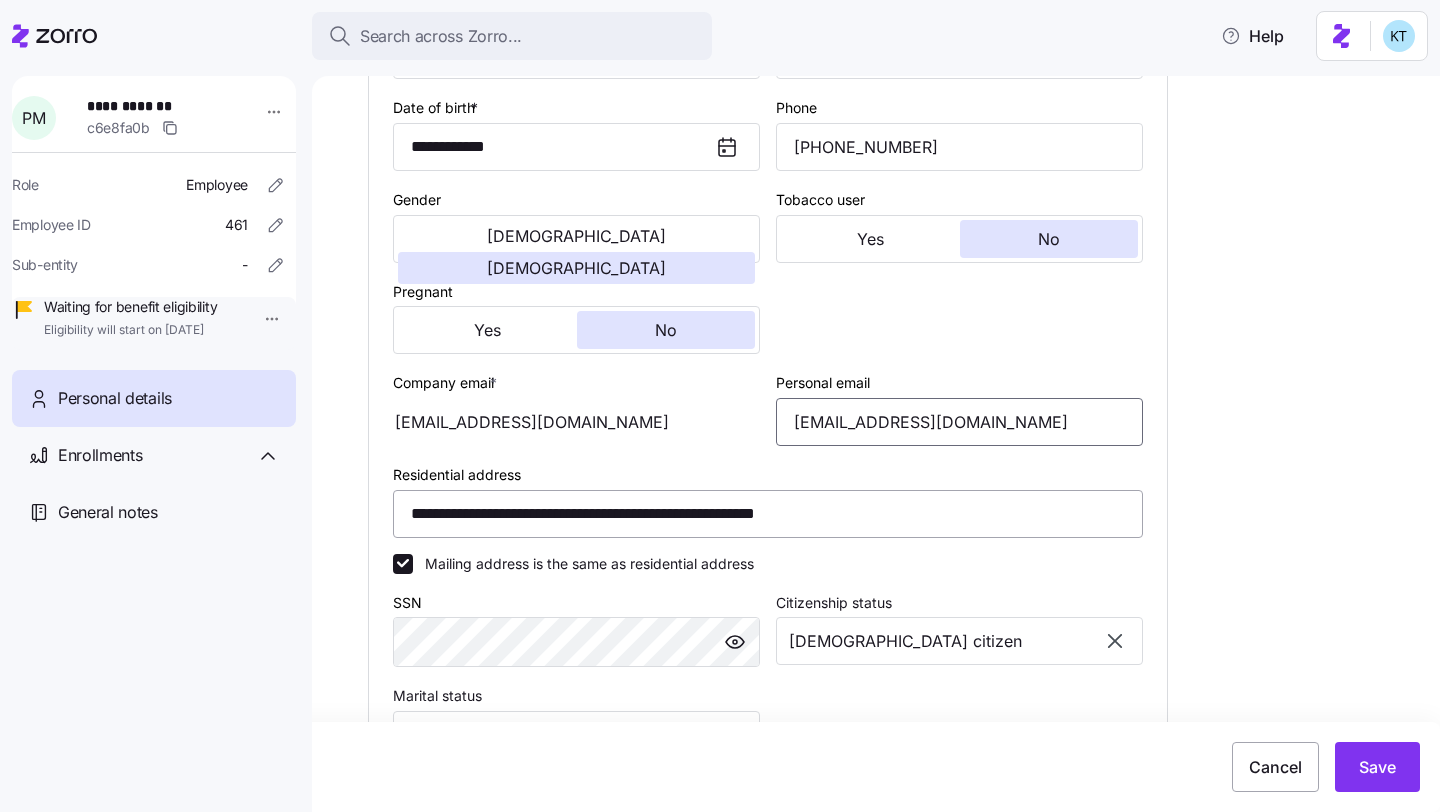 scroll, scrollTop: 446, scrollLeft: 0, axis: vertical 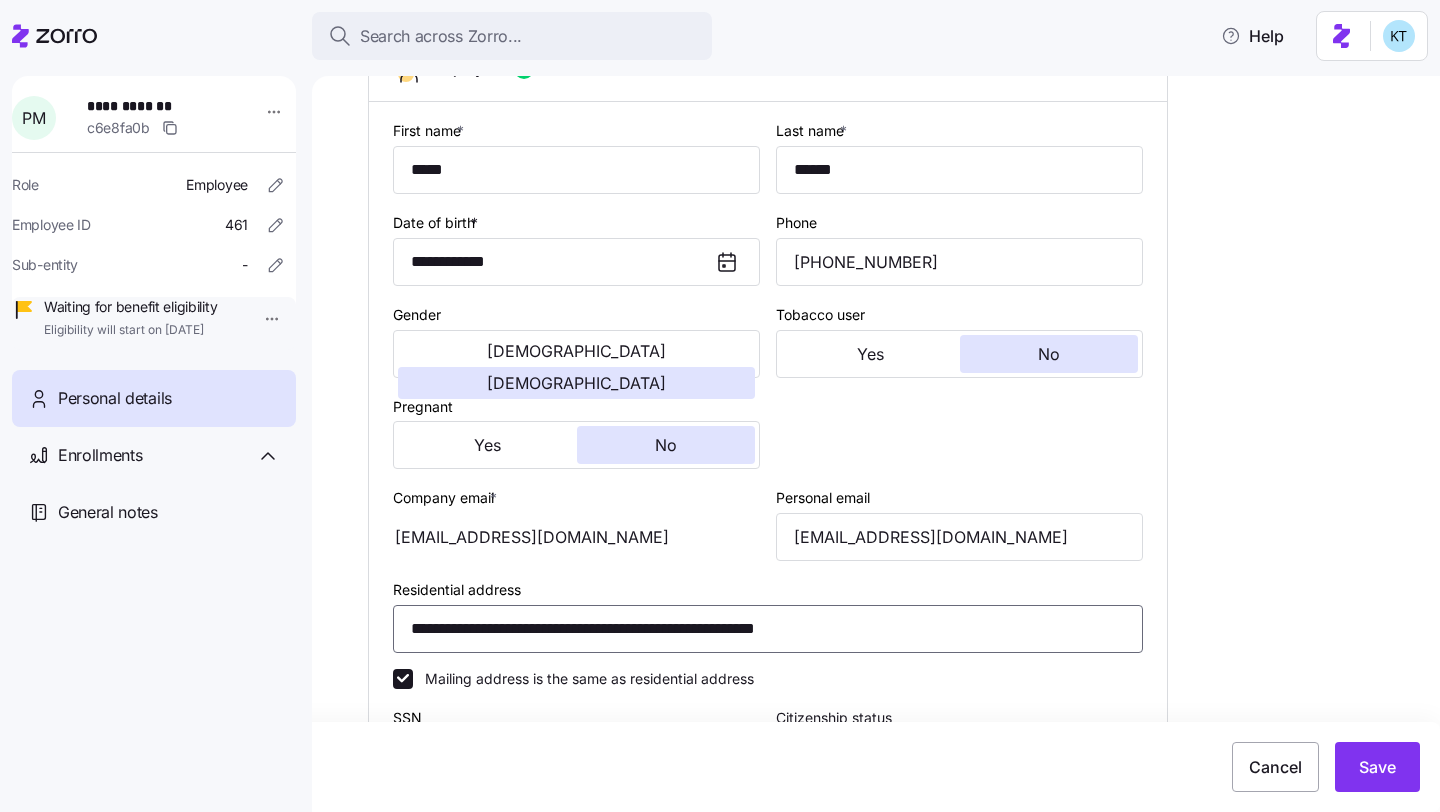 drag, startPoint x: 617, startPoint y: 657, endPoint x: 392, endPoint y: 638, distance: 225.8008 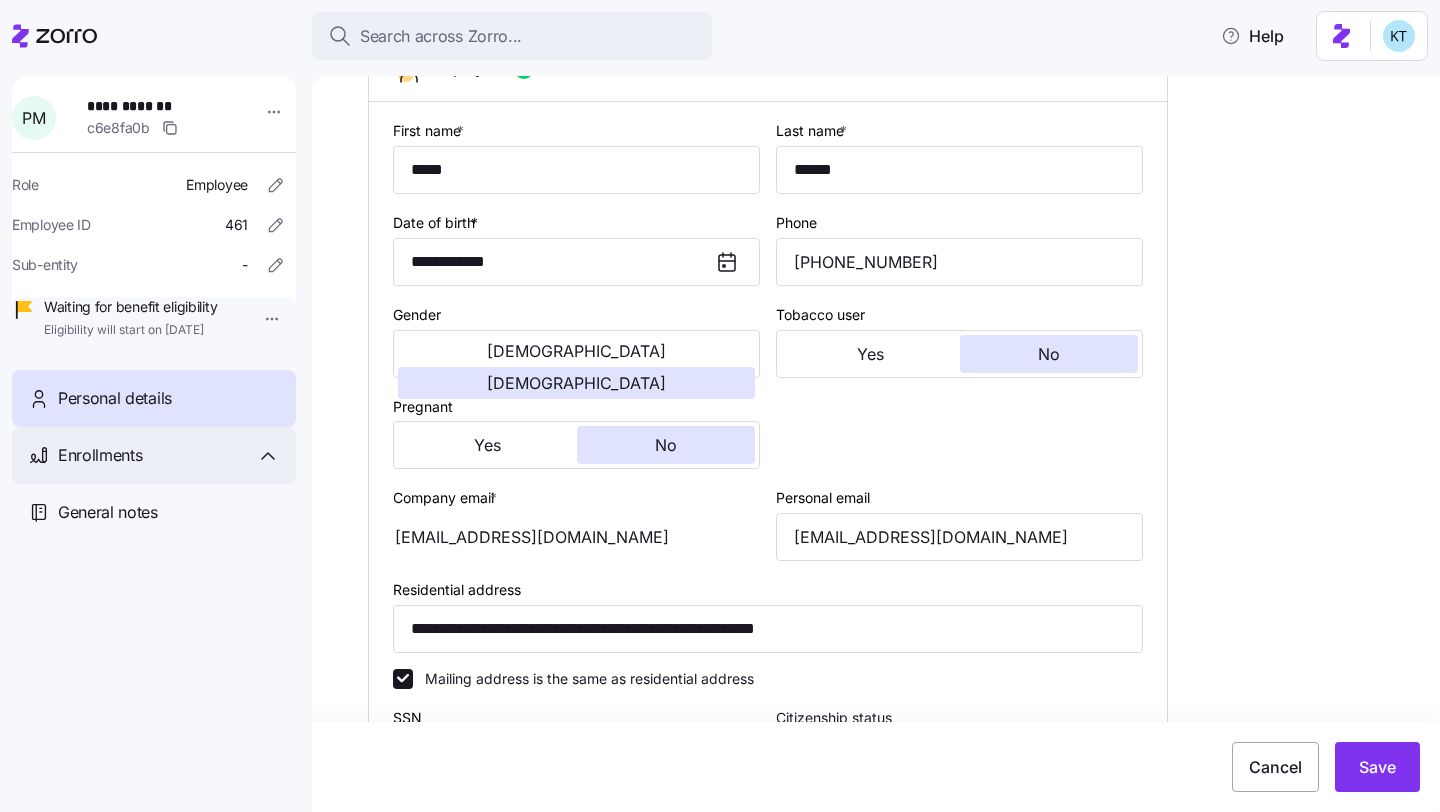 click on "Enrollments" at bounding box center (169, 455) 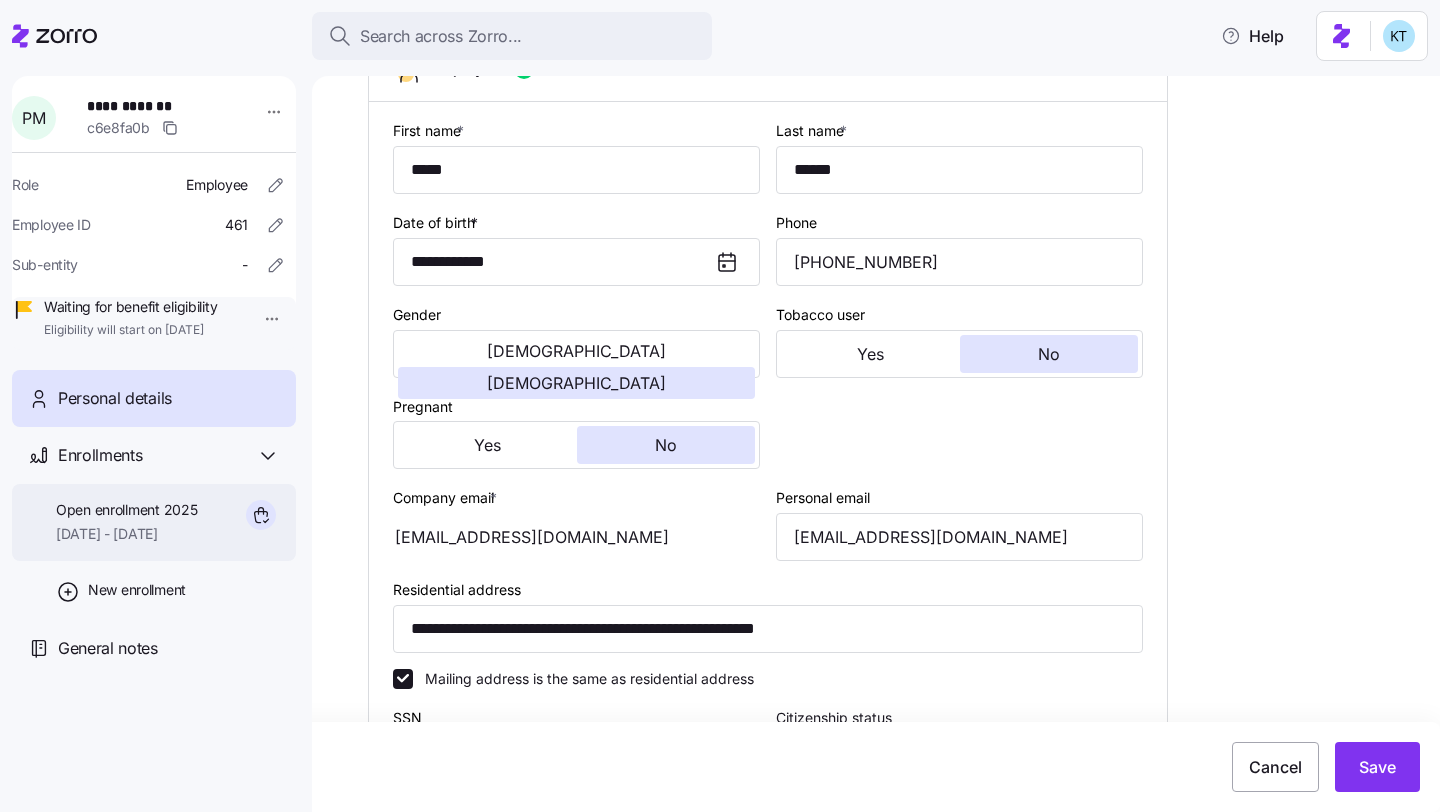click on "[DATE] - [DATE]" at bounding box center [126, 534] 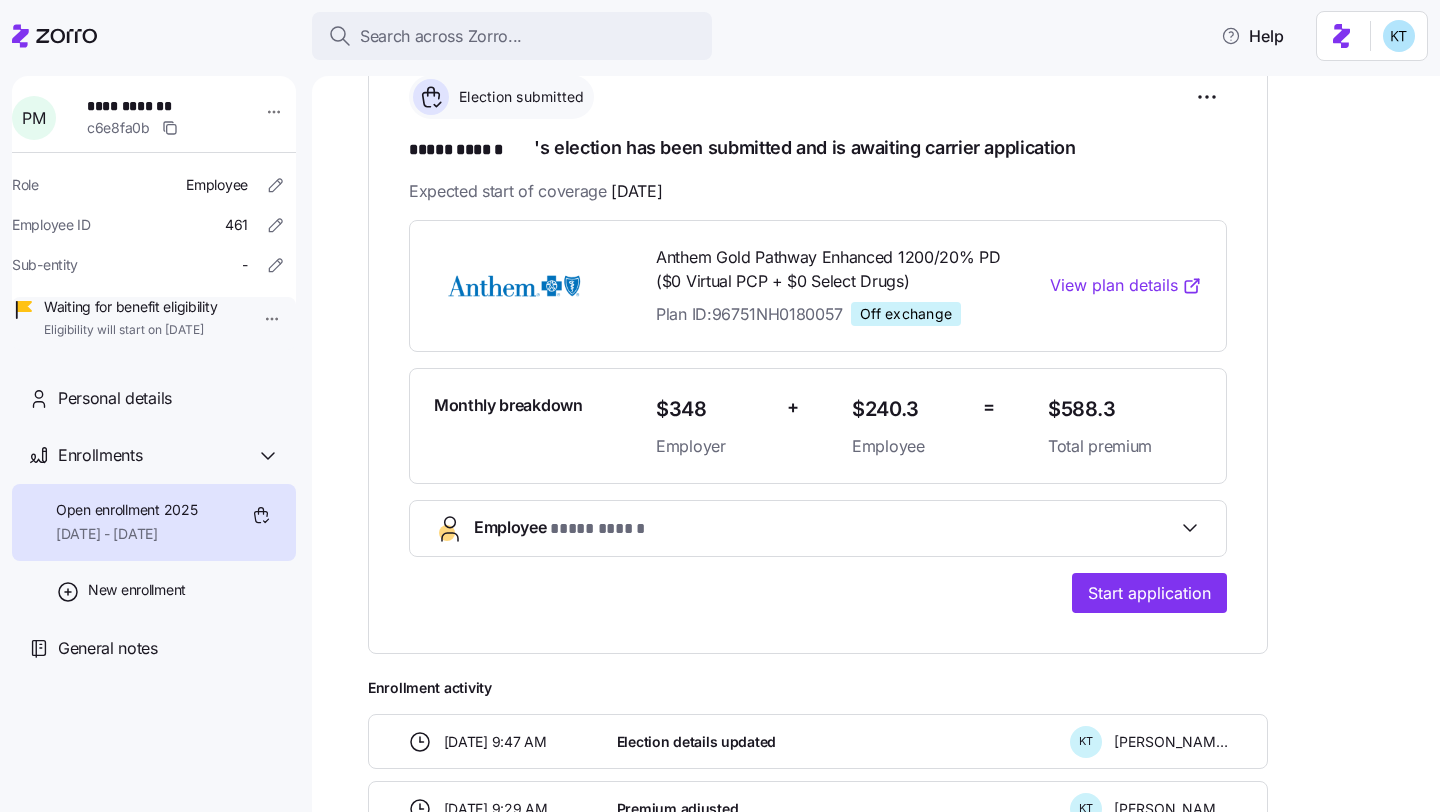 scroll, scrollTop: 306, scrollLeft: 0, axis: vertical 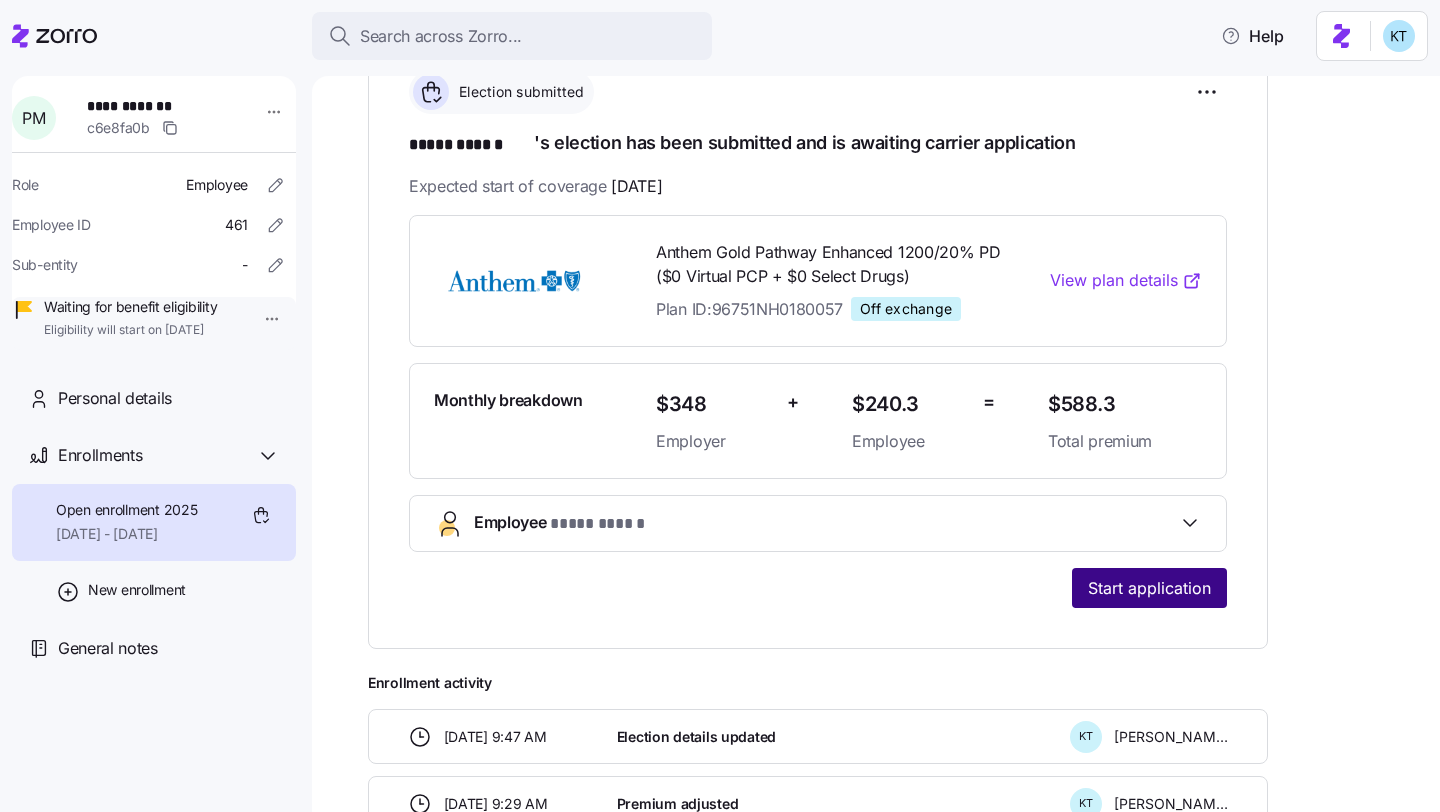 click on "Start application" at bounding box center [1149, 588] 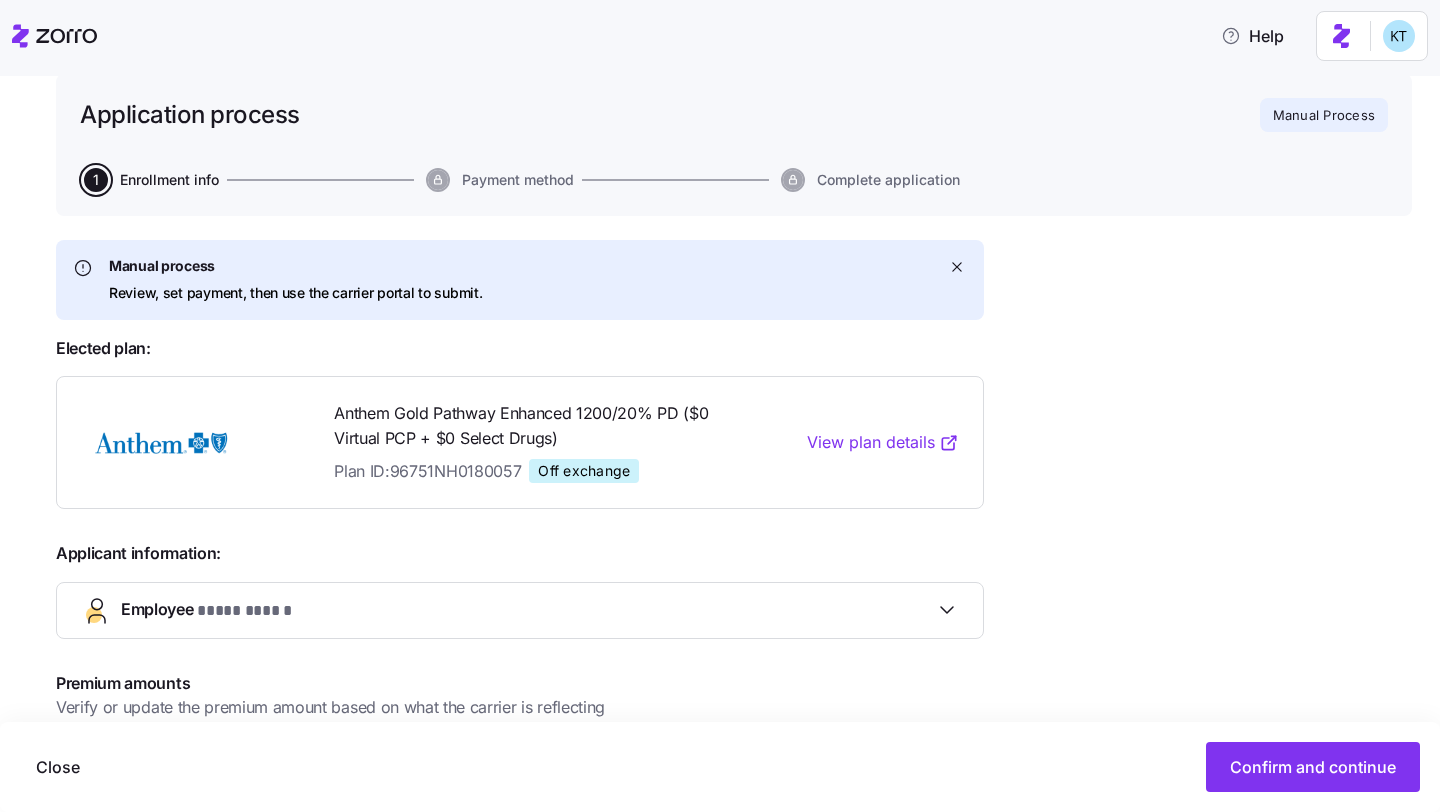 scroll, scrollTop: 147, scrollLeft: 0, axis: vertical 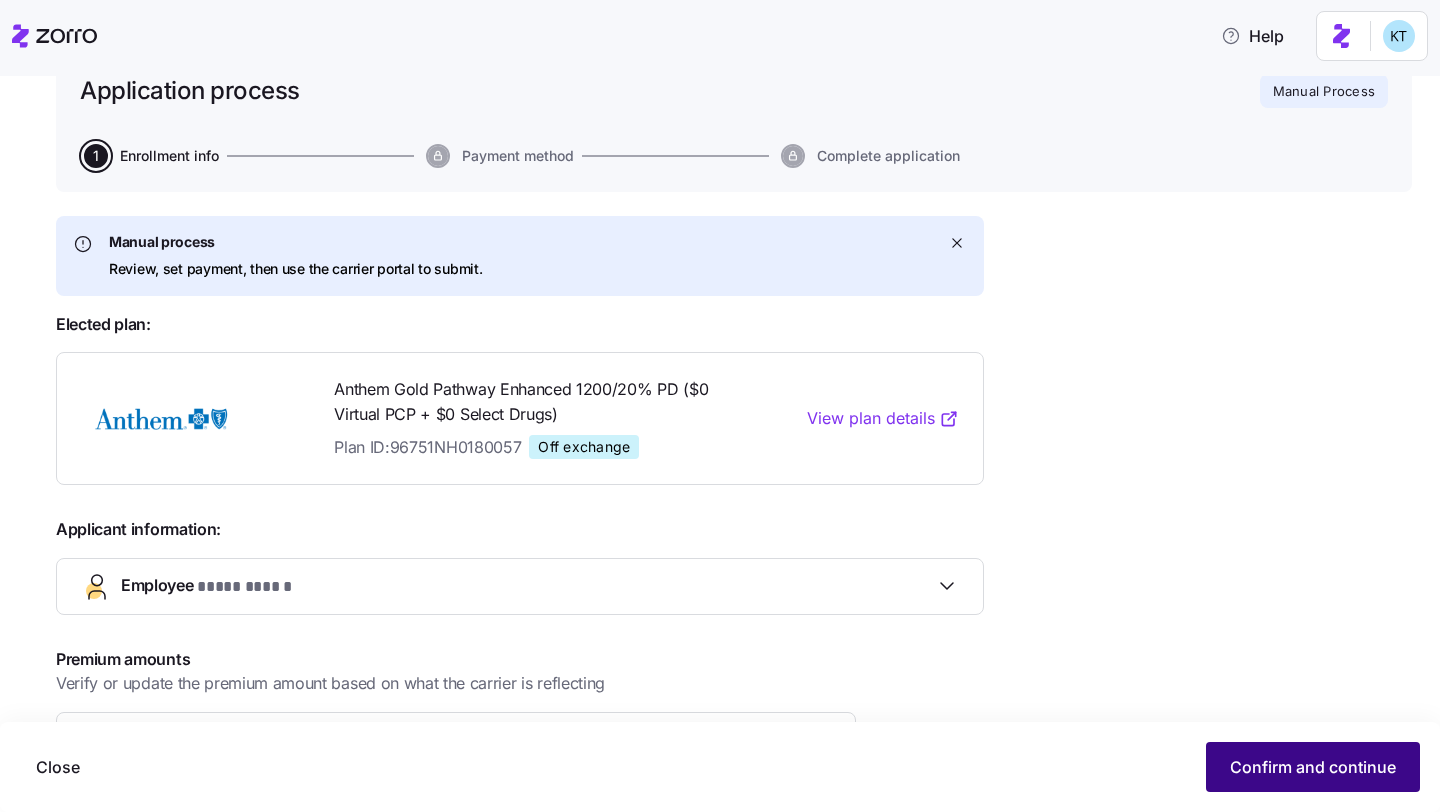 click on "Confirm and continue" at bounding box center (1313, 767) 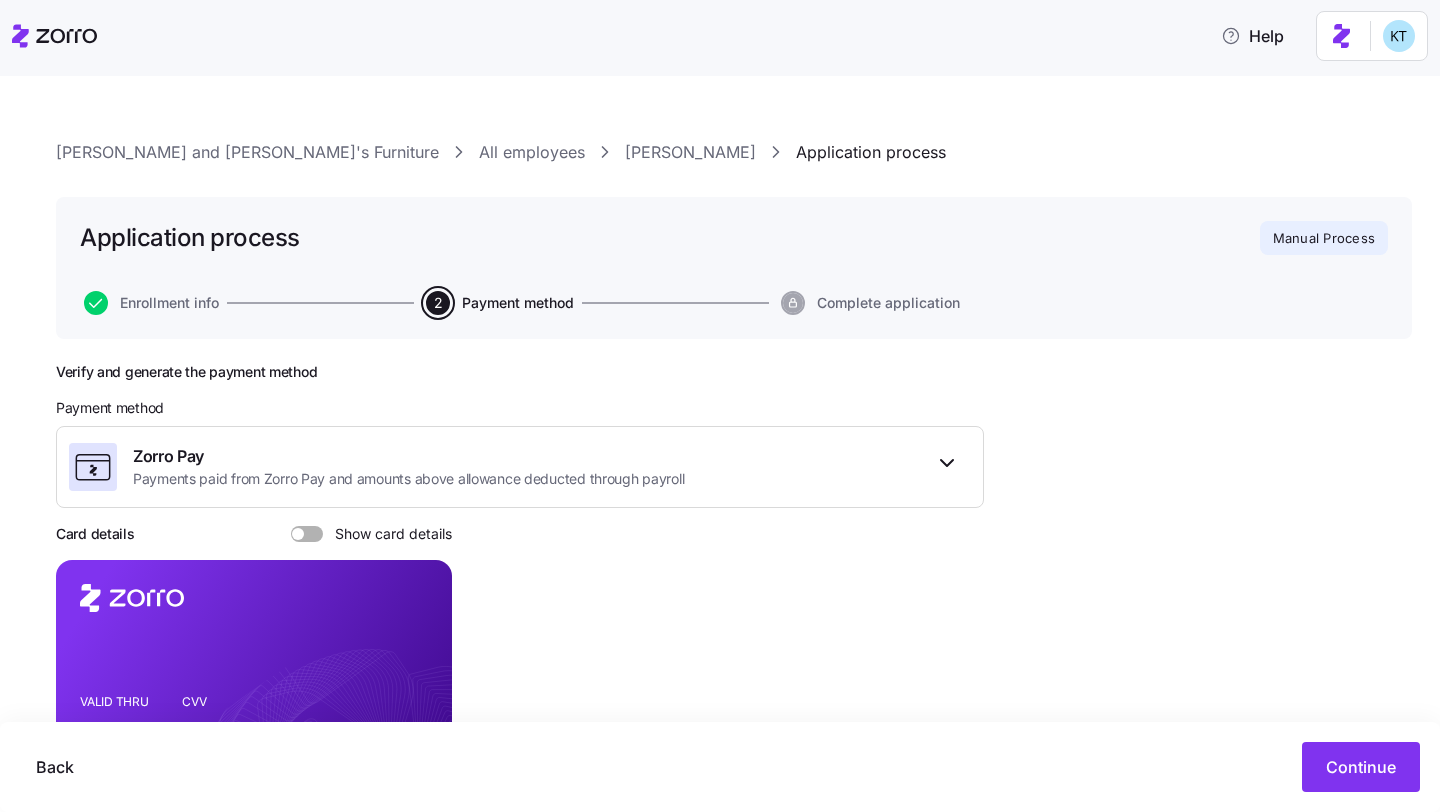 scroll, scrollTop: 182, scrollLeft: 0, axis: vertical 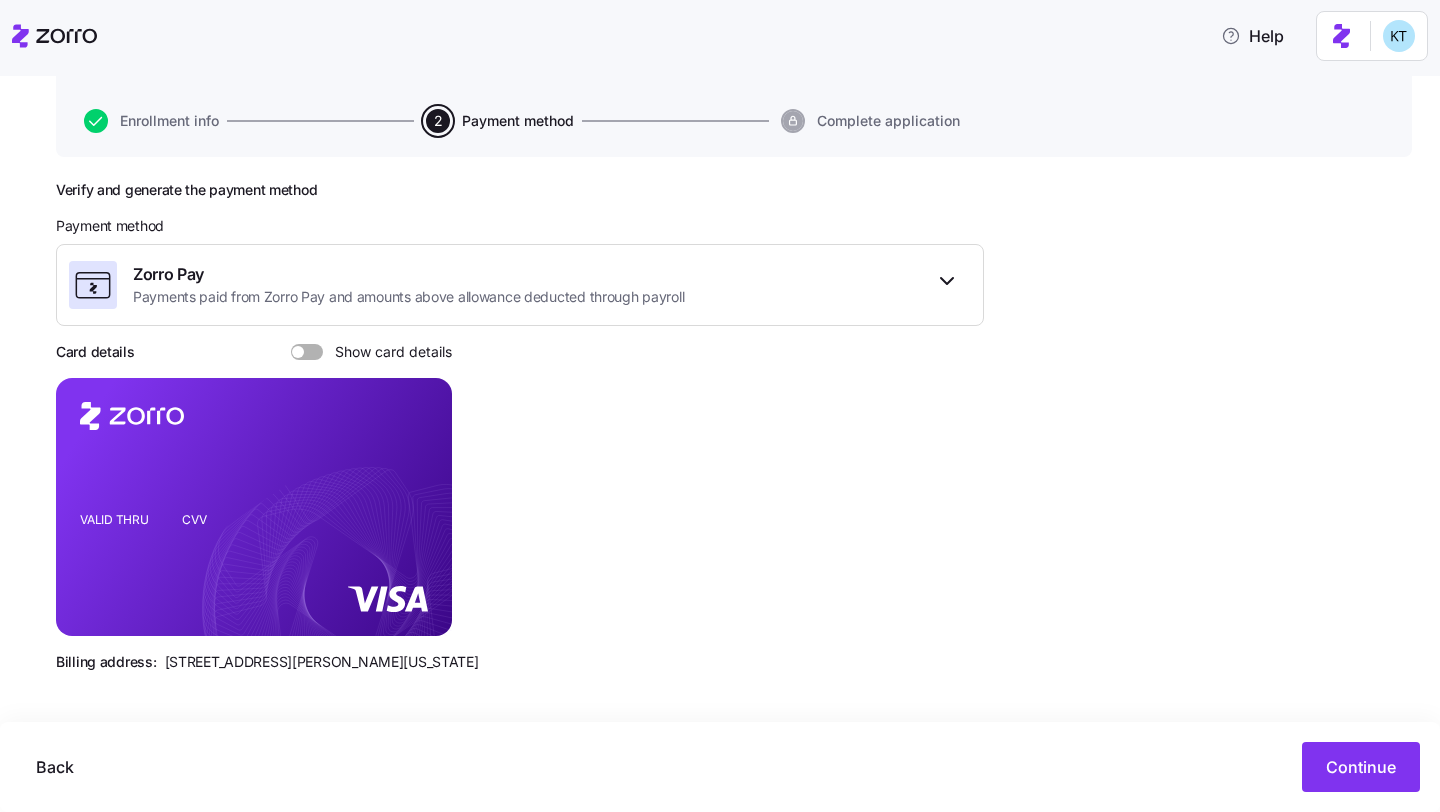 click on "Show card details" at bounding box center (387, 352) 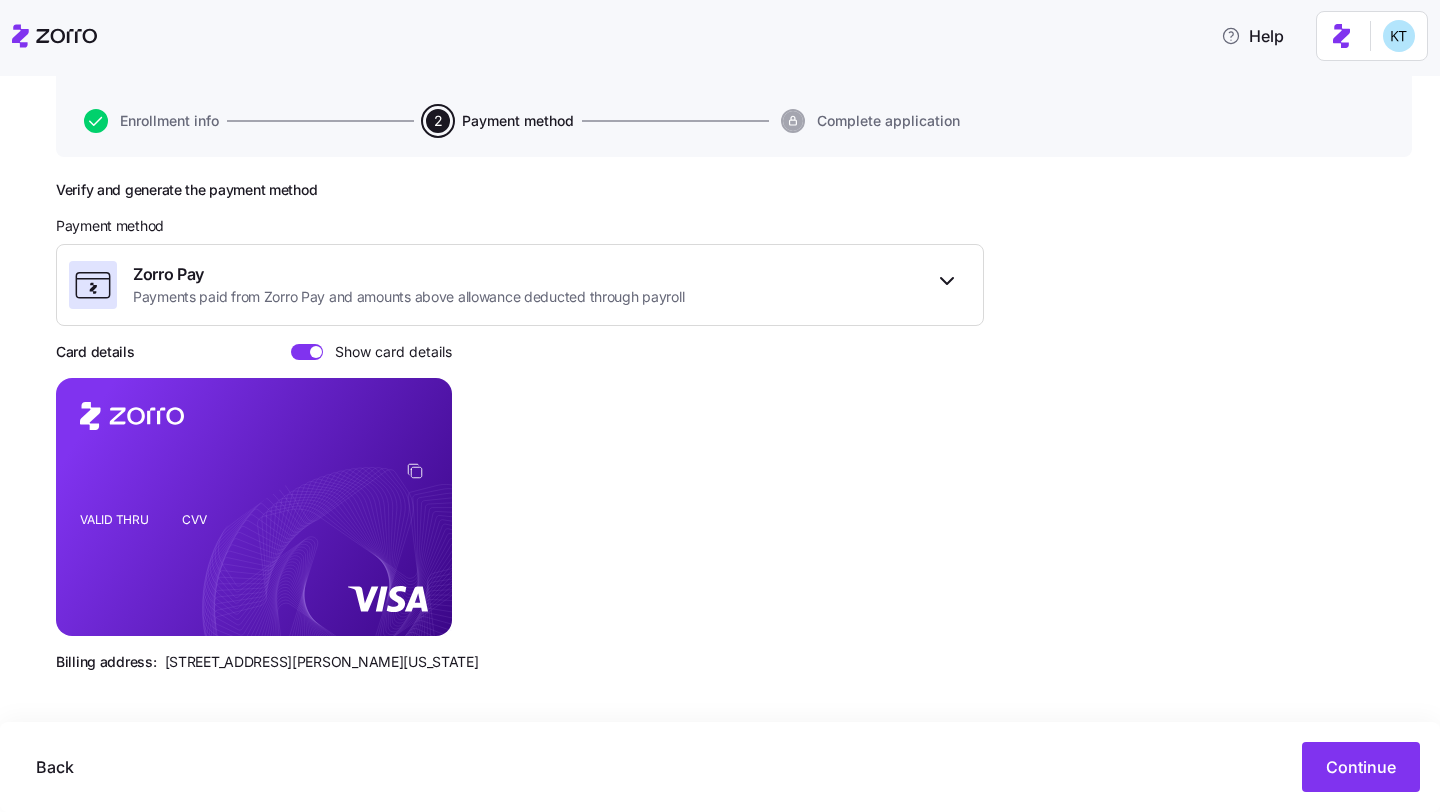 click 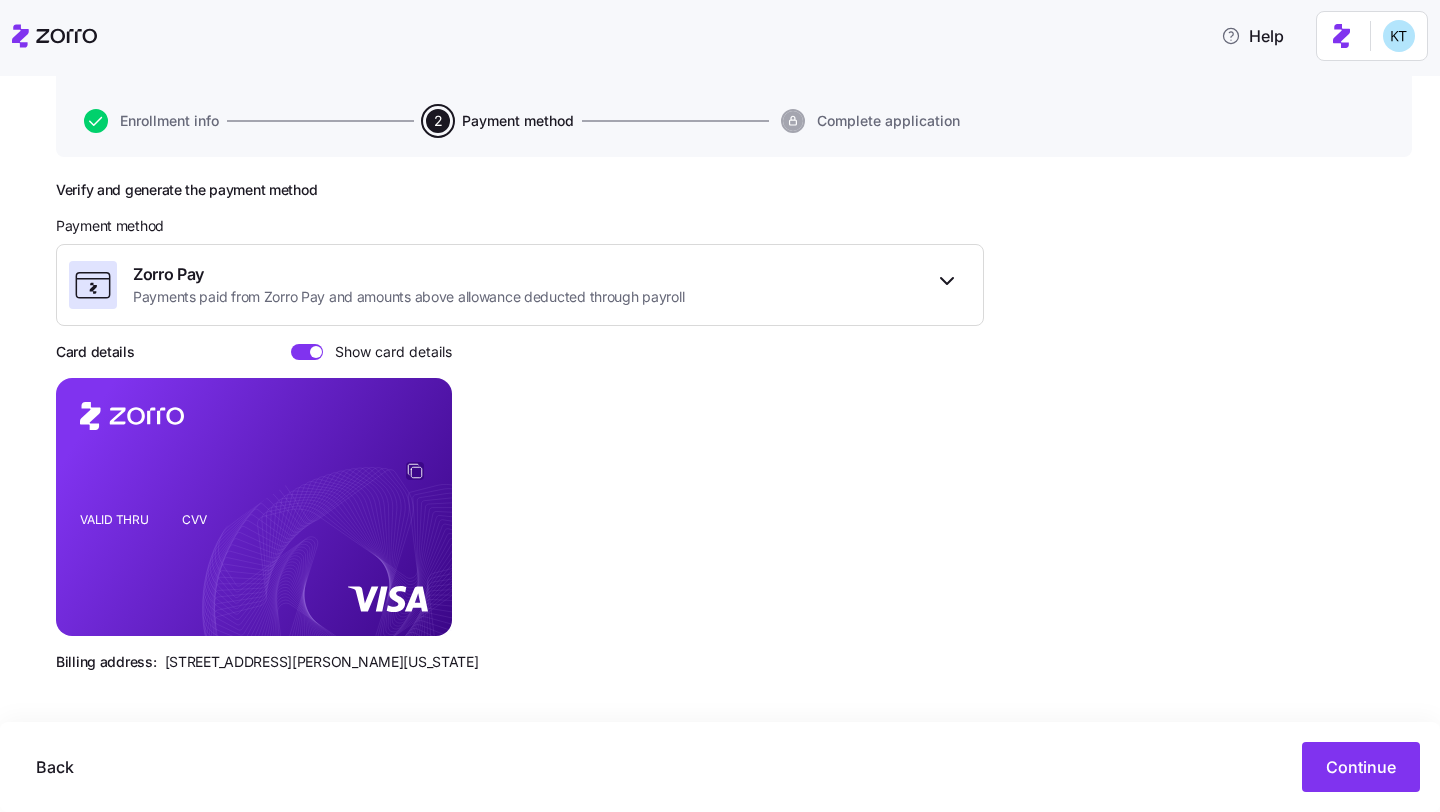 click 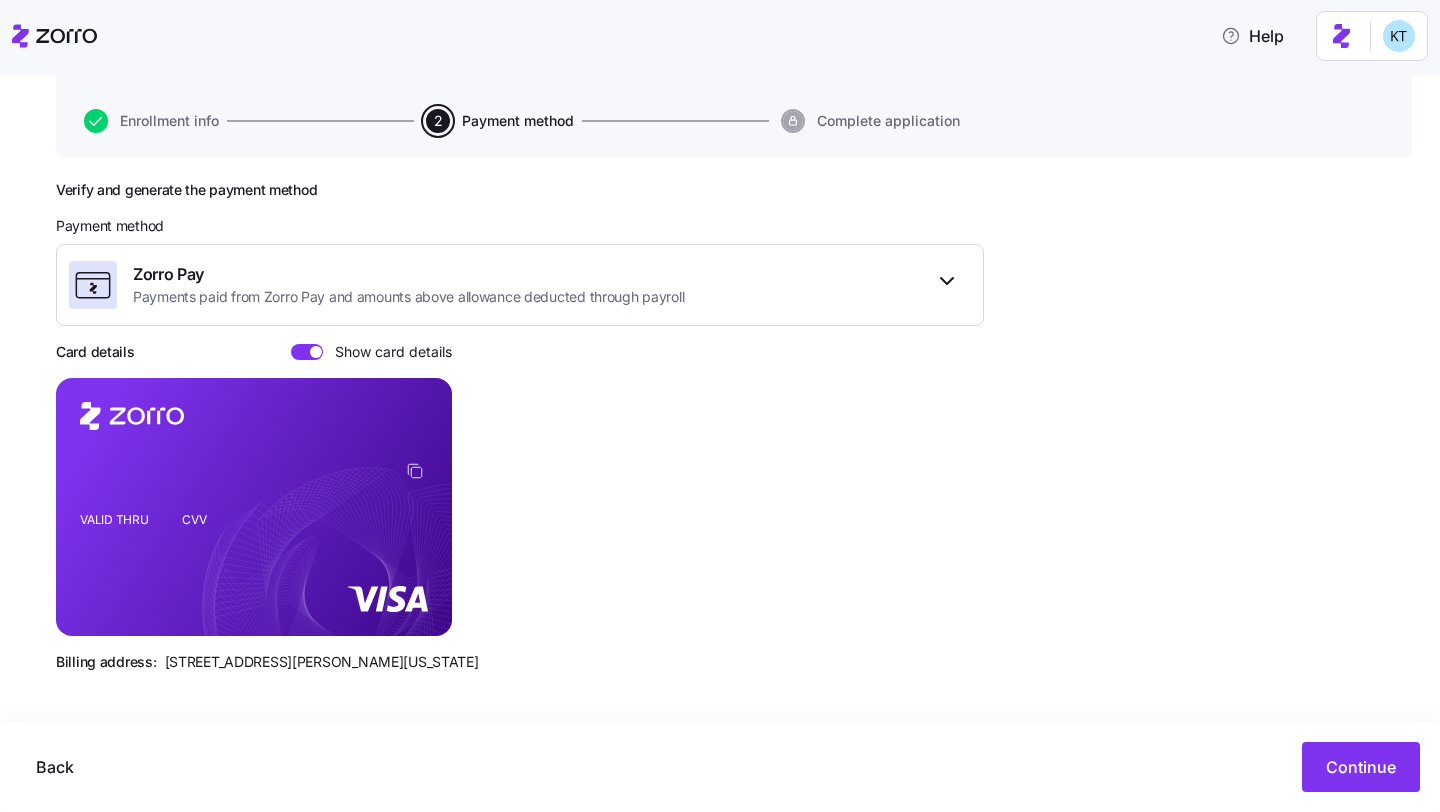 click on "810 Sharon Drive, Westlake, Ohio 44145" at bounding box center (322, 662) 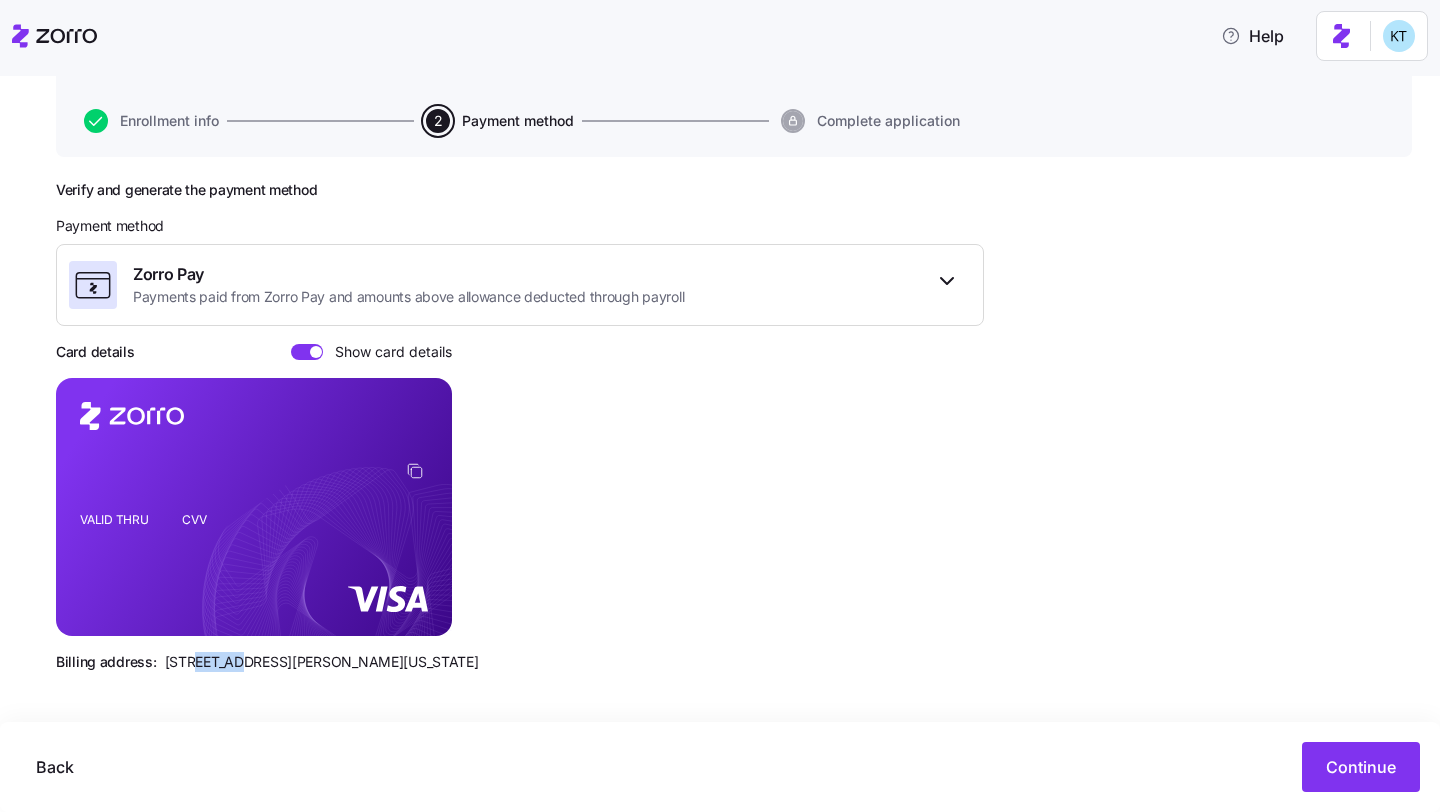 click on "810 Sharon Drive, Westlake, Ohio 44145" at bounding box center [322, 662] 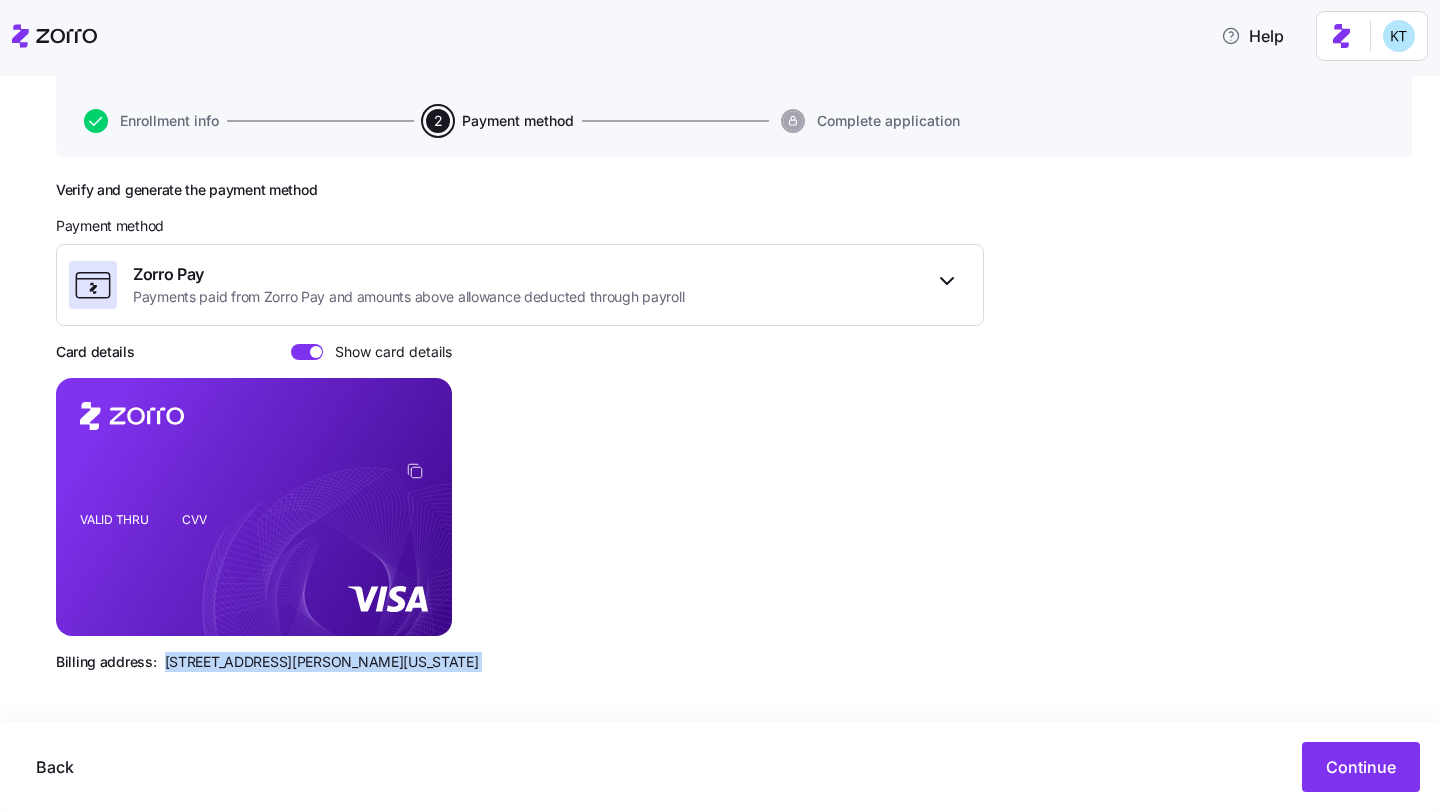 click on "810 Sharon Drive, Westlake, Ohio 44145" at bounding box center [322, 662] 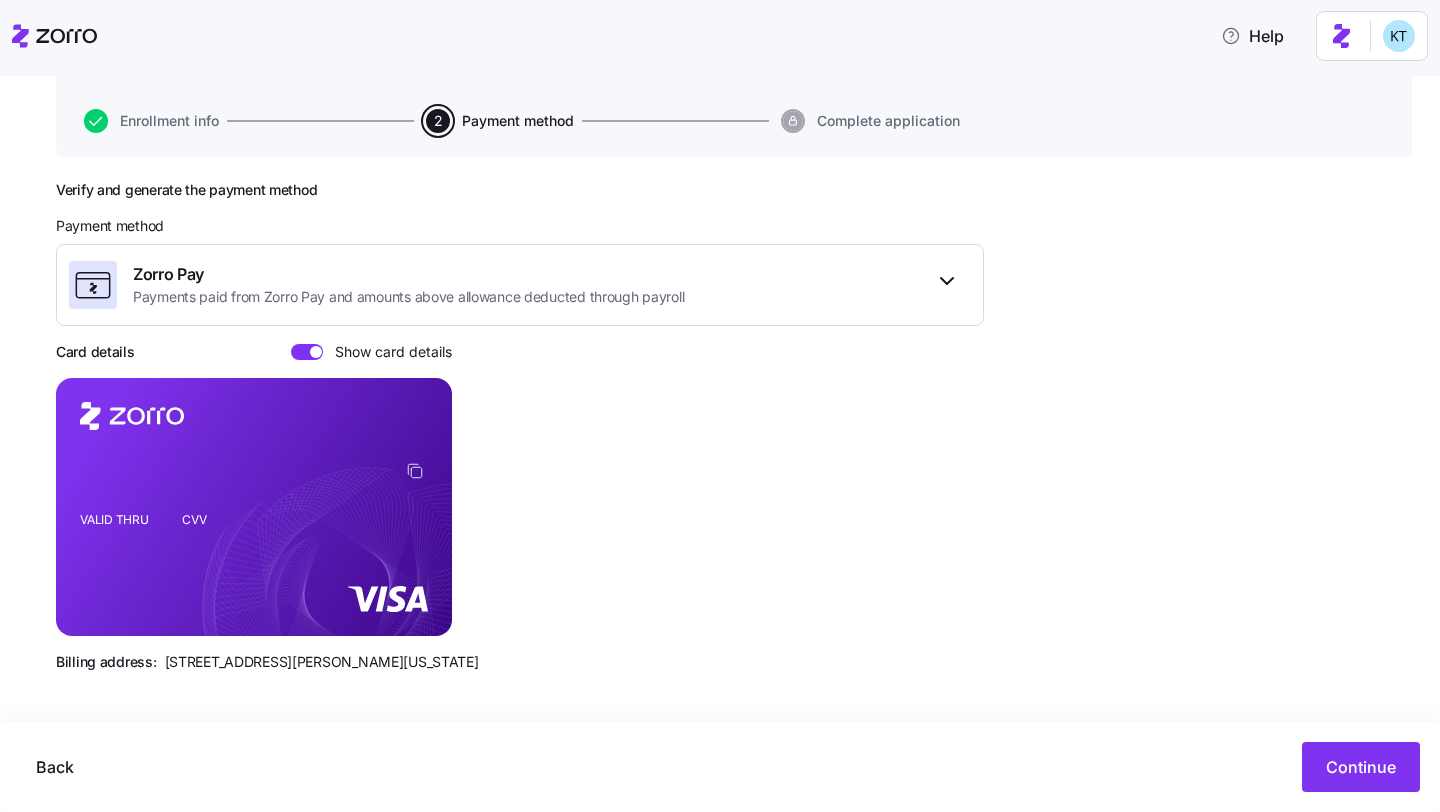 click 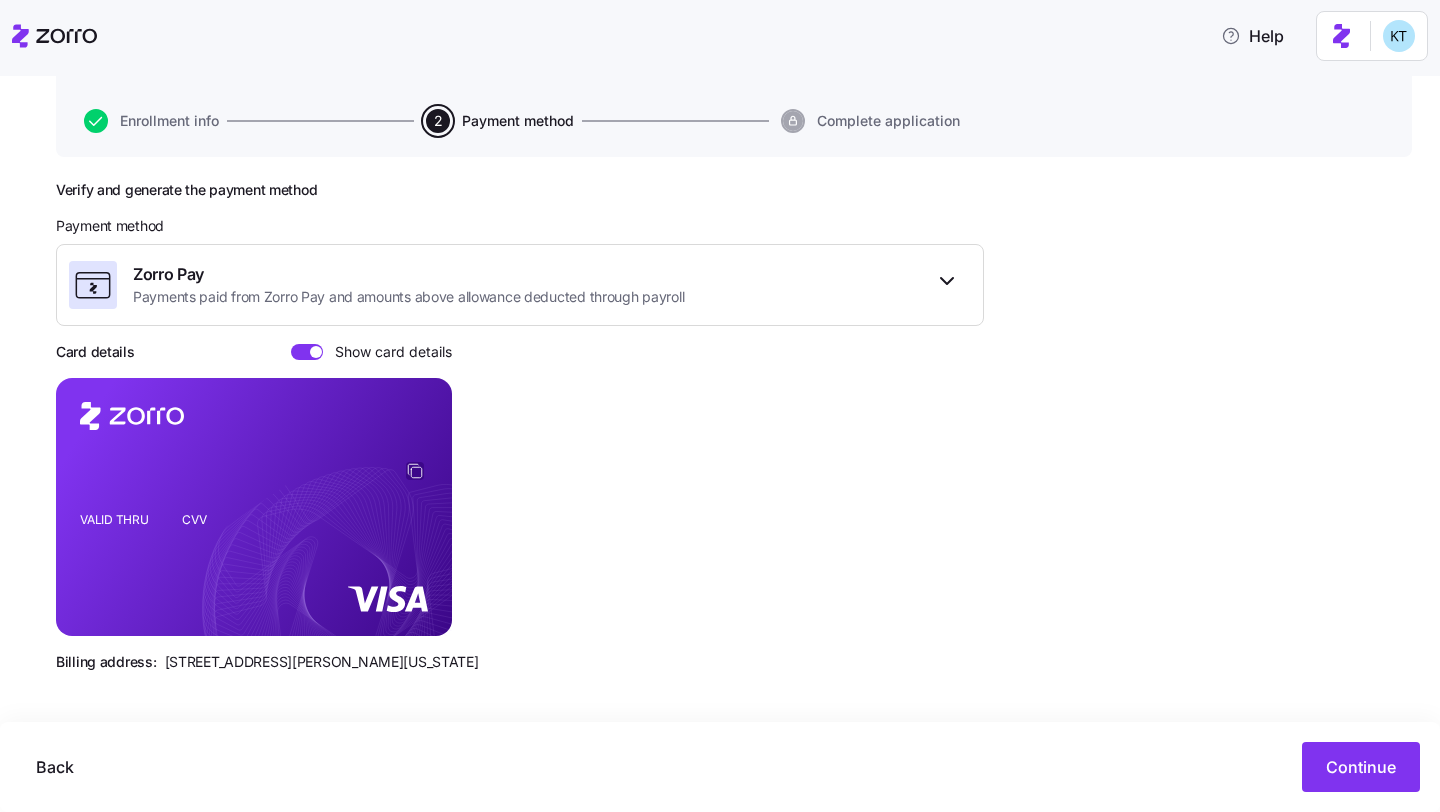 click 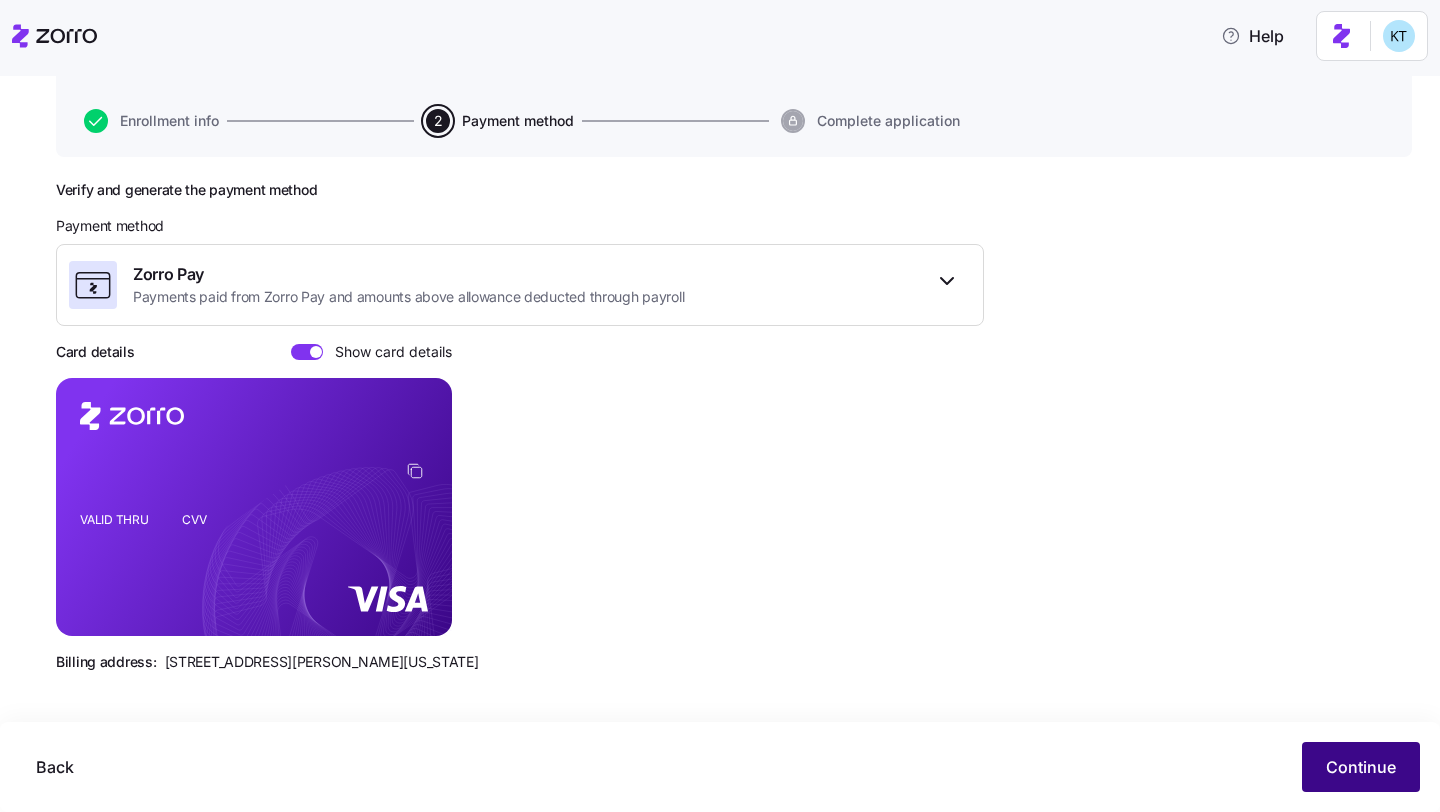 click on "Continue" at bounding box center [1361, 767] 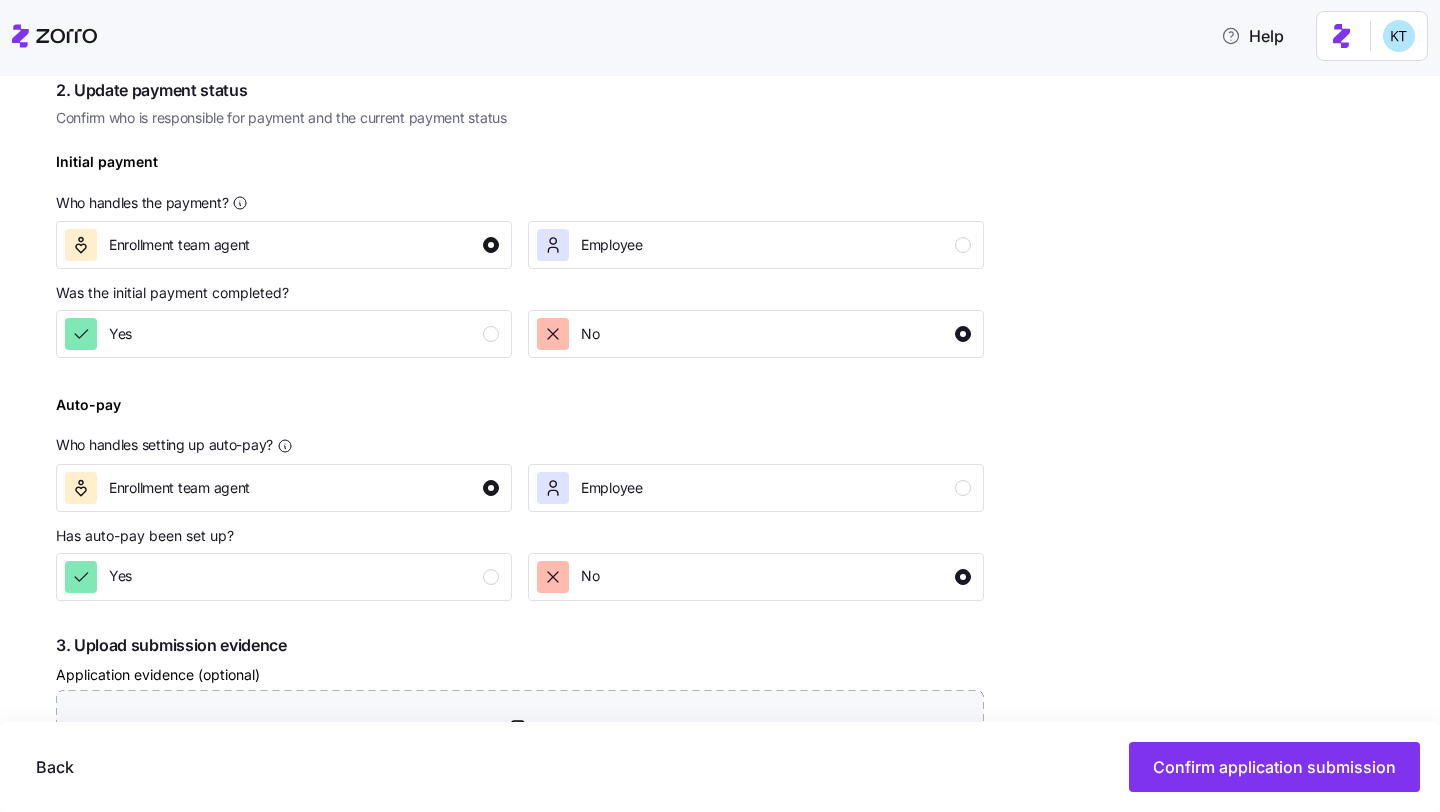 scroll, scrollTop: 513, scrollLeft: 0, axis: vertical 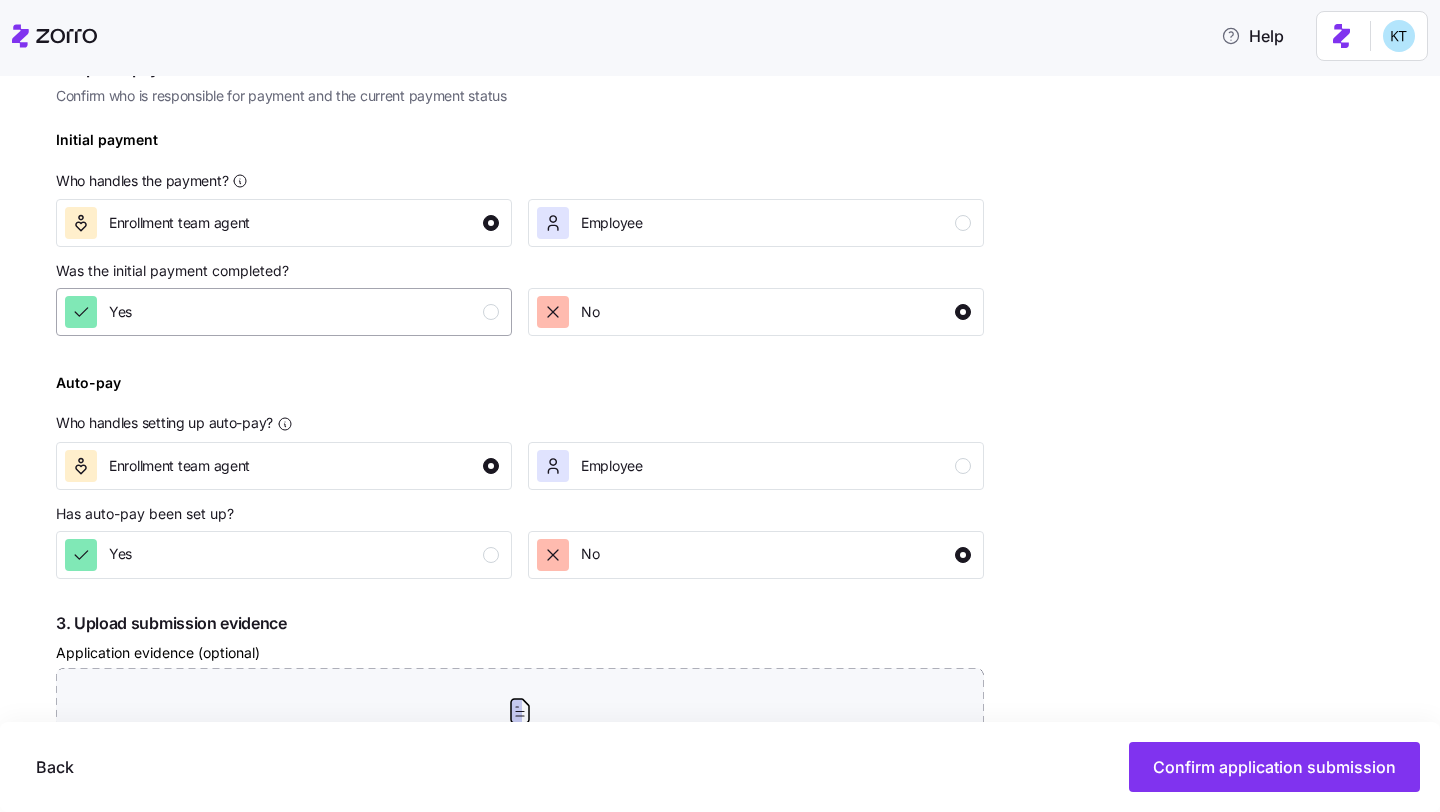 click on "Yes" at bounding box center [120, 312] 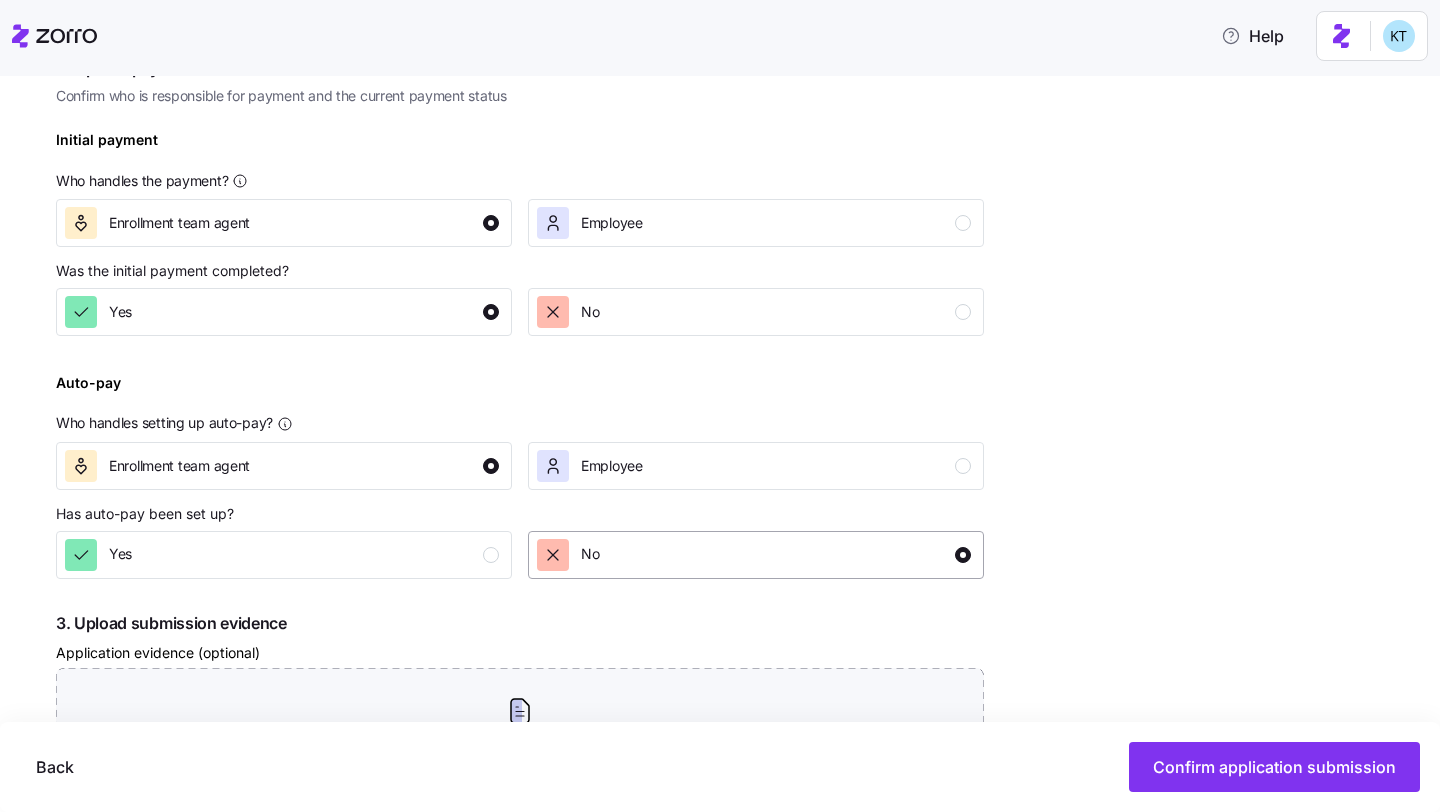 click on "No" at bounding box center (754, 555) 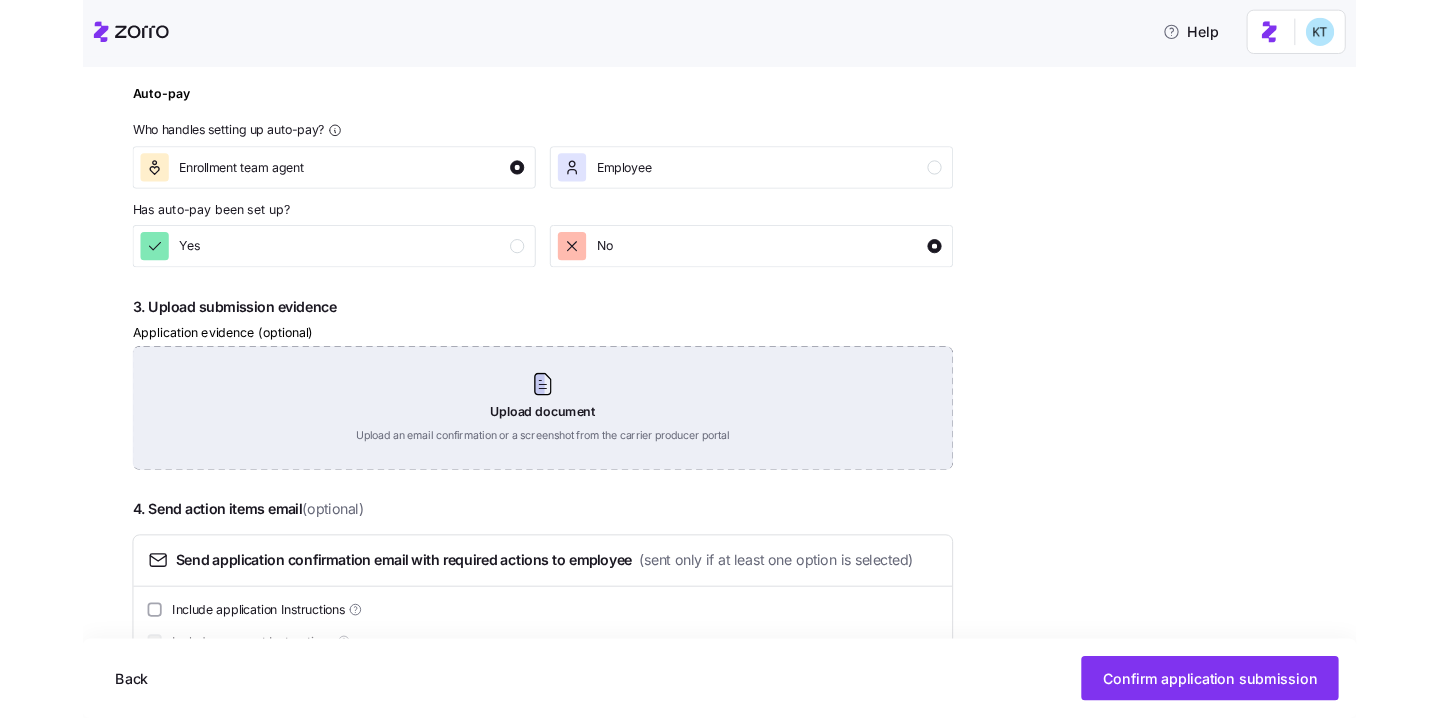 scroll, scrollTop: 849, scrollLeft: 0, axis: vertical 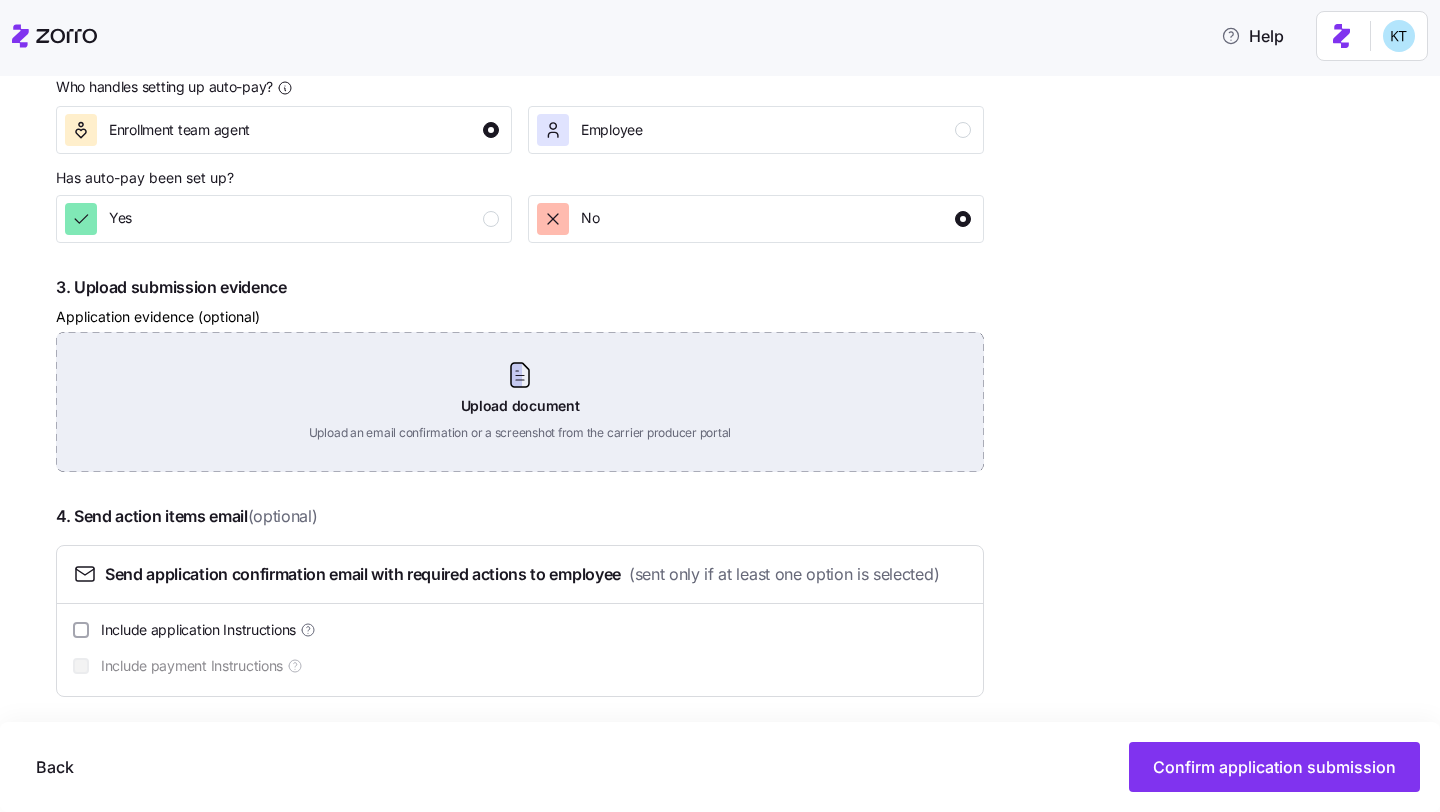 click on "Upload document Upload an email confirmation or a screenshot from the carrier producer portal" at bounding box center [520, 402] 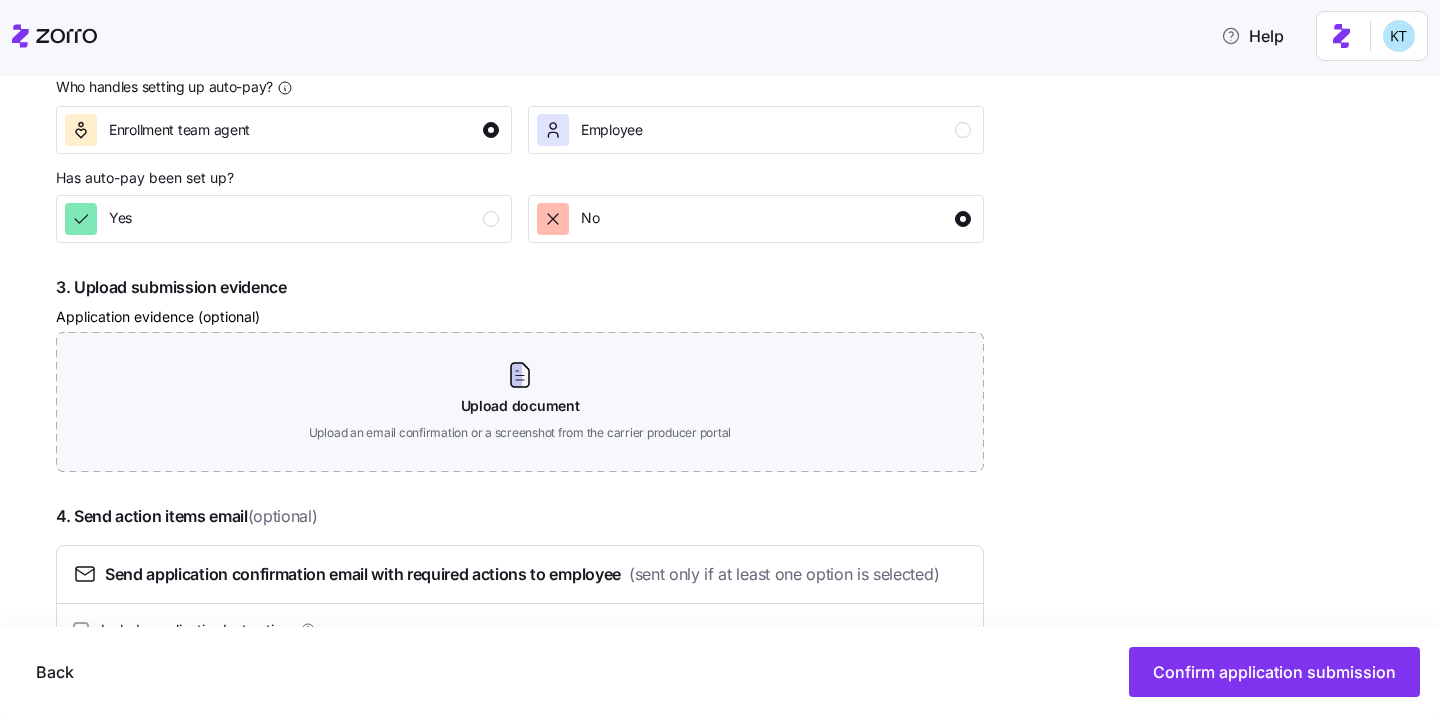 click on "Bernie and Phyl's Furniture All employees PENNY MACRAE Application process Application process Manual Process Enrollment info Payment method 3 Complete application Complete the 4 steps below and confirm application submission 1. Submit application Enter these details into the carrier’s online form to submit View application details 2. Update payment status Confirm who is responsible for payment and the current payment status Initial payment Who handles the payment? Enrollment team agent Employee Was the initial payment completed? Yes No Auto-pay Who handles setting up auto-pay? Enrollment team agent Employee Has auto-pay been set up? Yes No 3. Upload submission evidence Application evidence (optional) Upload document Upload an email confirmation or a screenshot from the carrier producer portal 4. Send action items email (optional) Send application confirmation email with required actions to employee (sent only if at least one option is selected) Include application Instructions Include payment Instructions" at bounding box center (720, 396) 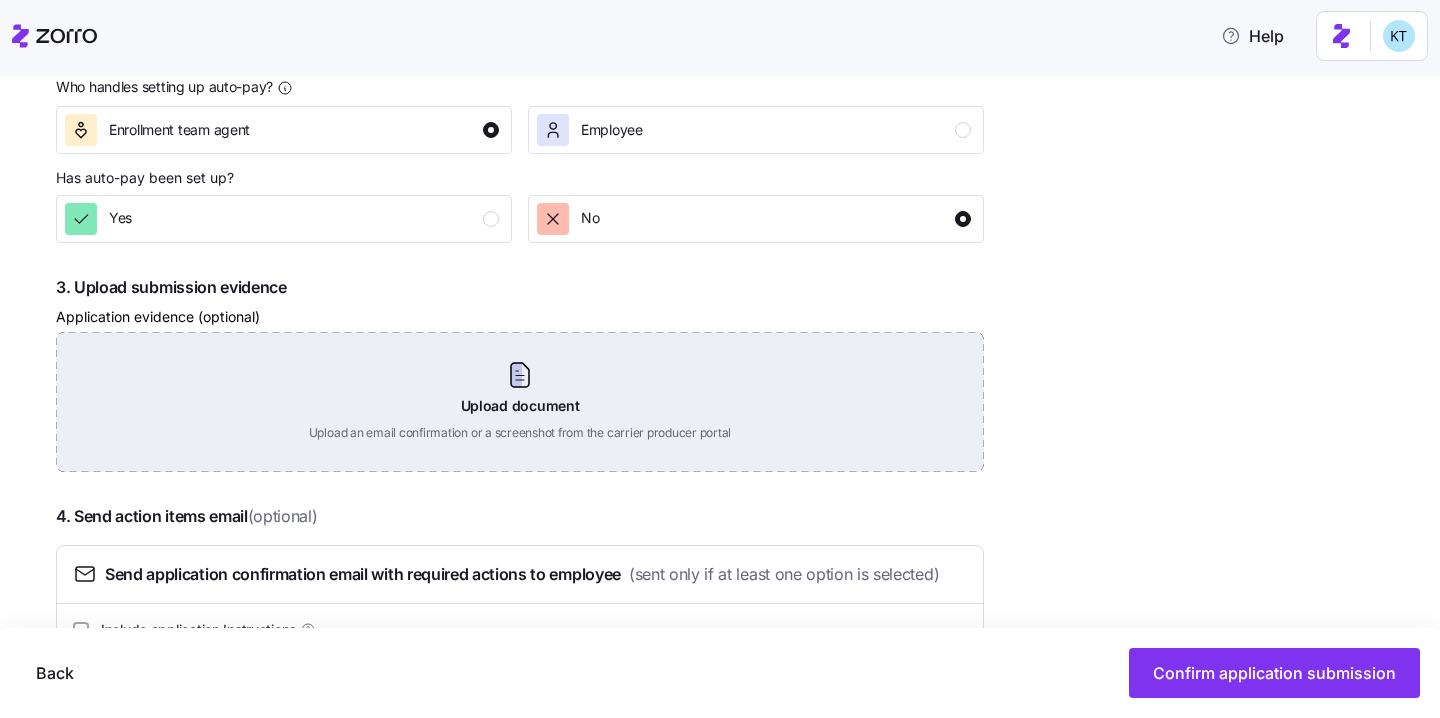 click on "Upload document Upload an email confirmation or a screenshot from the carrier producer portal" at bounding box center (520, 402) 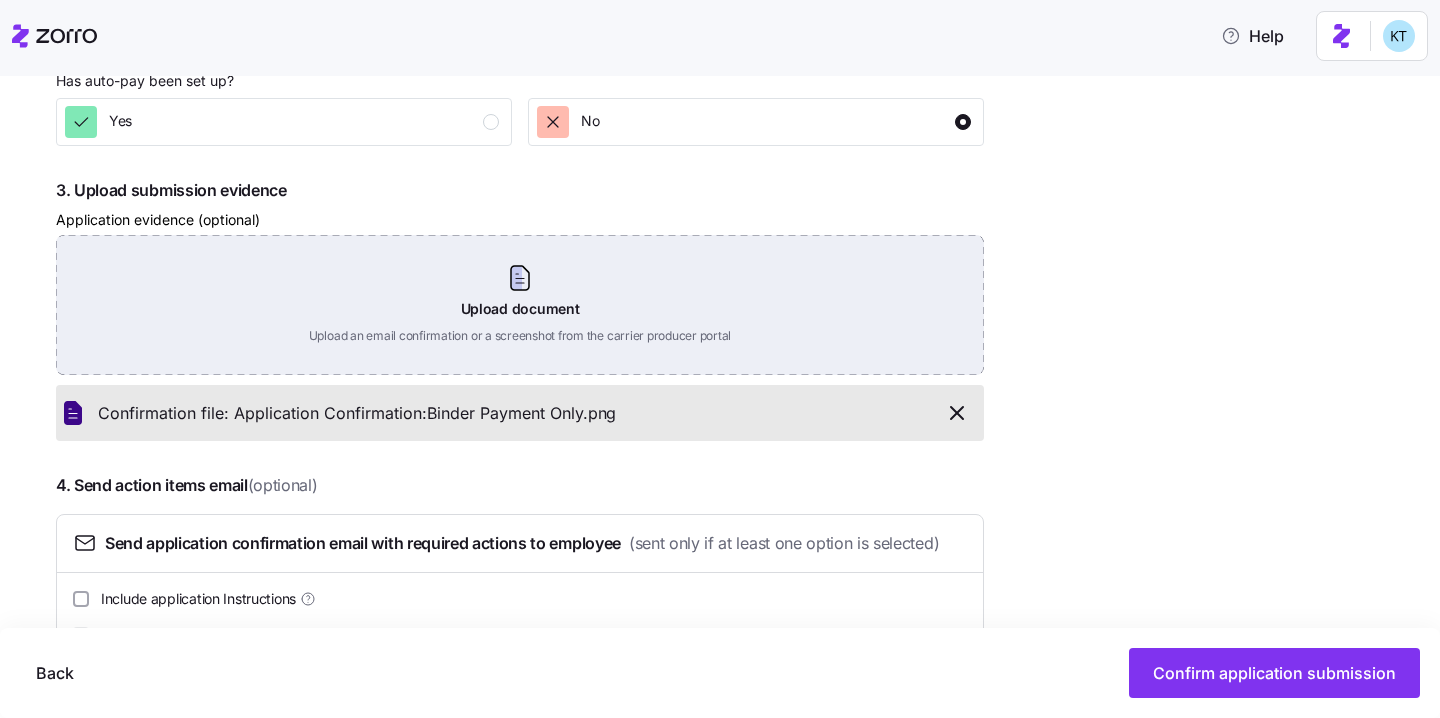 scroll, scrollTop: 1019, scrollLeft: 0, axis: vertical 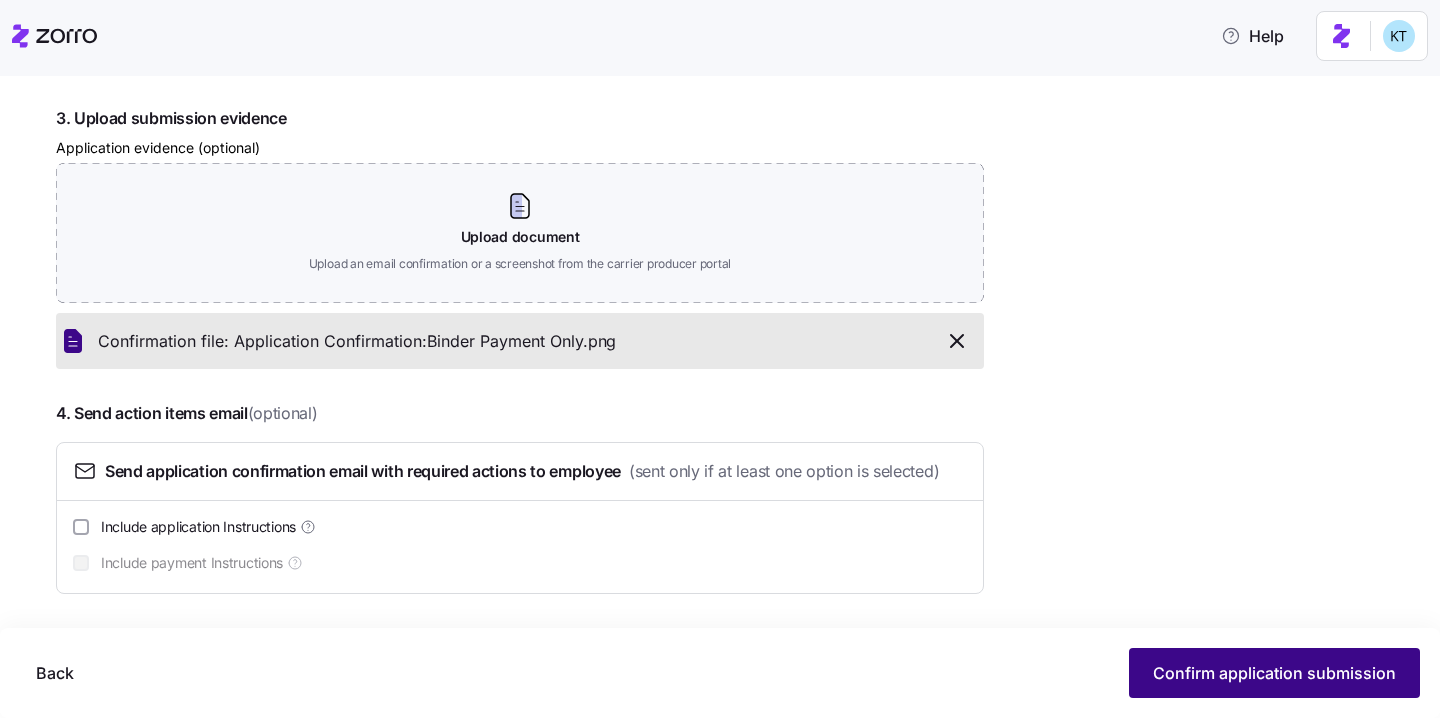 click on "Confirm application submission" at bounding box center (1274, 673) 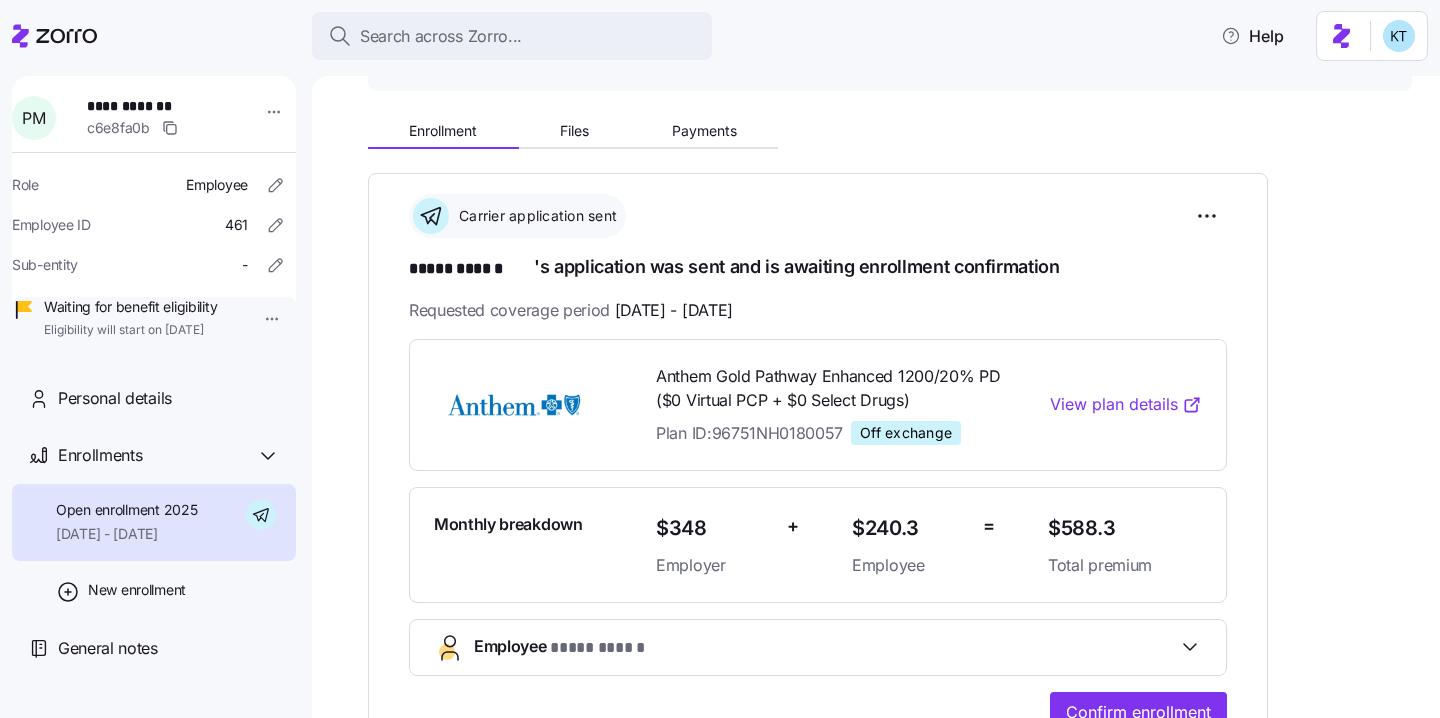 scroll, scrollTop: 136, scrollLeft: 0, axis: vertical 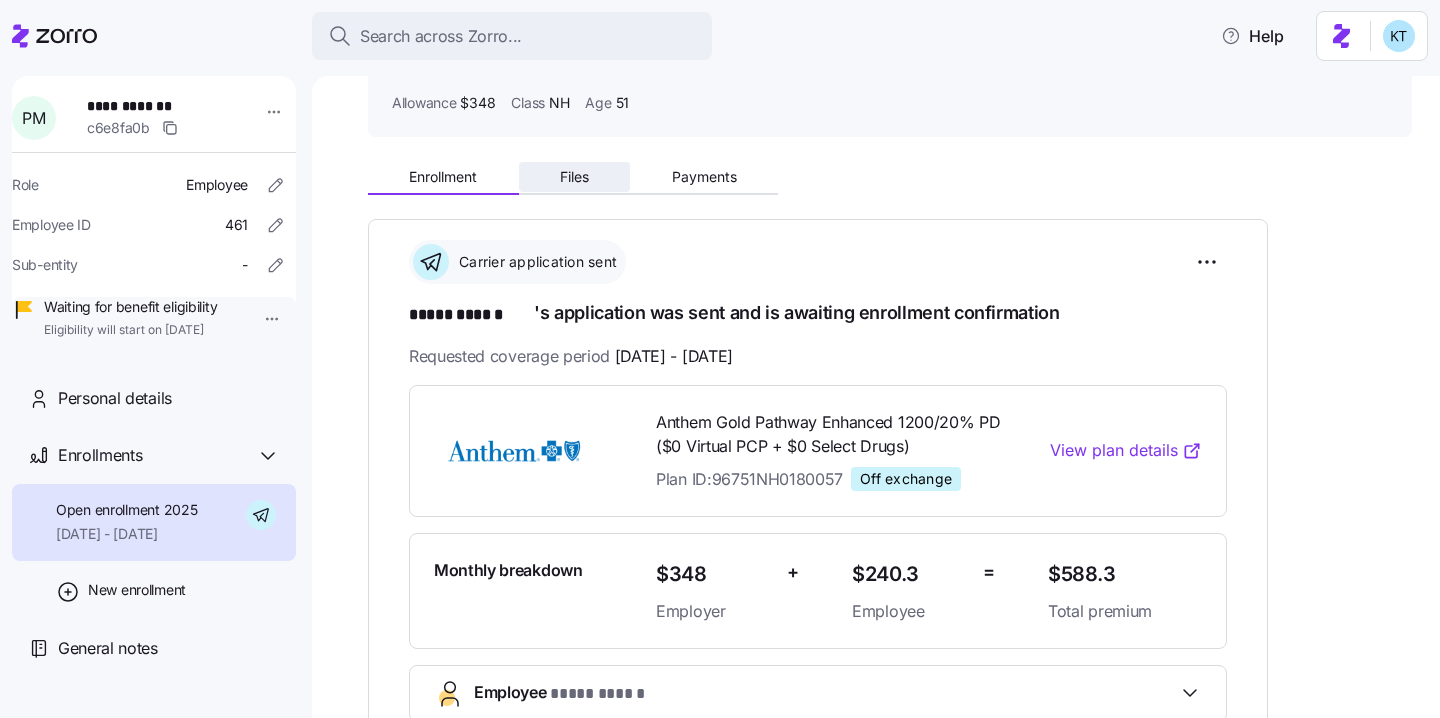 click on "Files" at bounding box center (574, 177) 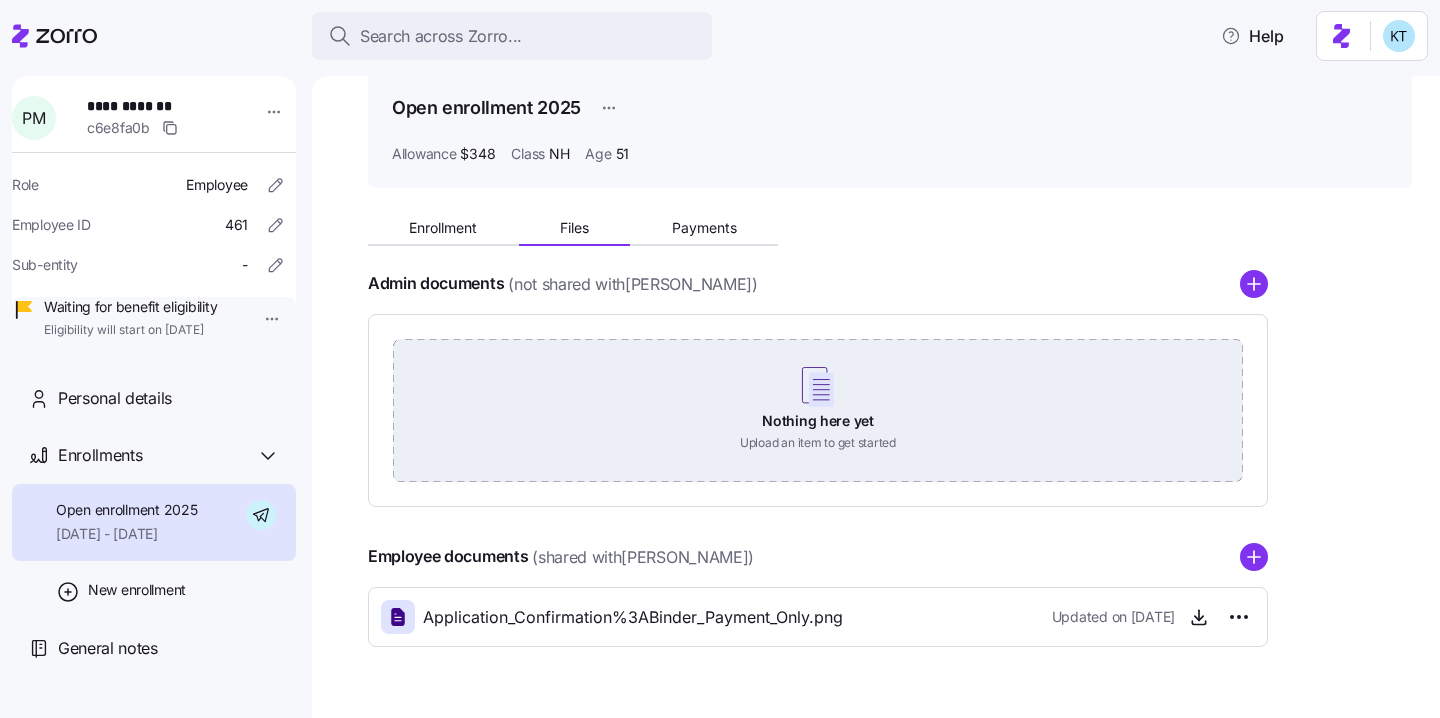 scroll, scrollTop: 90, scrollLeft: 0, axis: vertical 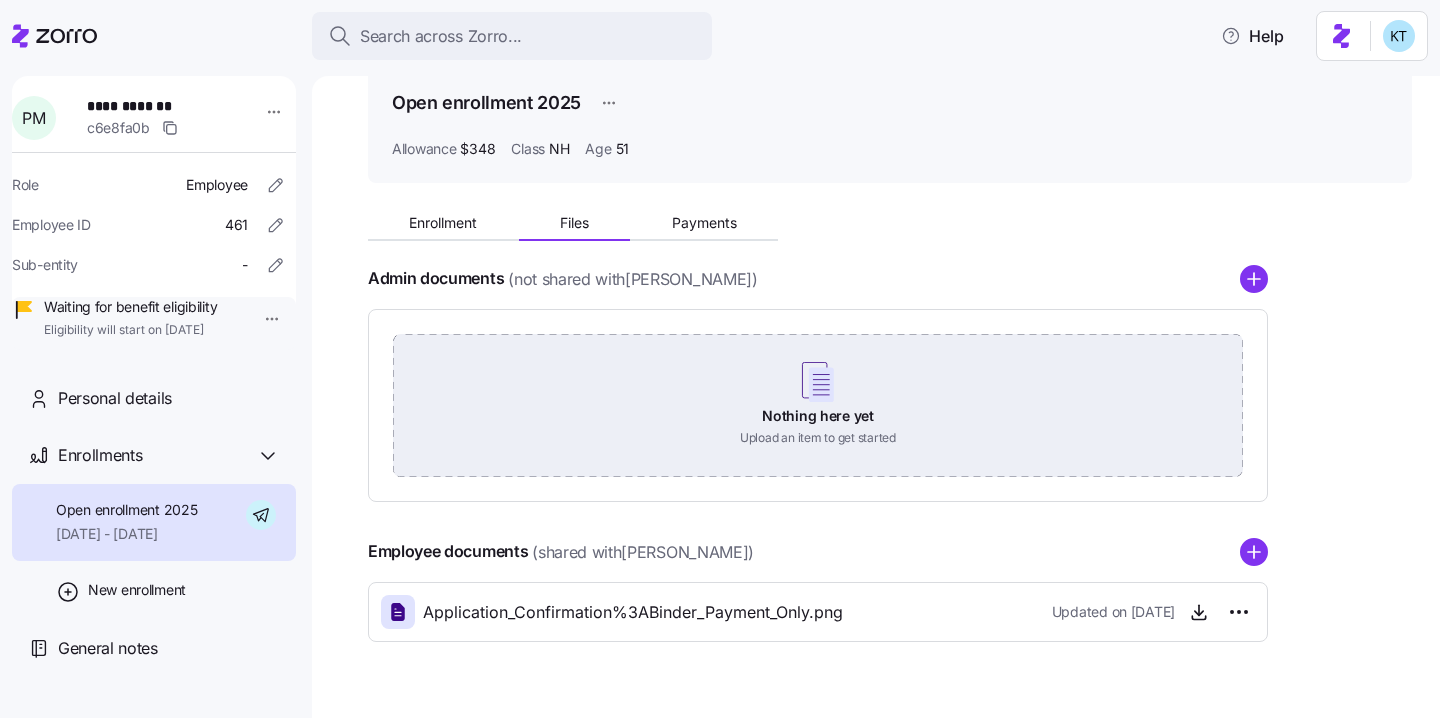 click on "Nothing here yet Upload an item to get started" at bounding box center [818, 404] 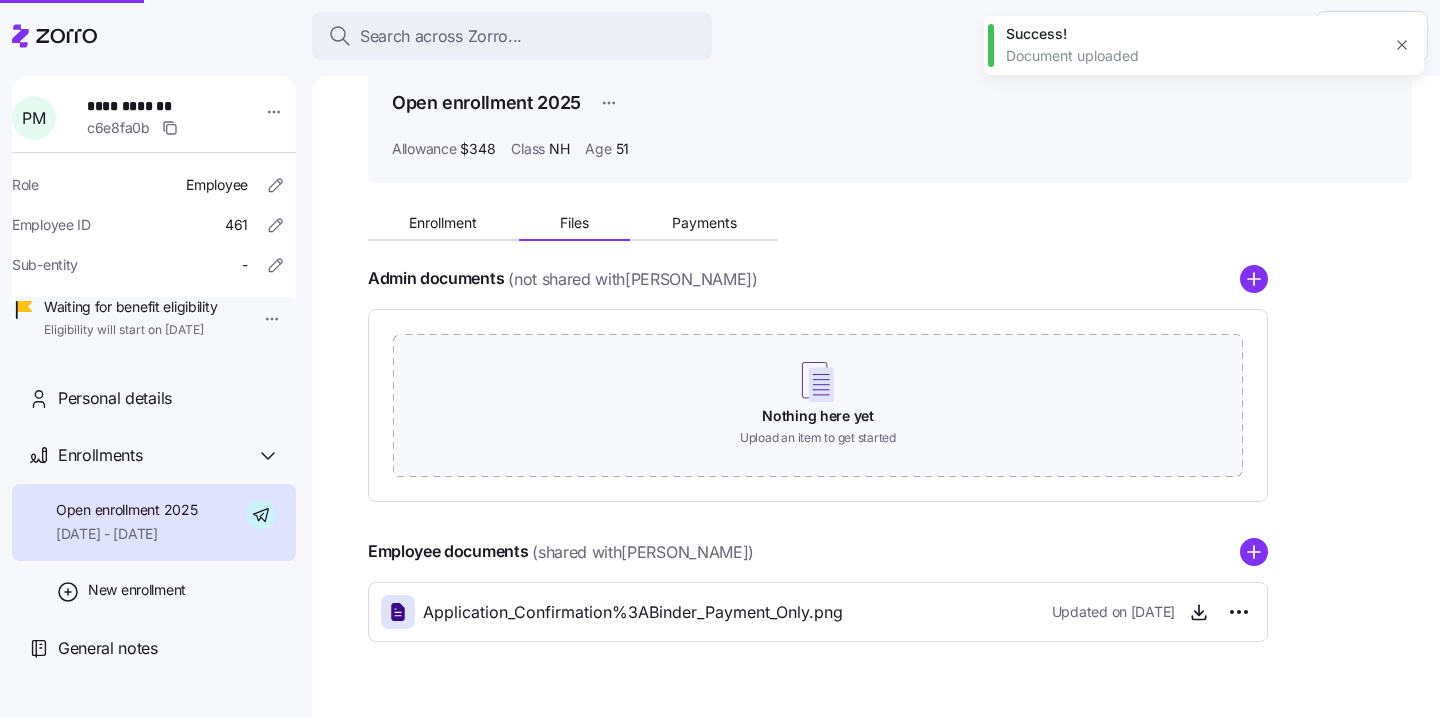 scroll, scrollTop: 1, scrollLeft: 0, axis: vertical 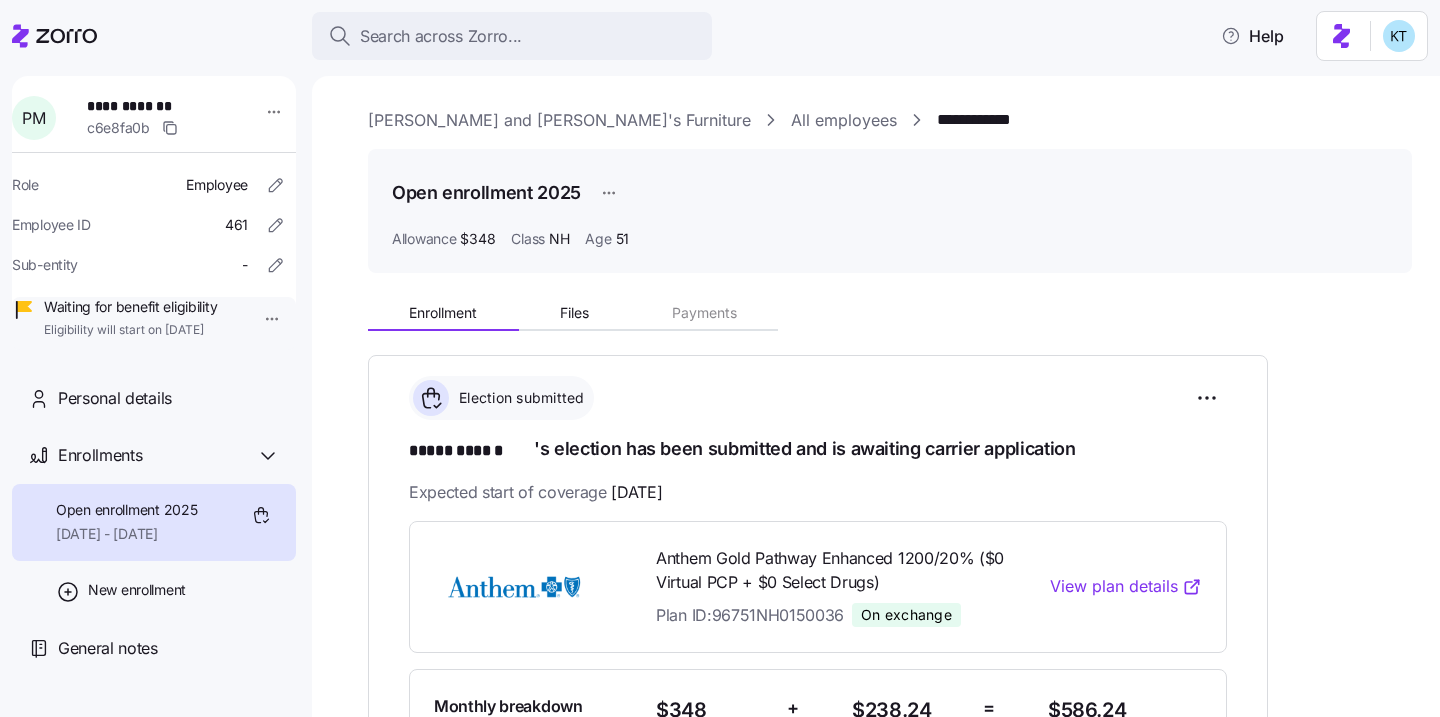 click on "[PERSON_NAME] and [PERSON_NAME]'s Furniture" at bounding box center [559, 120] 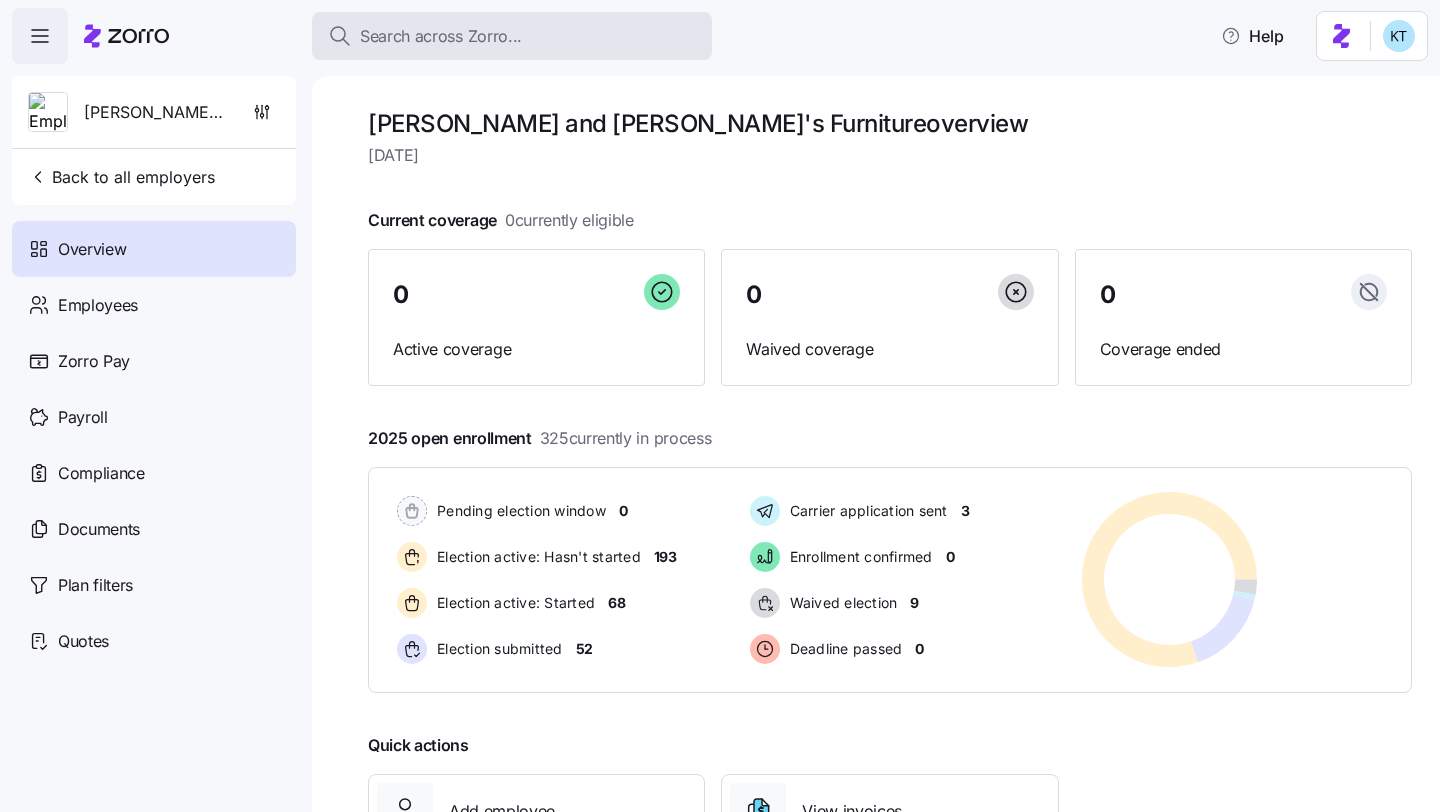 click on "Search across Zorro..." at bounding box center [441, 36] 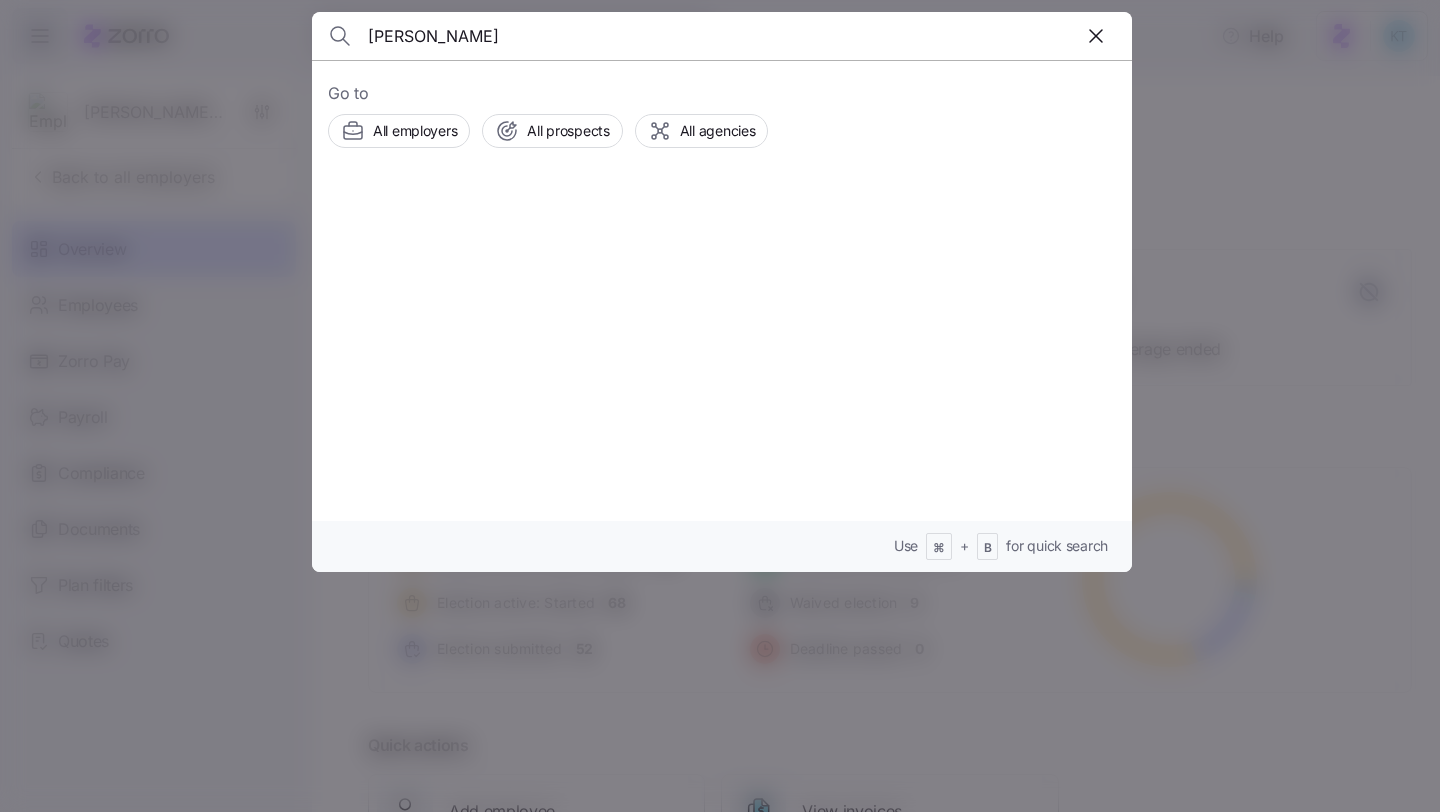 type on "penny macrae" 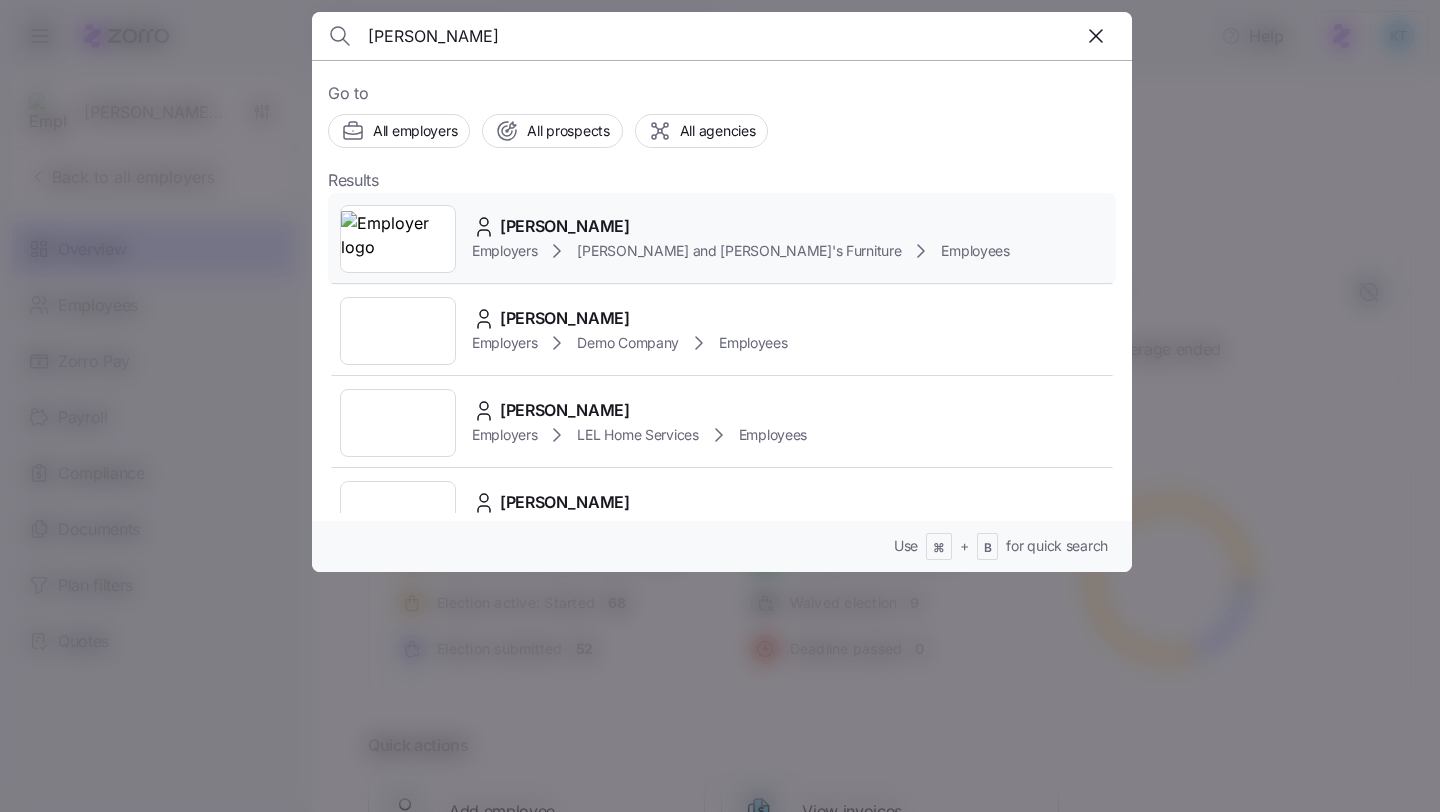 click on "Employers" at bounding box center (504, 251) 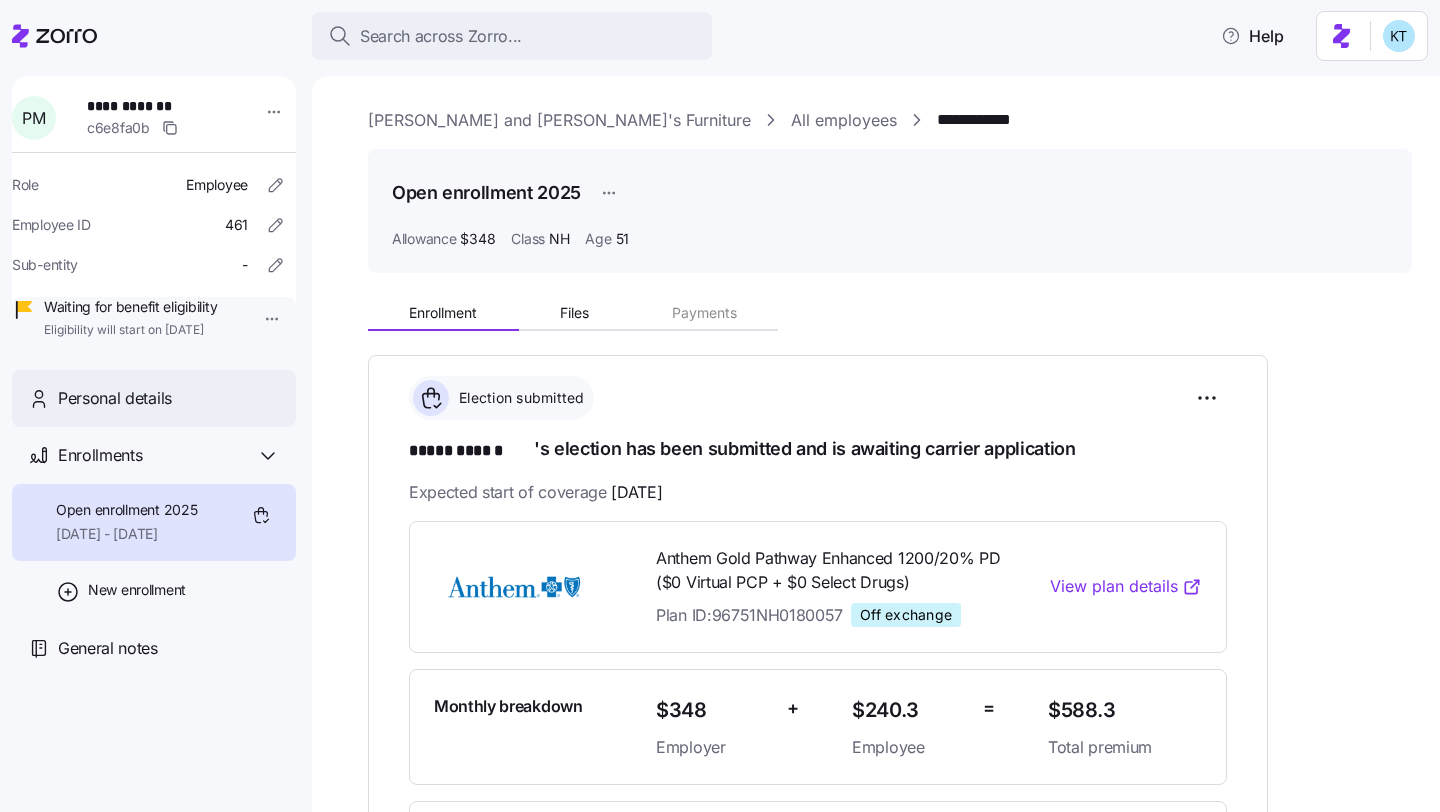 click on "Personal details" at bounding box center (115, 398) 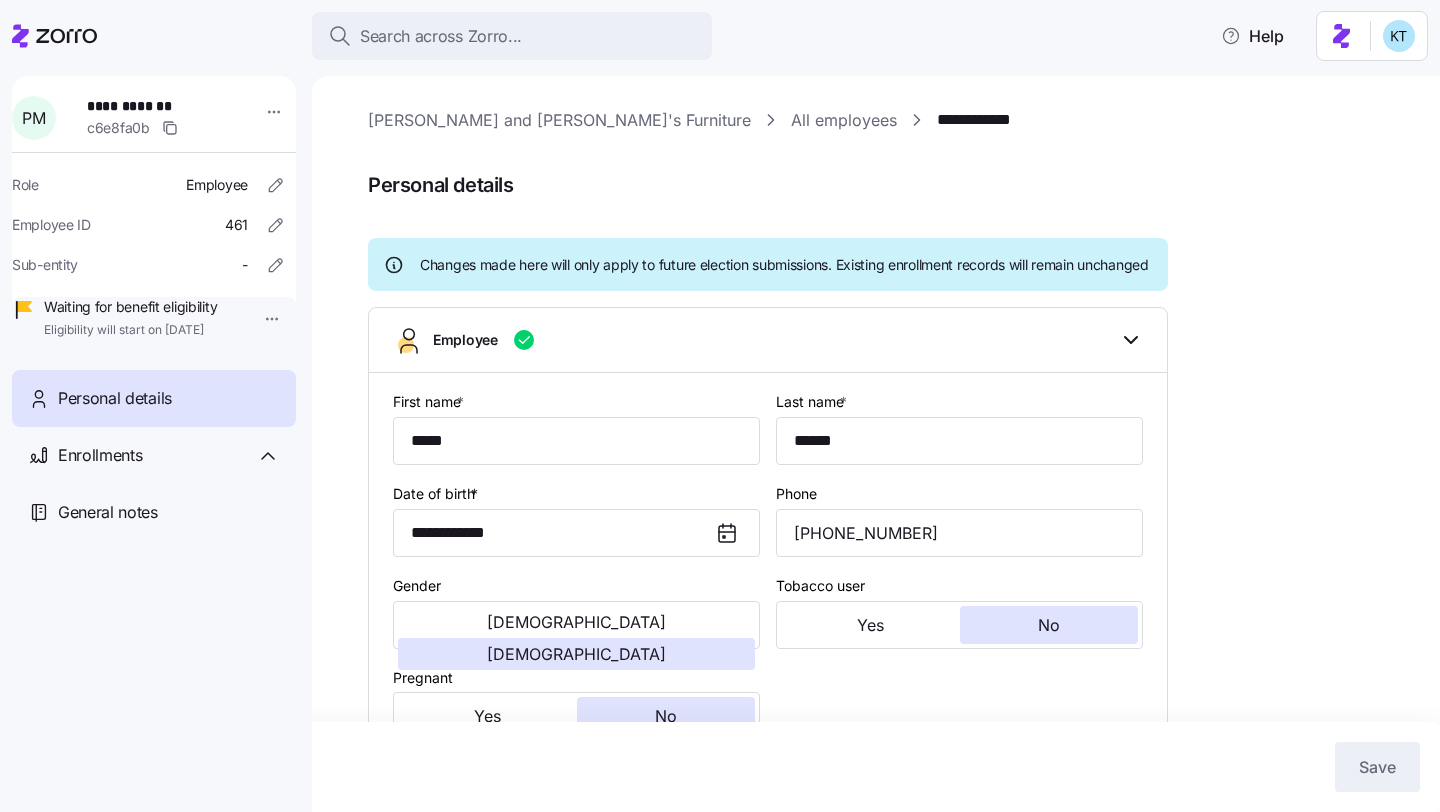 type on "NH" 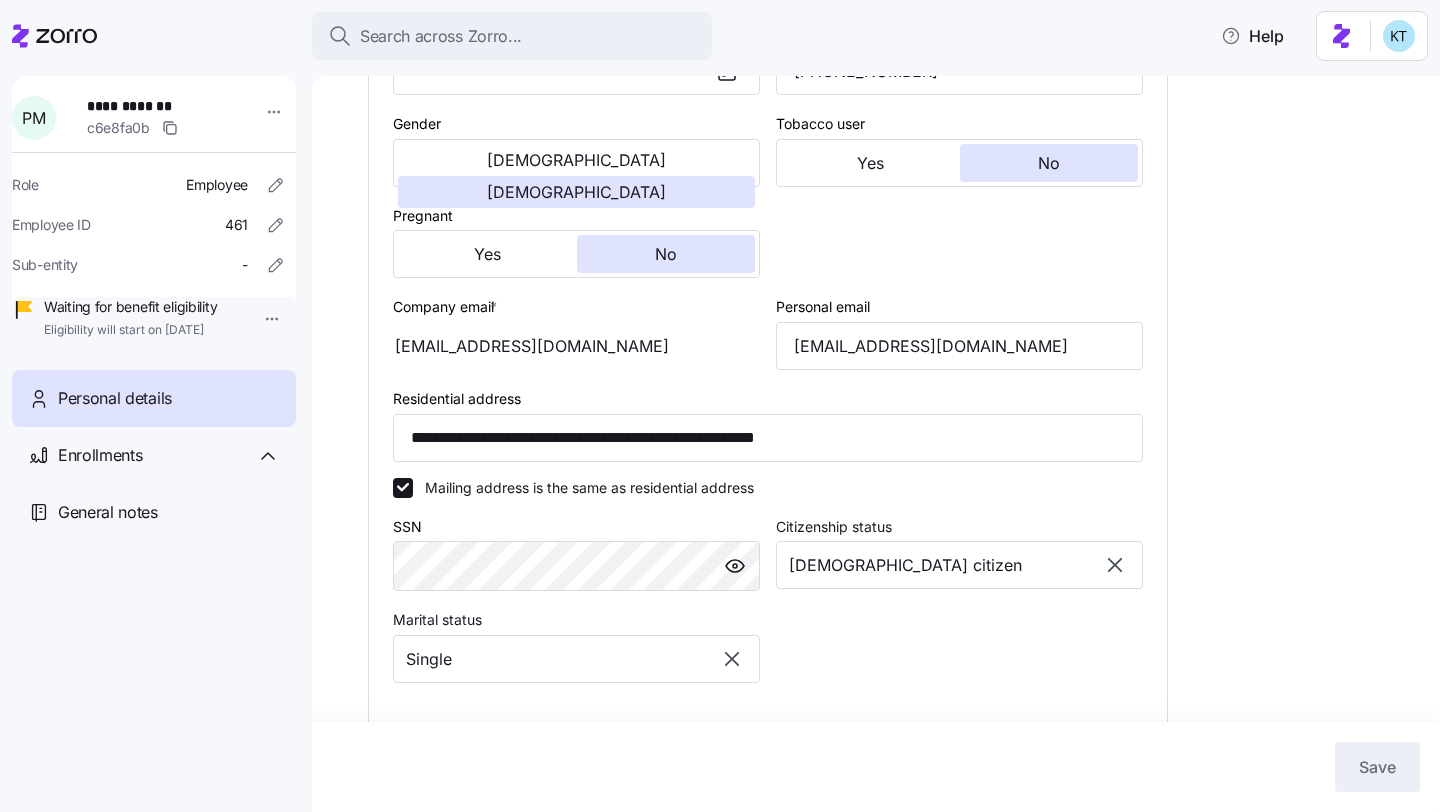 scroll, scrollTop: 576, scrollLeft: 0, axis: vertical 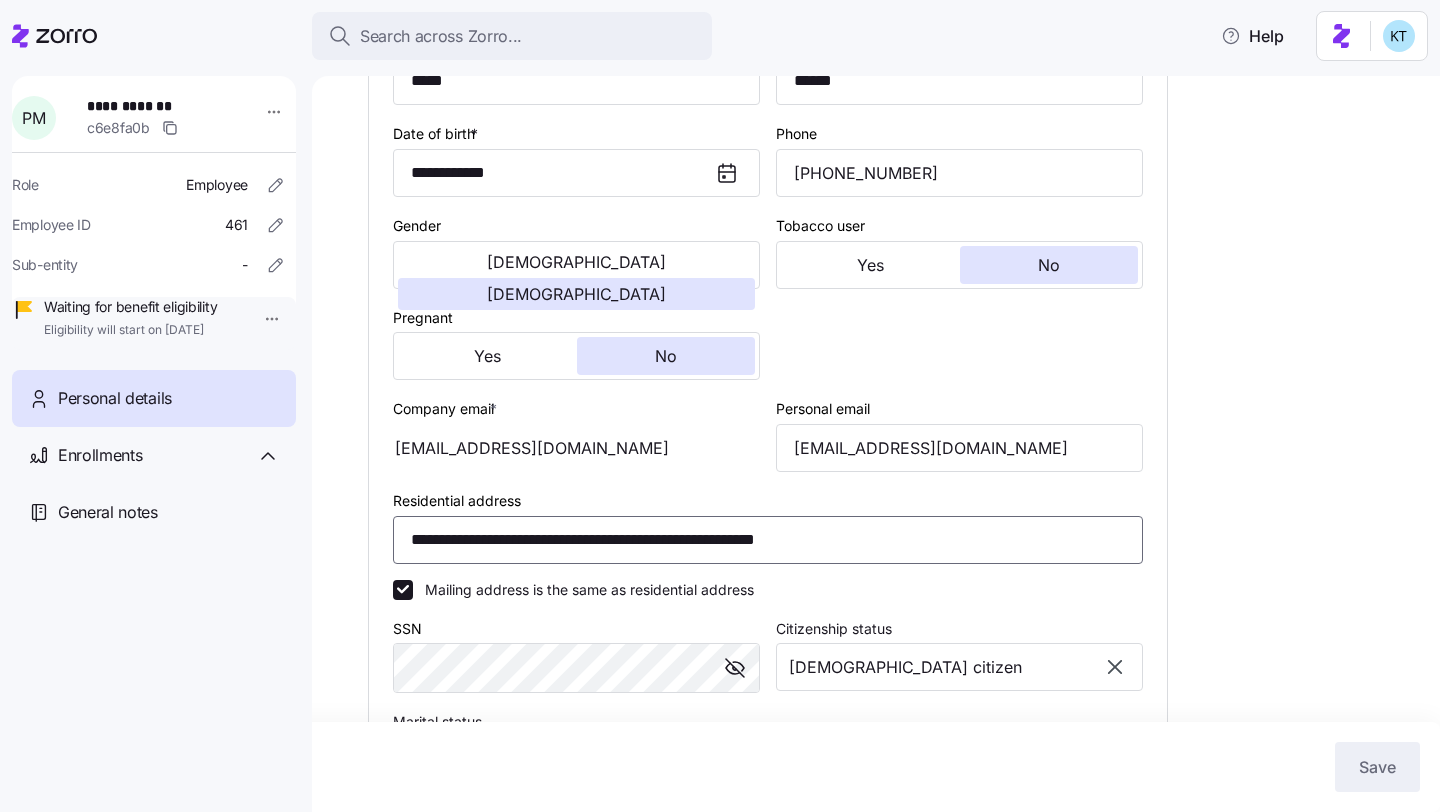 click on "**********" at bounding box center (768, 540) 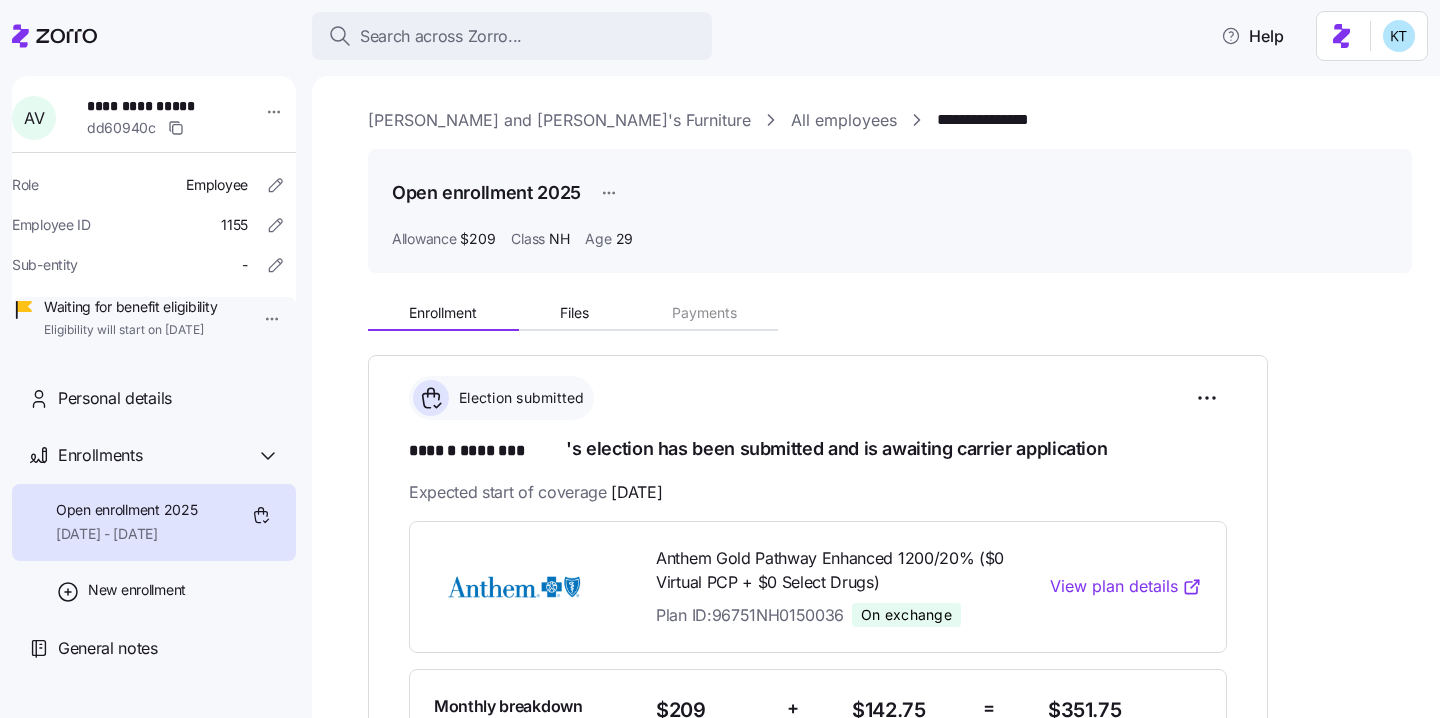 scroll, scrollTop: 0, scrollLeft: 0, axis: both 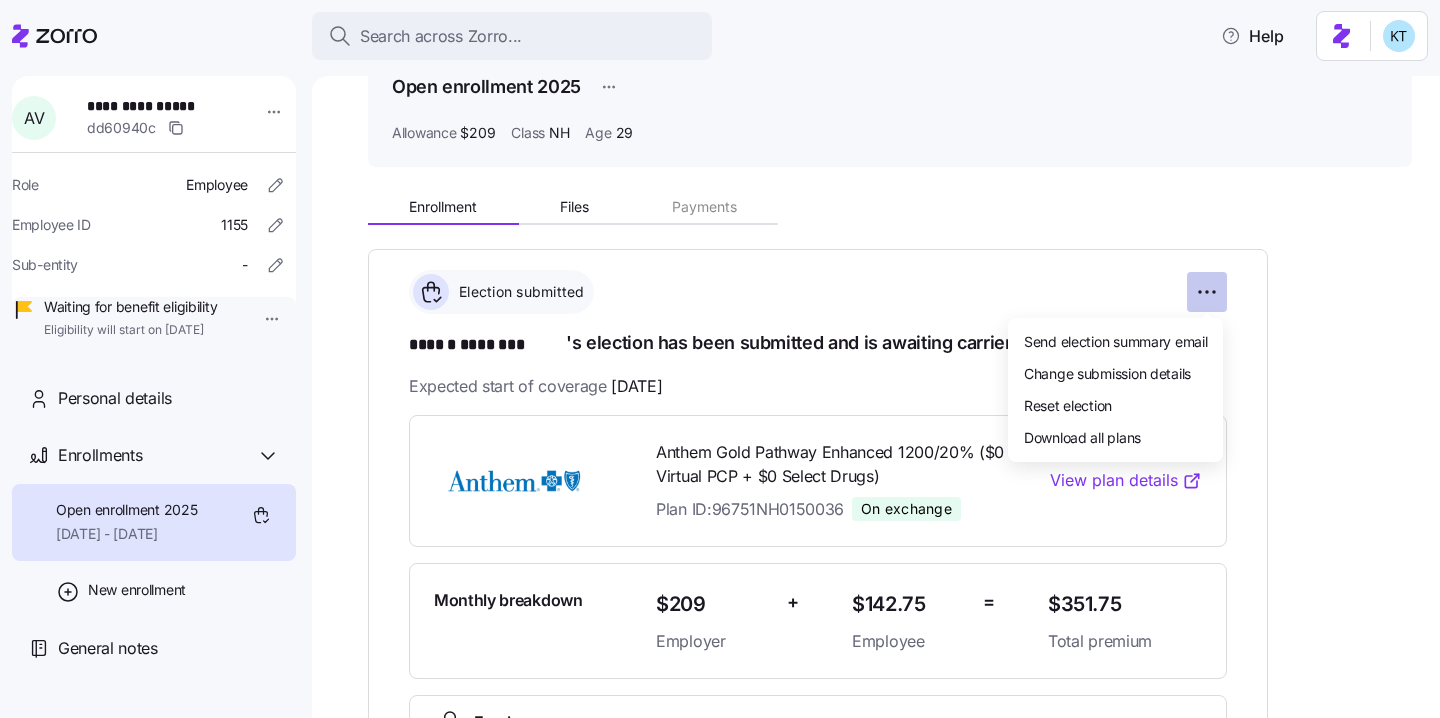 click on "**********" at bounding box center [720, 353] 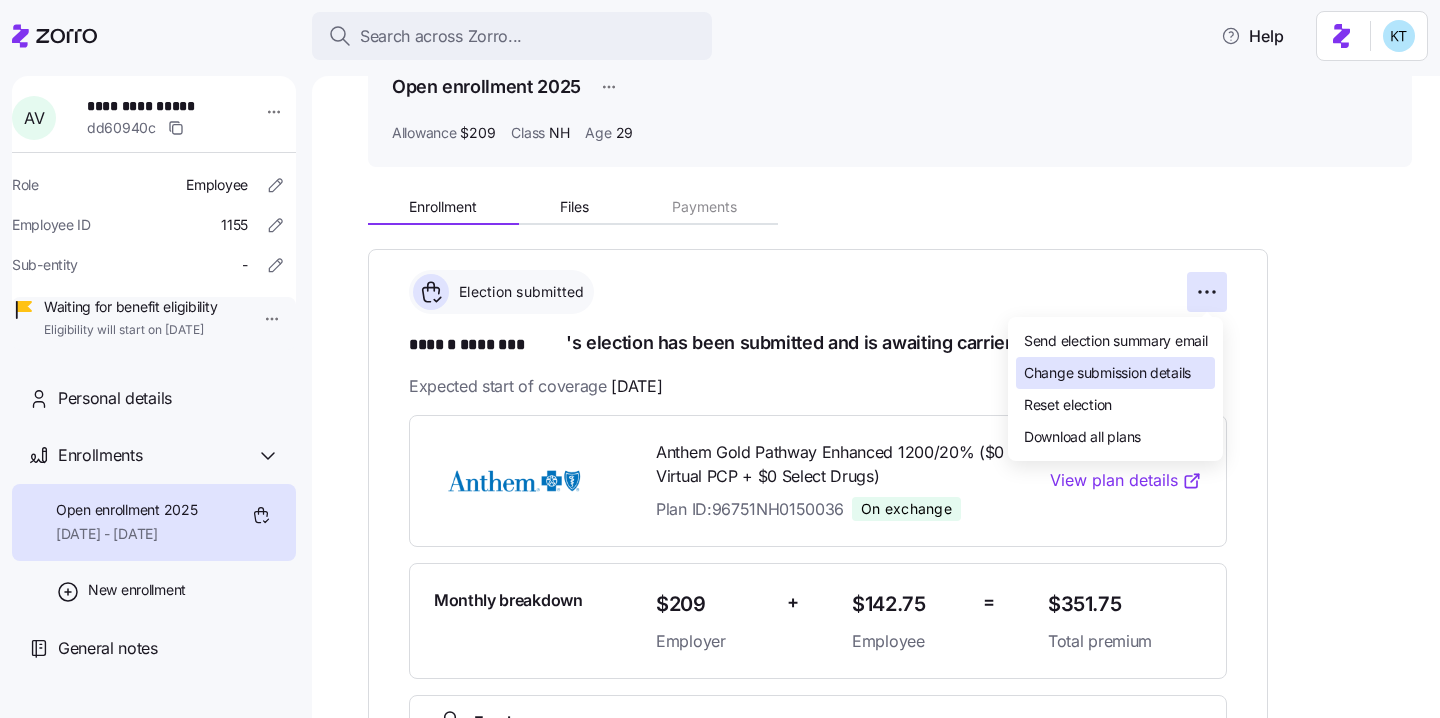 click on "Change submission details" at bounding box center (1107, 373) 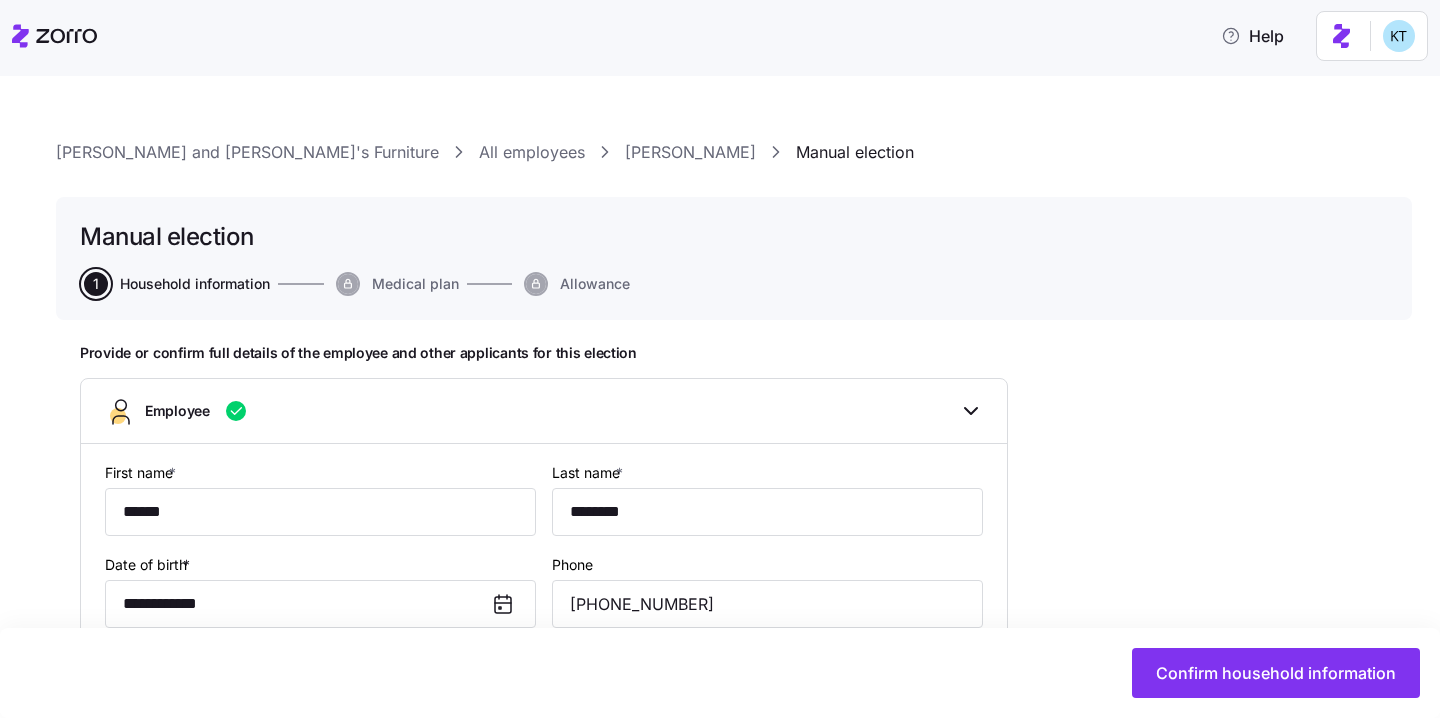 type on "NH" 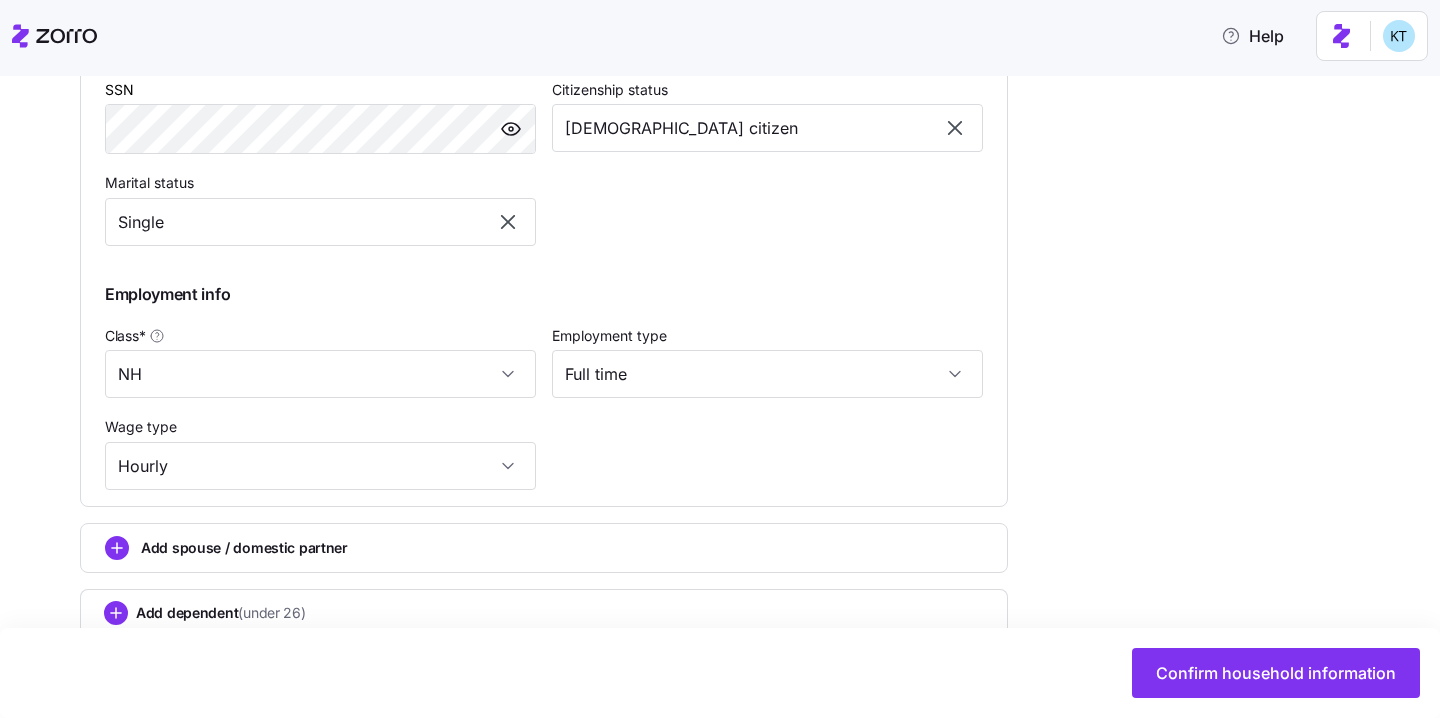 scroll, scrollTop: 925, scrollLeft: 0, axis: vertical 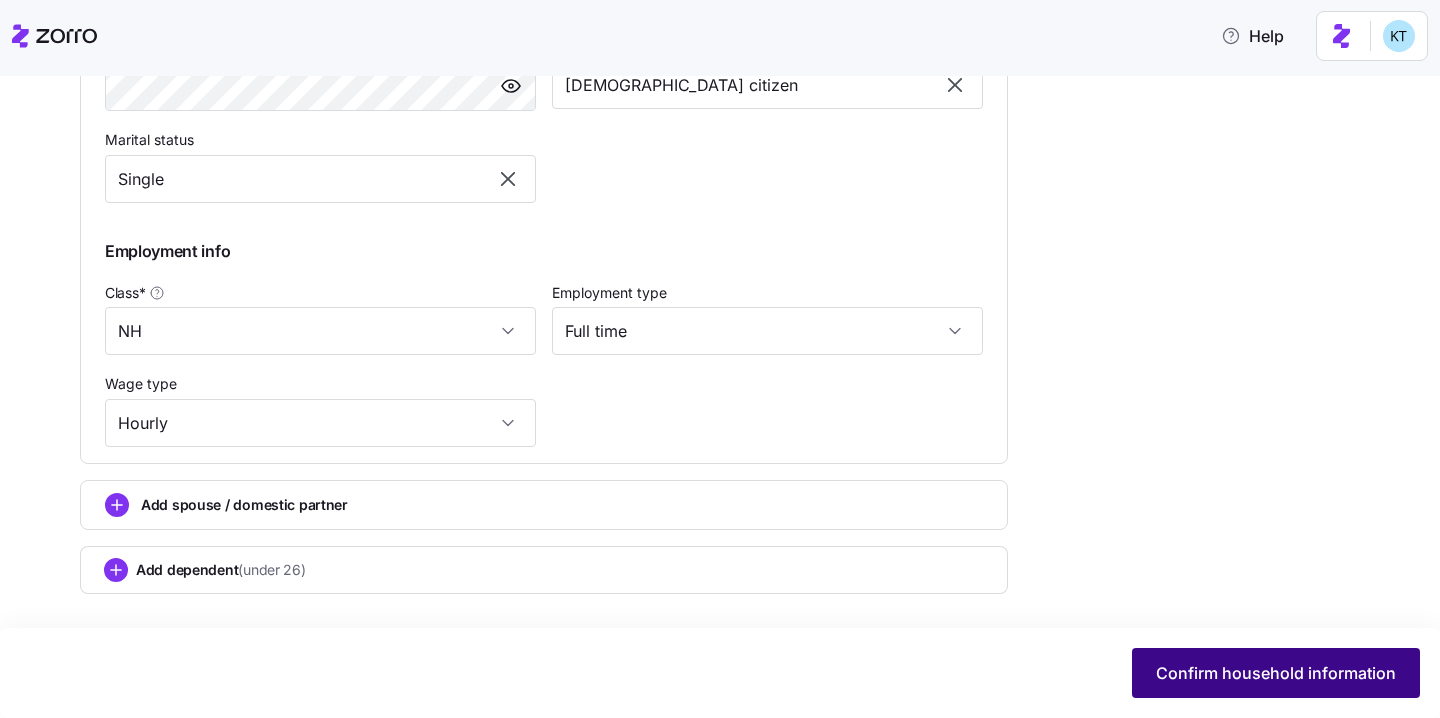 click on "Confirm household information" at bounding box center (1276, 673) 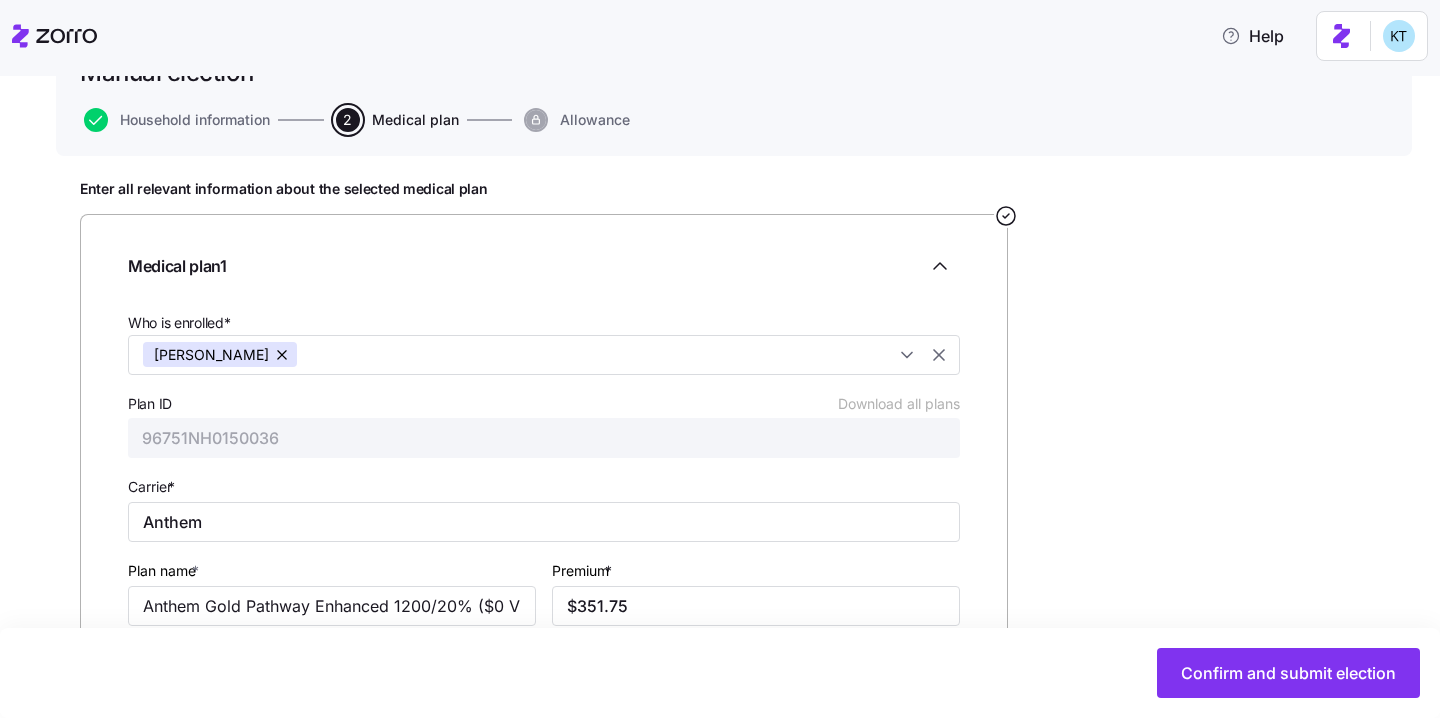scroll, scrollTop: 174, scrollLeft: 0, axis: vertical 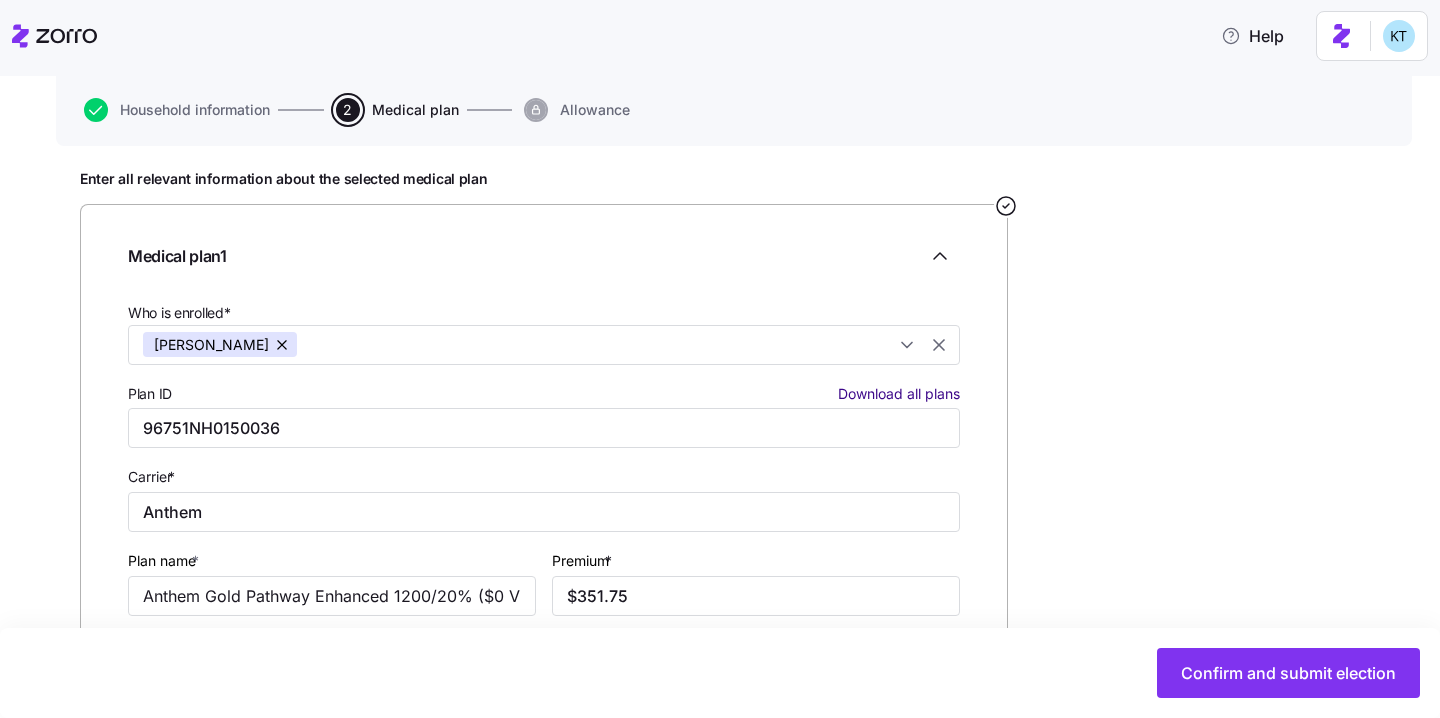 click on "Download all plans" at bounding box center [899, 394] 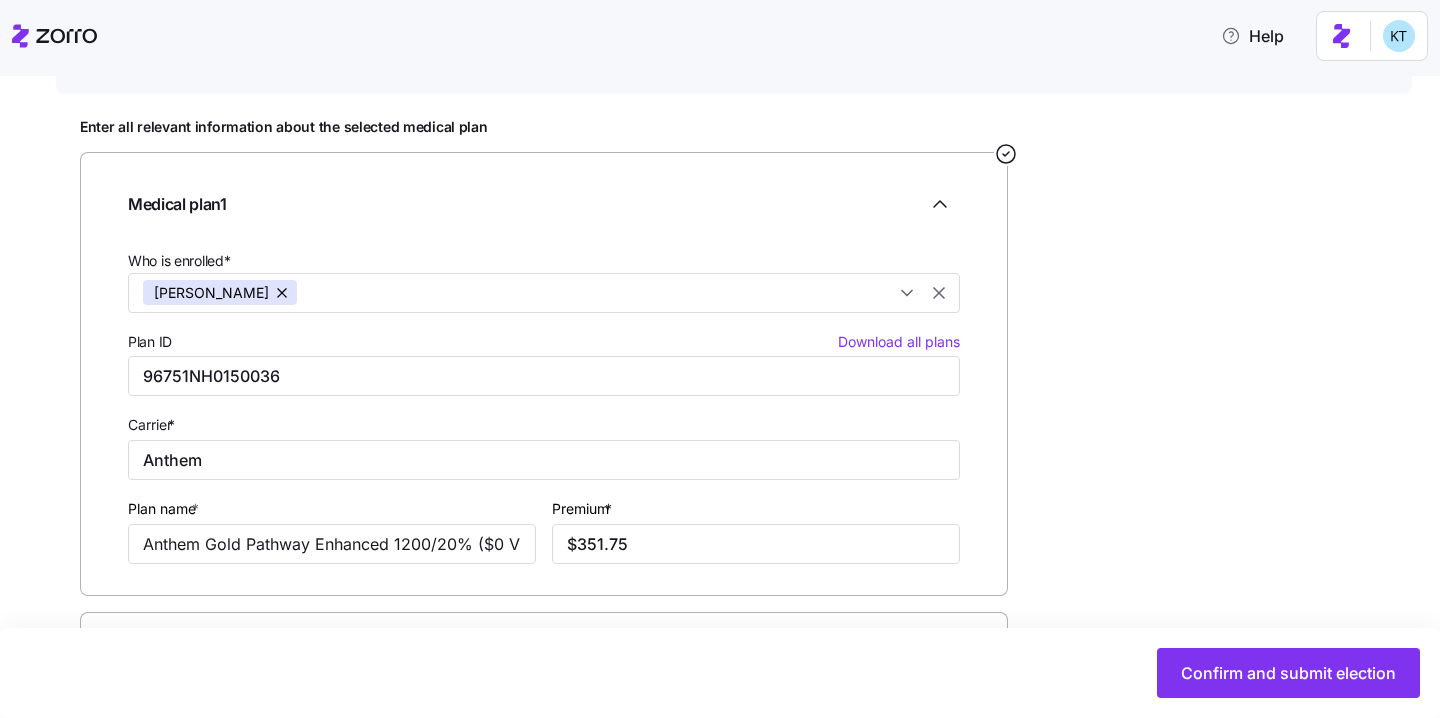 scroll, scrollTop: 250, scrollLeft: 0, axis: vertical 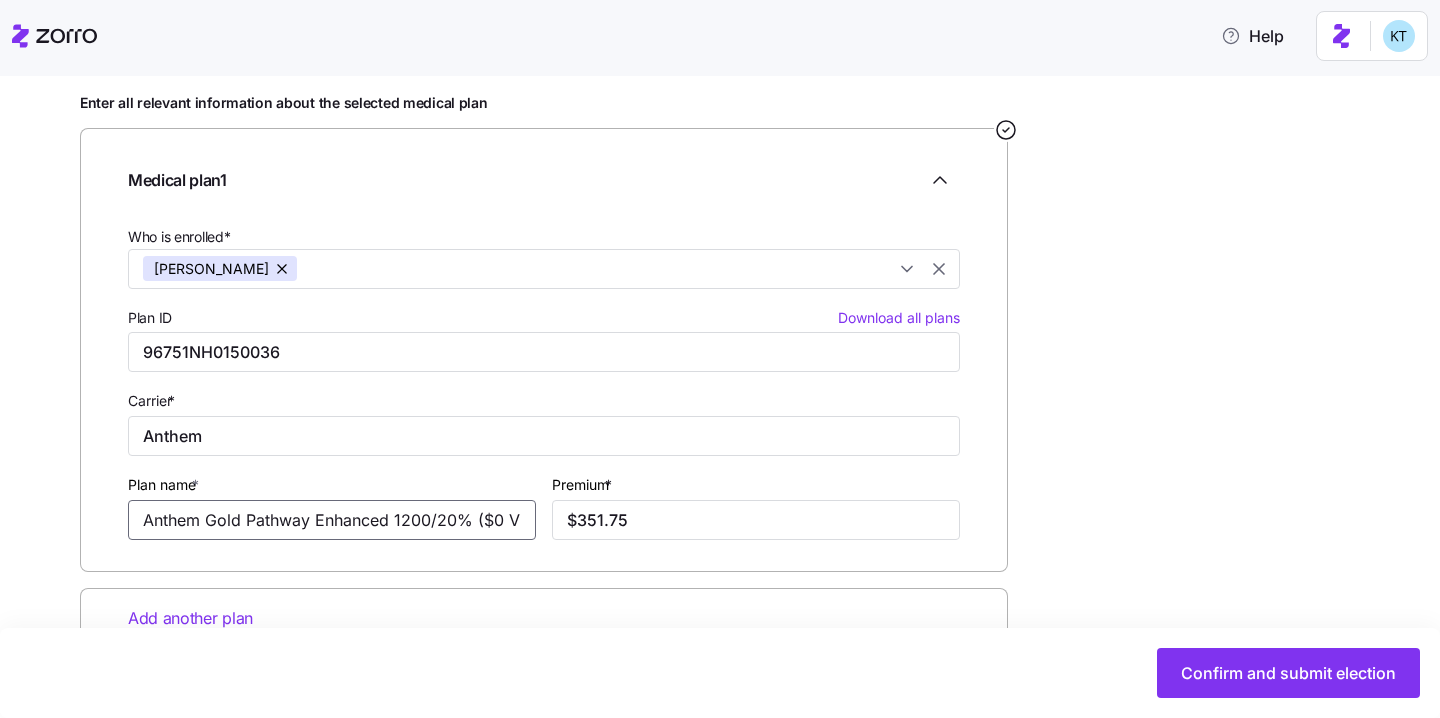 click on "Anthem Gold Pathway Enhanced 1200/20% ($0 Virtual PCP + $0 Select Drugs)" at bounding box center (332, 520) 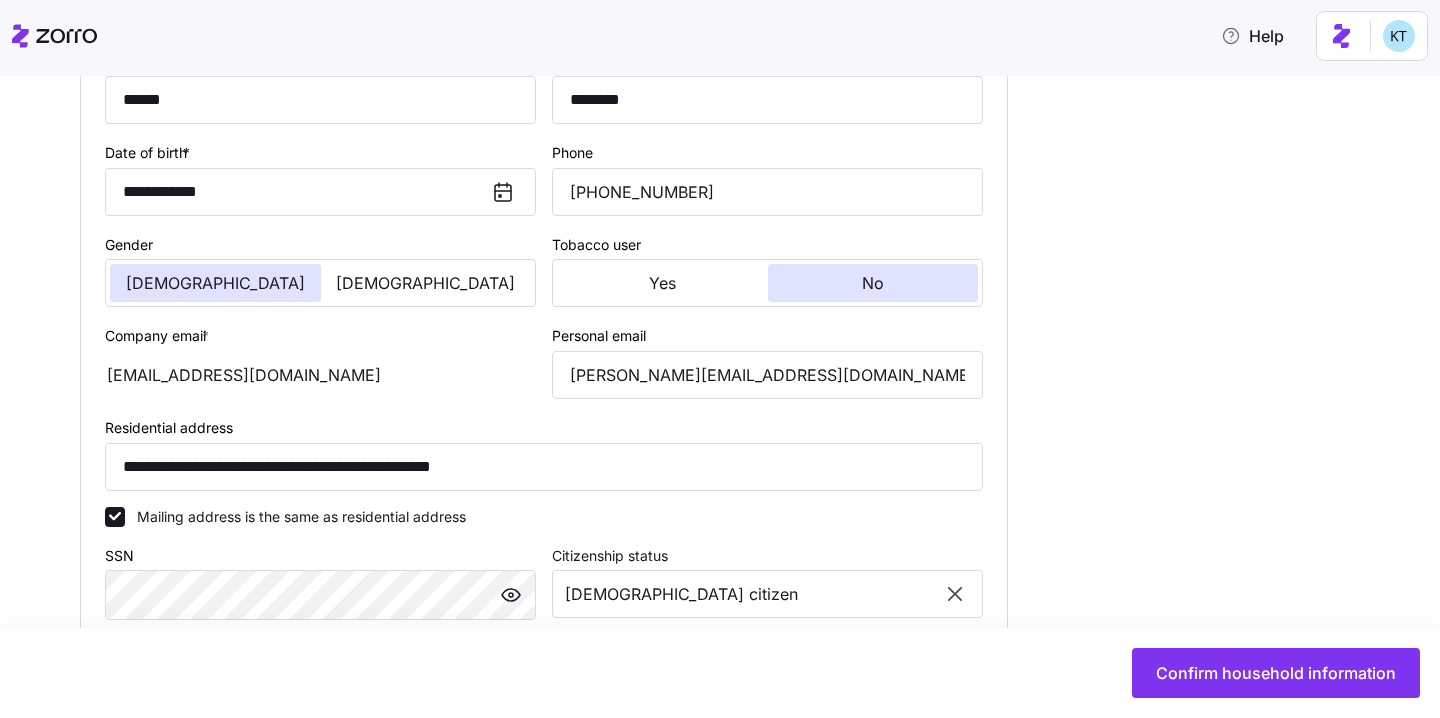 scroll, scrollTop: 423, scrollLeft: 0, axis: vertical 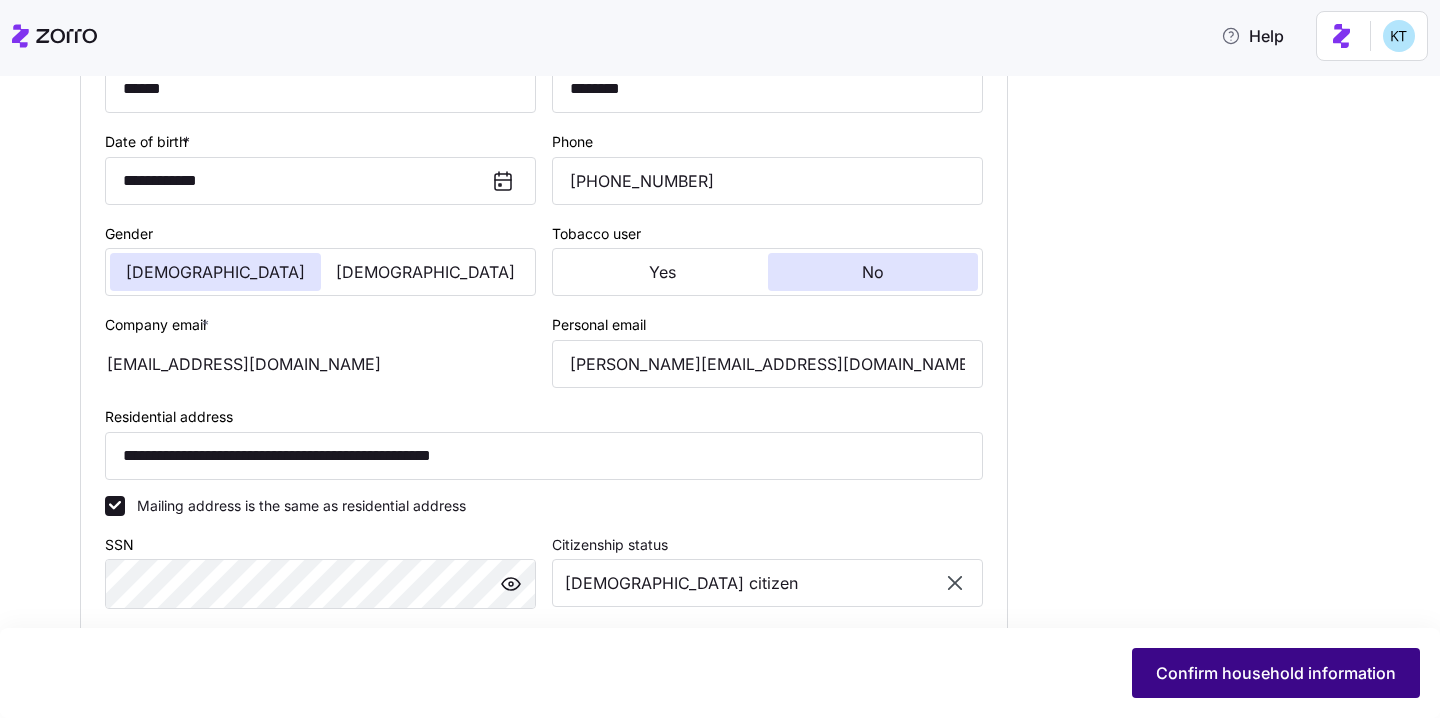 click on "Confirm household information" at bounding box center (1276, 673) 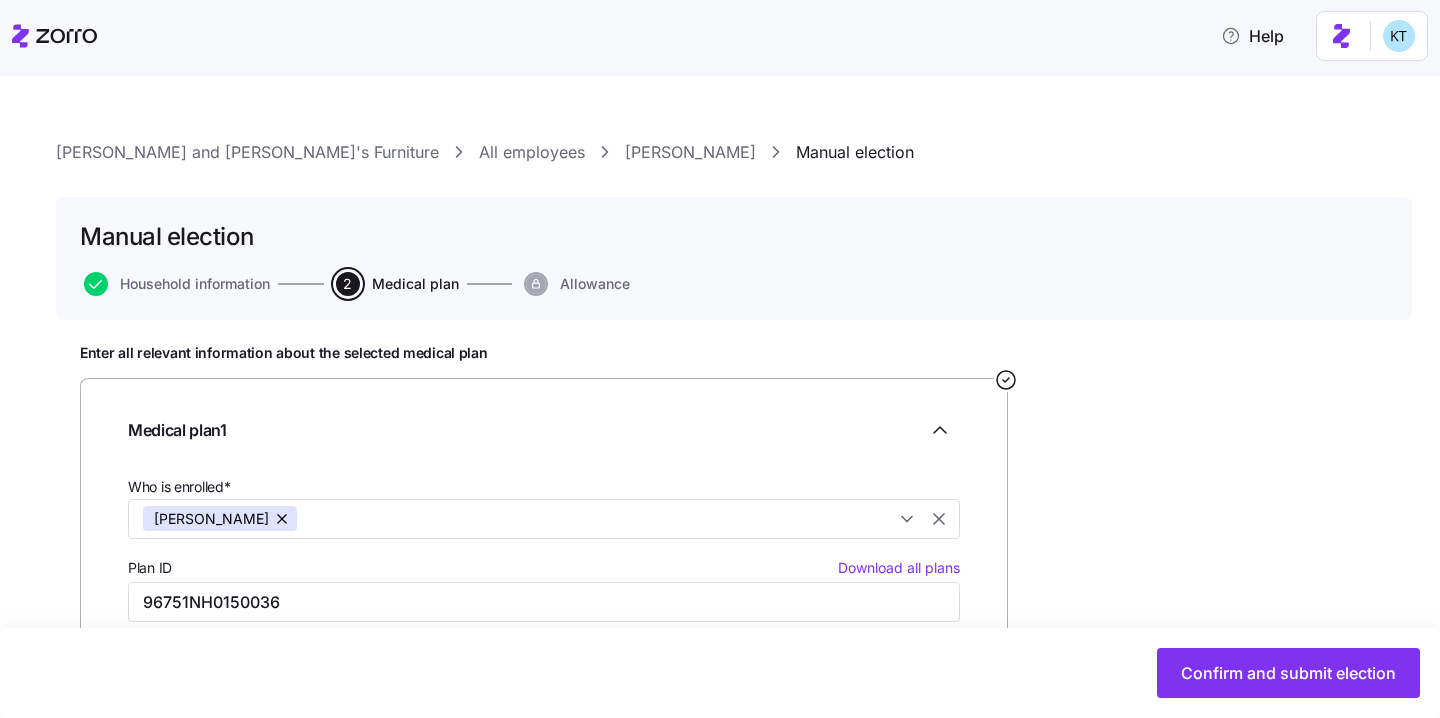 scroll, scrollTop: 34, scrollLeft: 0, axis: vertical 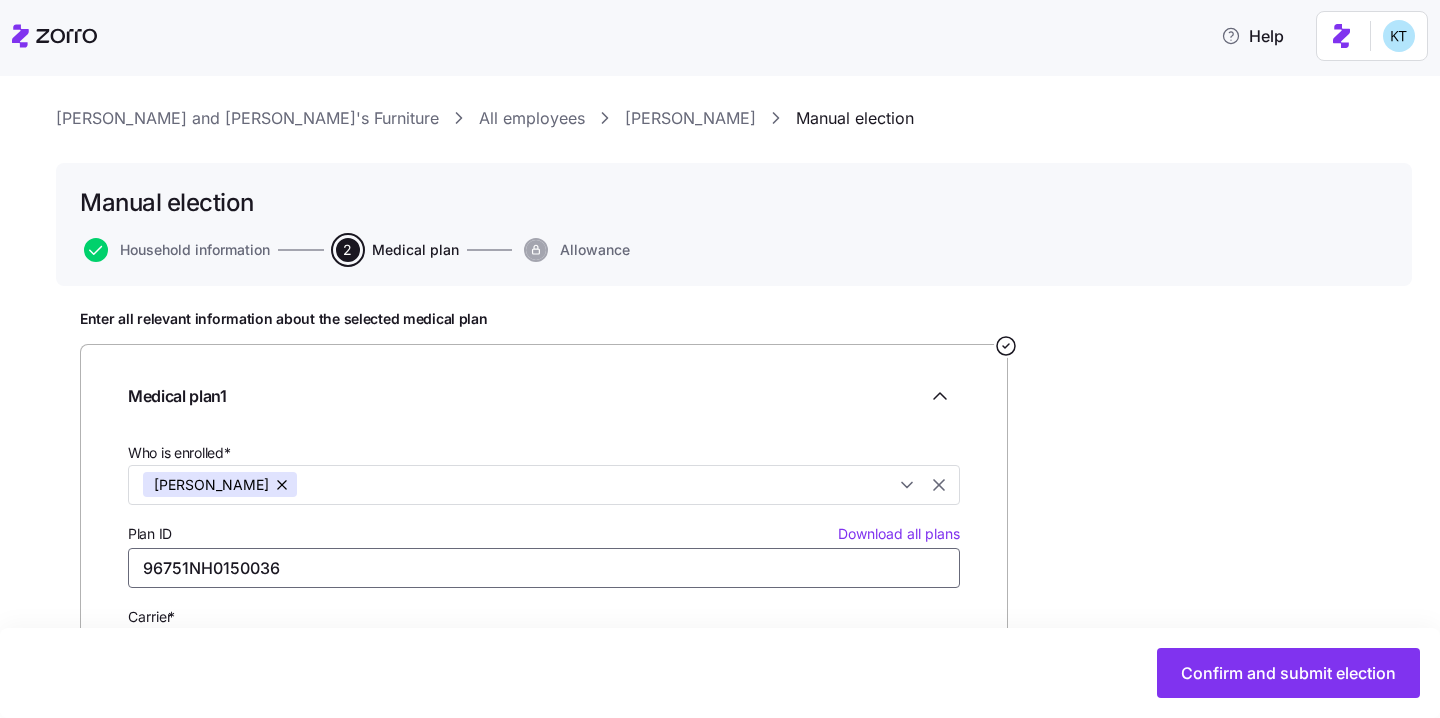 click on "96751NH0150036" at bounding box center (544, 568) 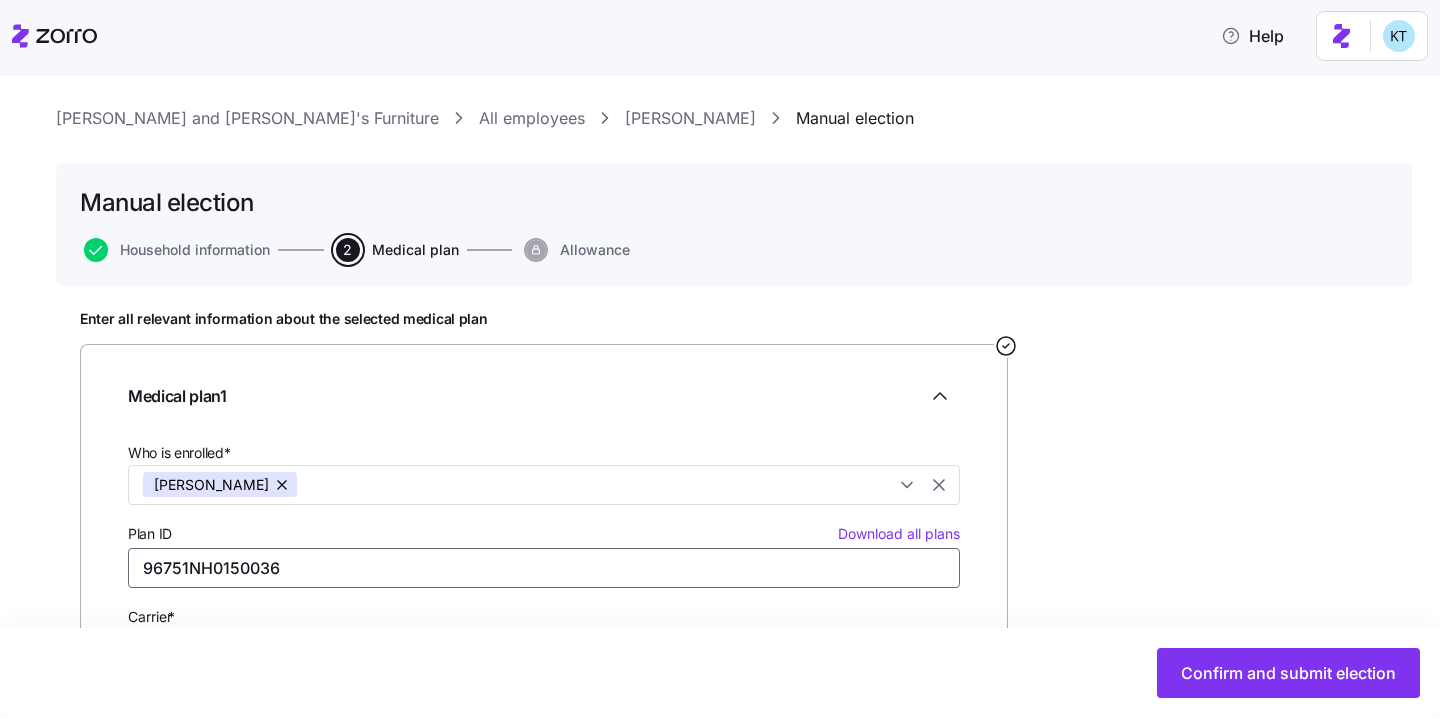 paste on "80057" 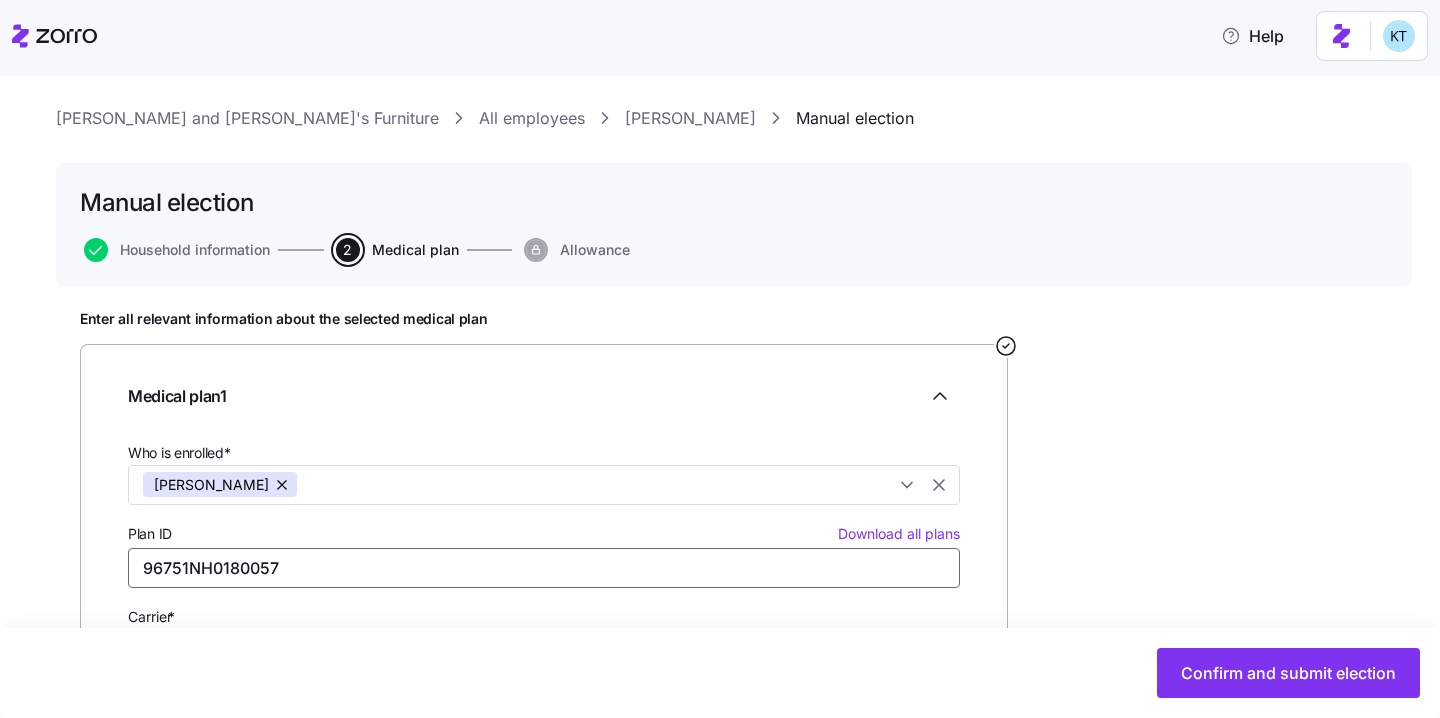 type on "Anthem Gold Pathway Enhanced 1200/20% PD ($0 Virtual PCP + $0 Select Drugs)" 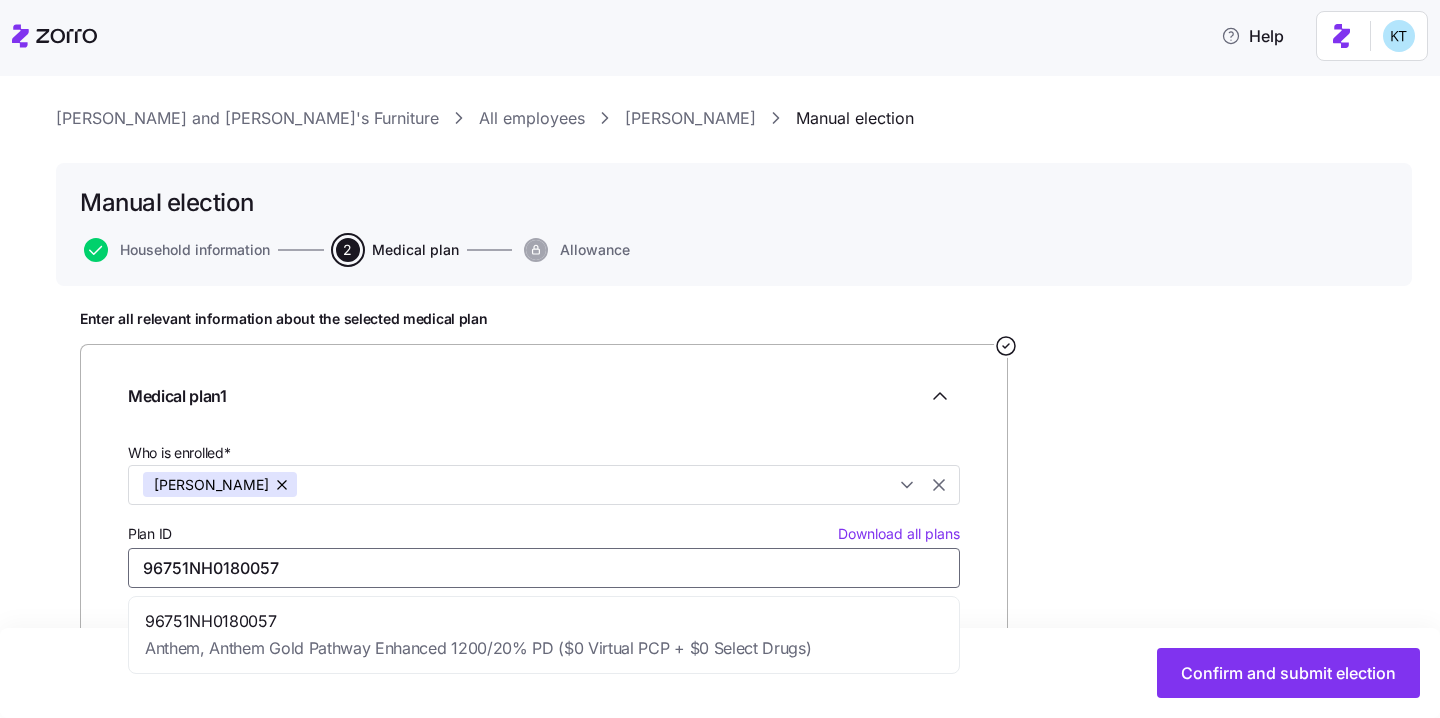 click on "96751NH0180057 Anthem, Anthem Gold Pathway Enhanced 1200/20% PD ($0 Virtual PCP + $0 Select Drugs)" at bounding box center (478, 635) 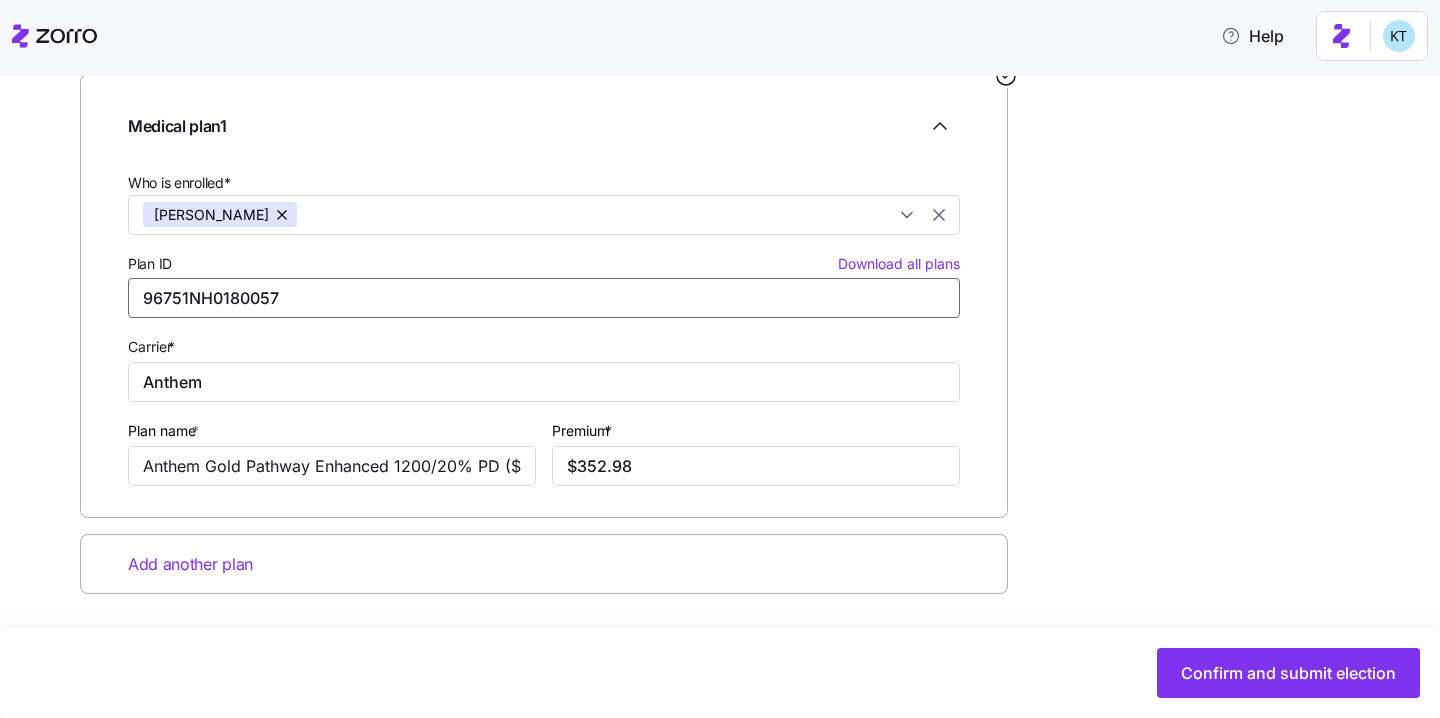 scroll, scrollTop: 305, scrollLeft: 0, axis: vertical 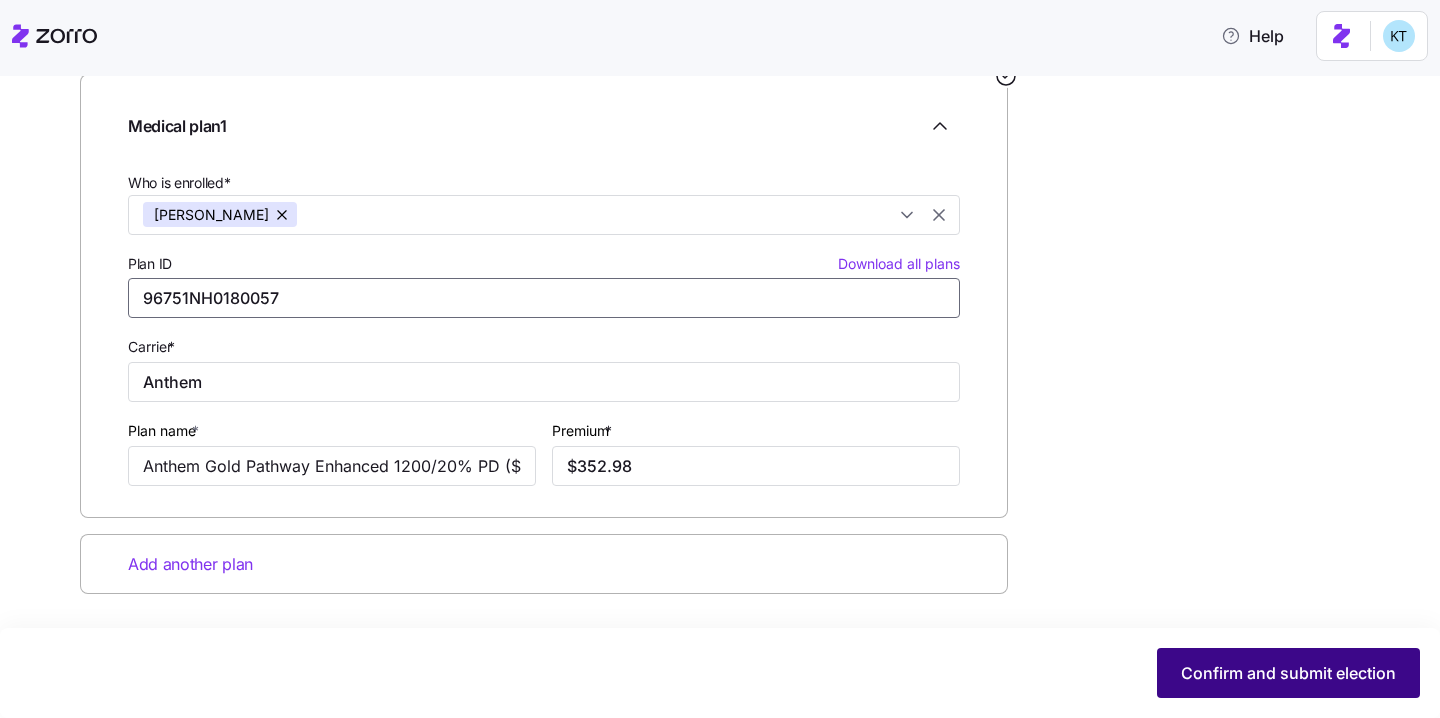 type on "96751NH0180057" 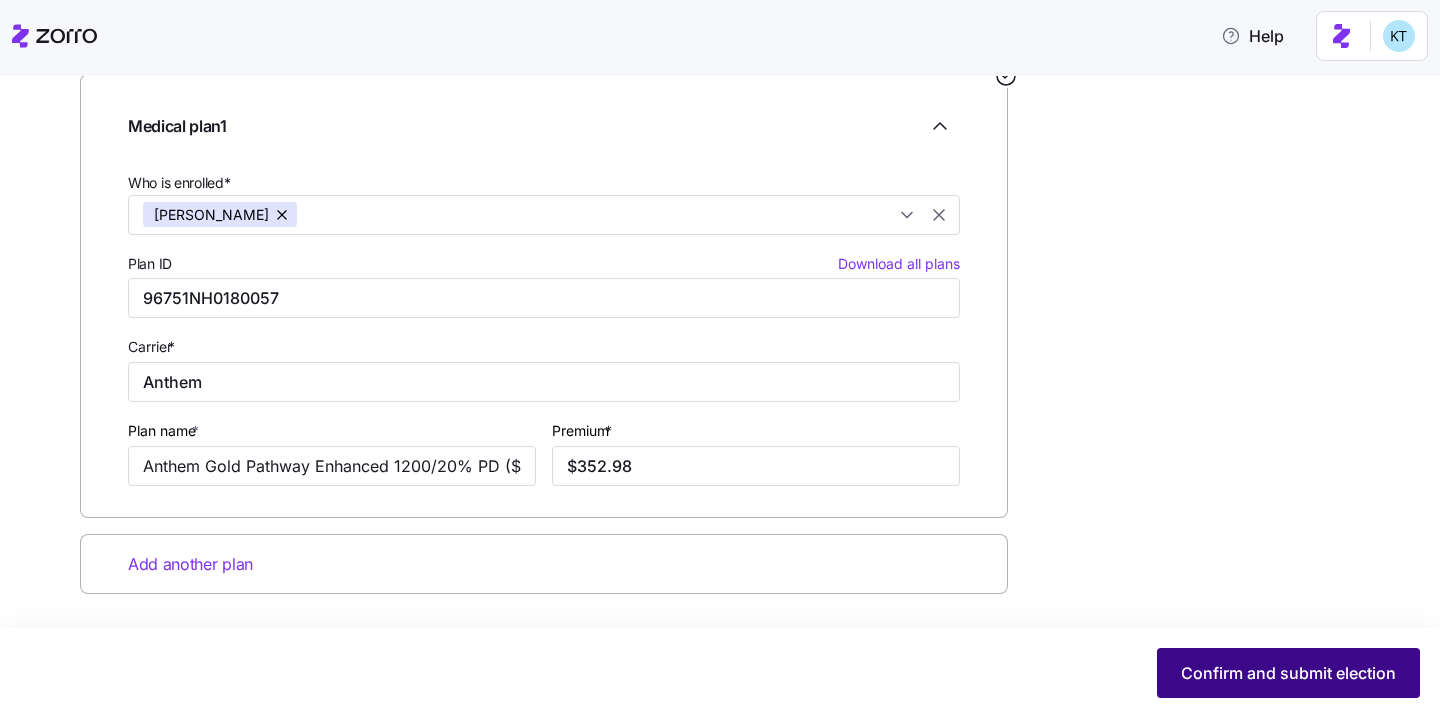 click on "Confirm and submit election" at bounding box center [1288, 673] 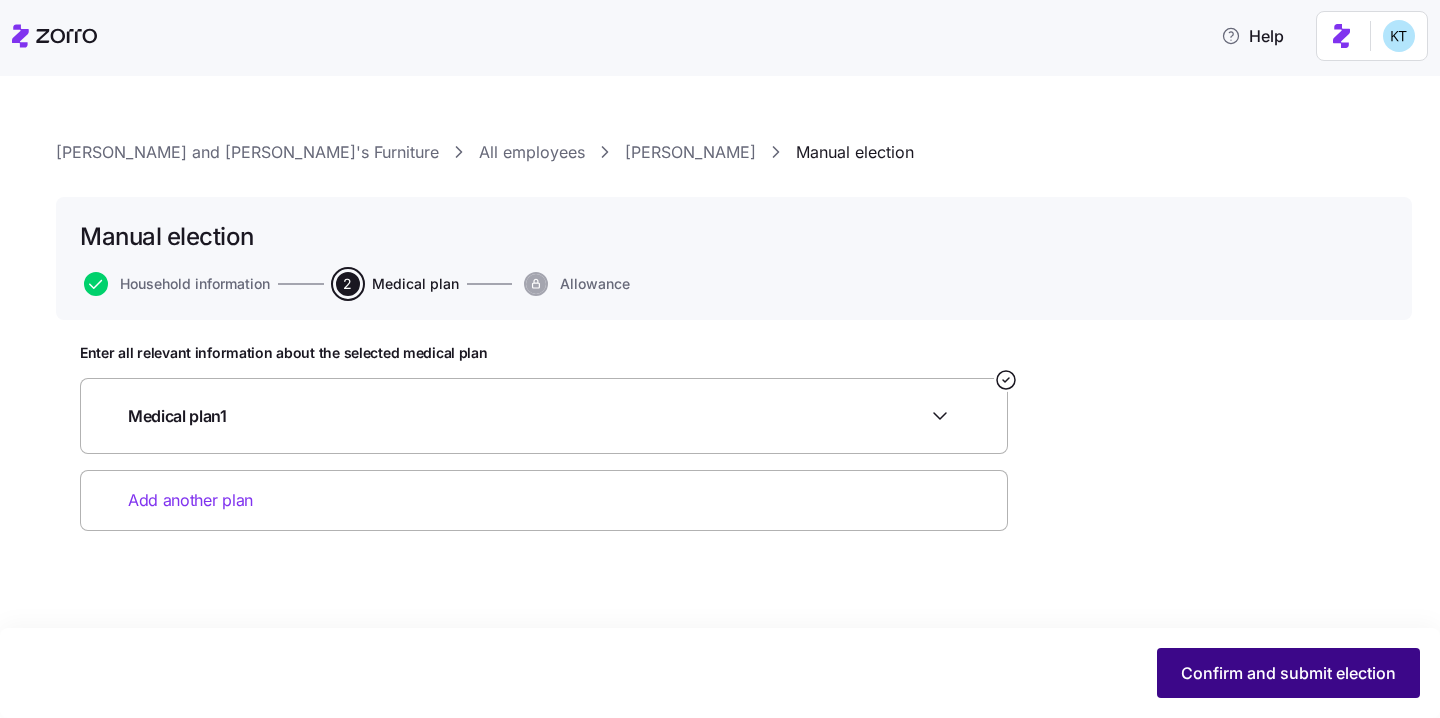 scroll, scrollTop: 0, scrollLeft: 0, axis: both 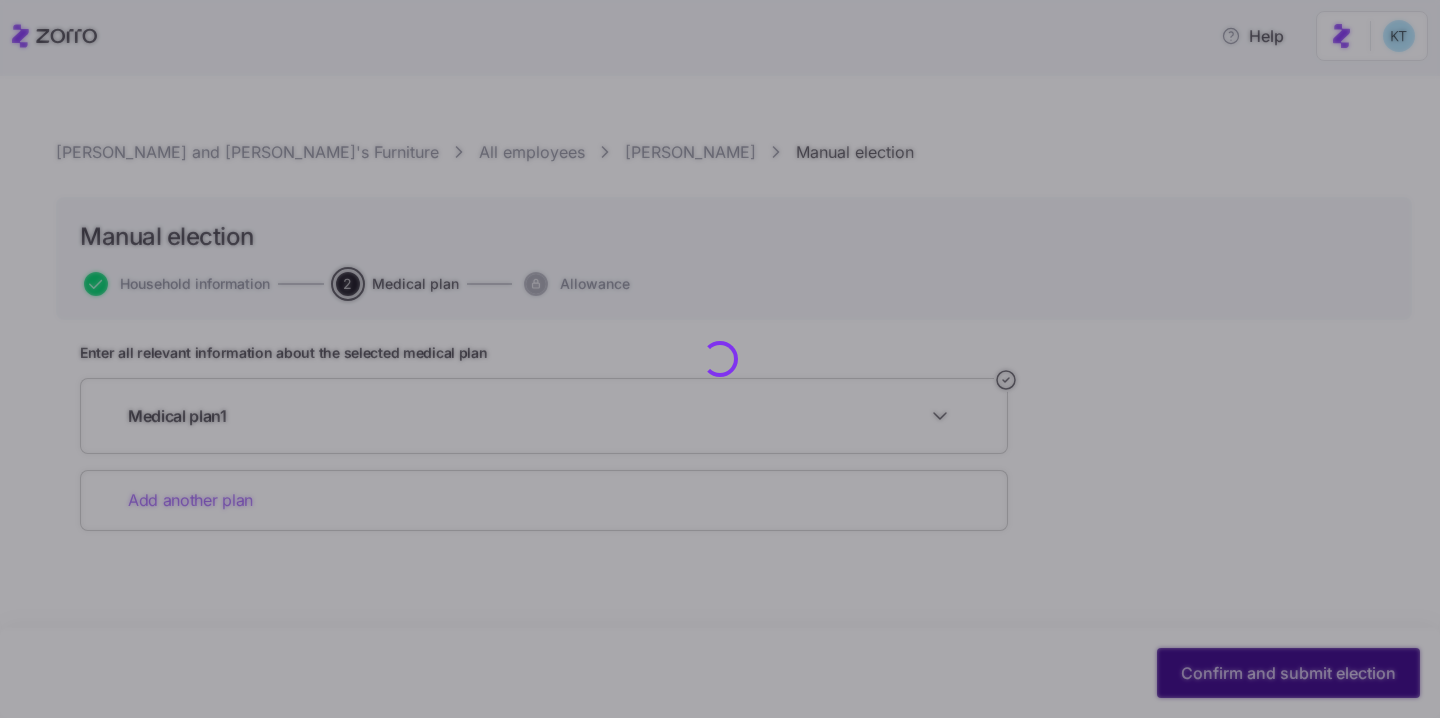 click at bounding box center (720, 359) 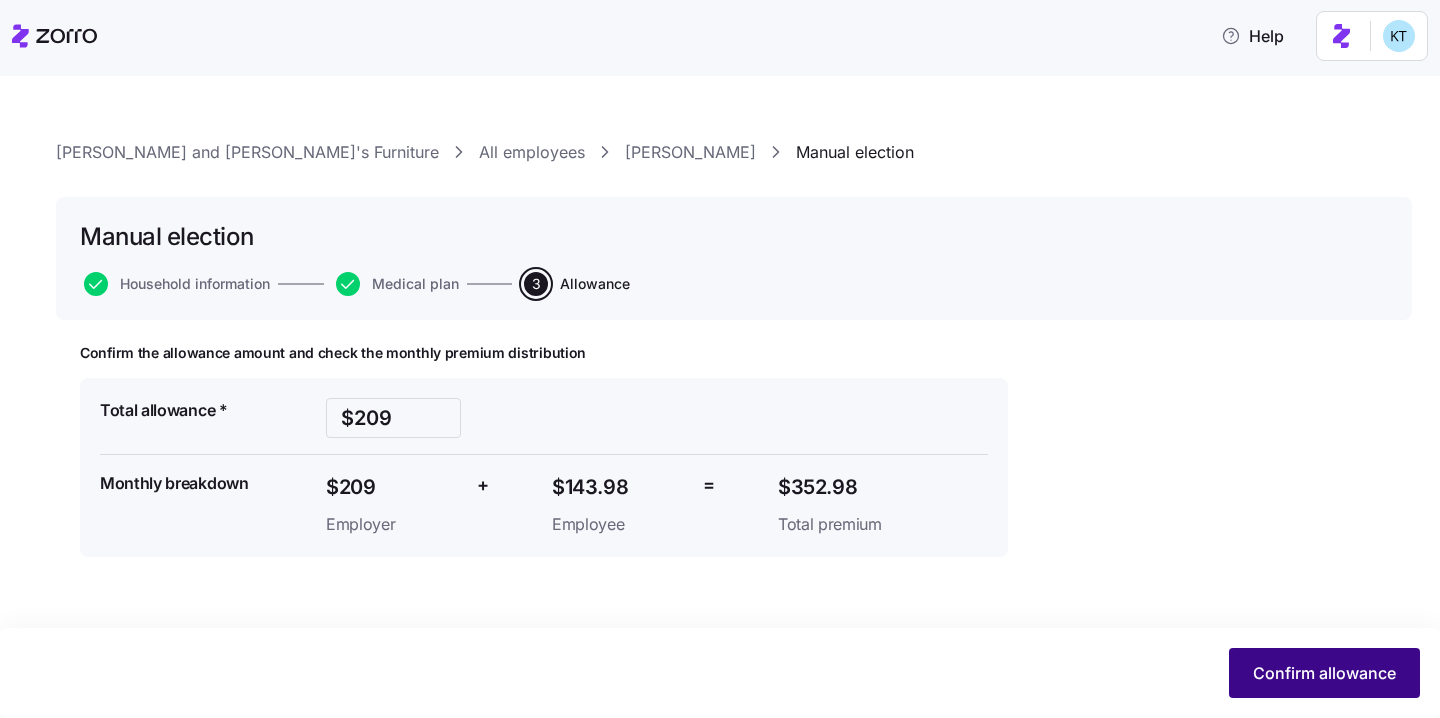 click on "Confirm allowance" at bounding box center [1324, 673] 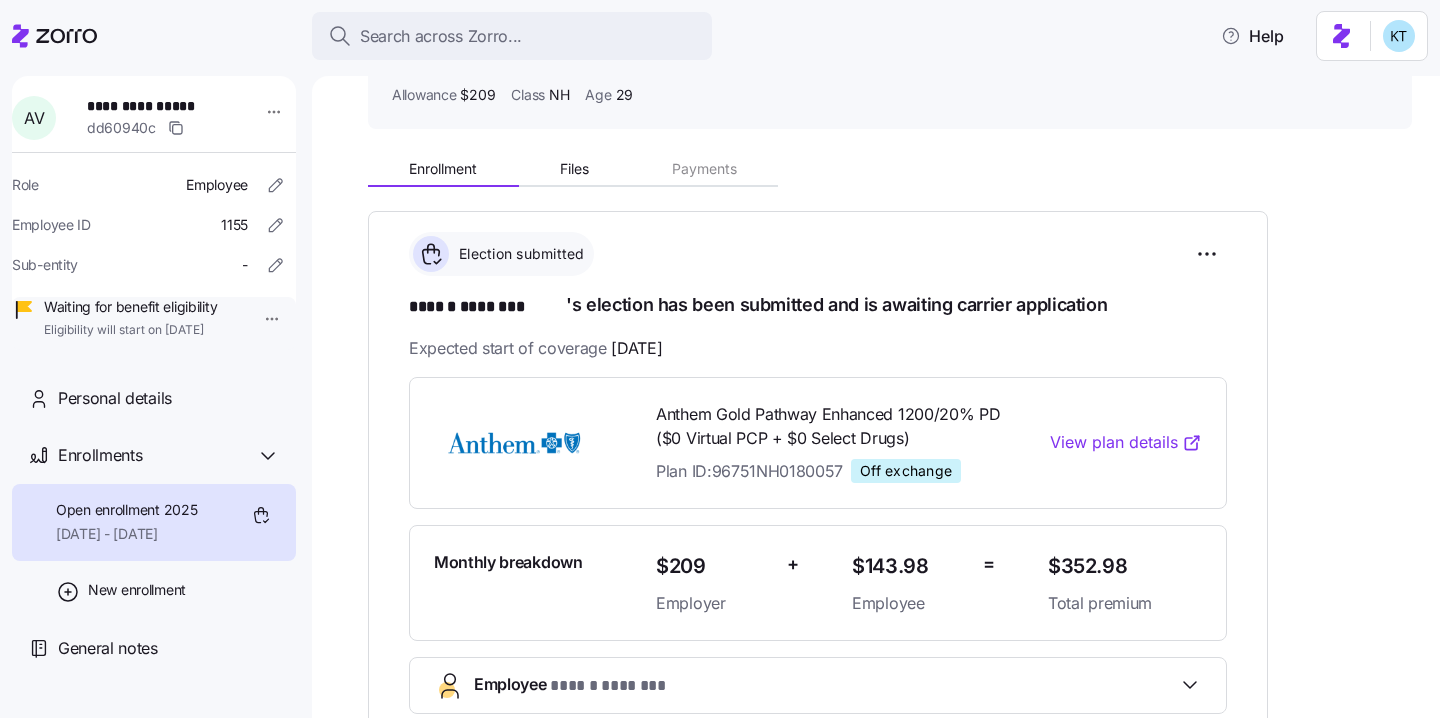 scroll, scrollTop: 147, scrollLeft: 0, axis: vertical 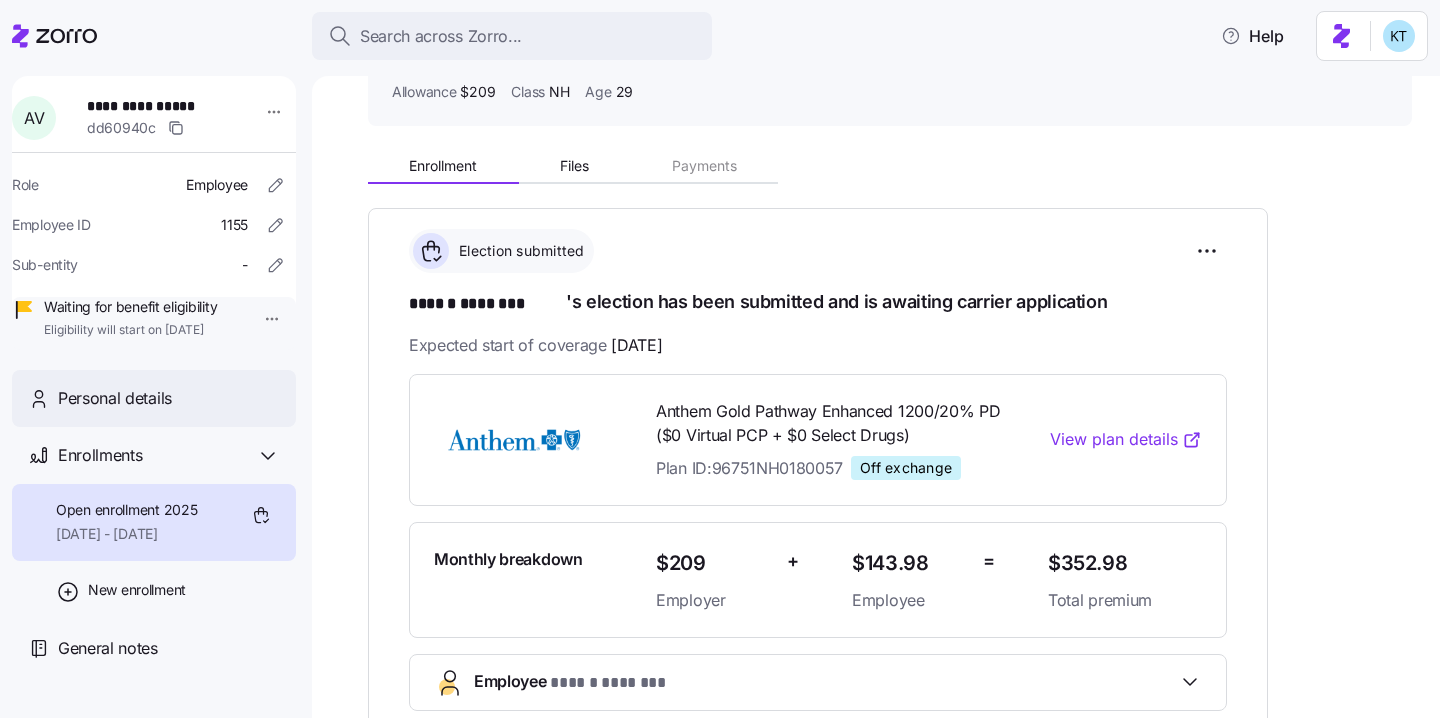 click on "Personal details" at bounding box center (169, 398) 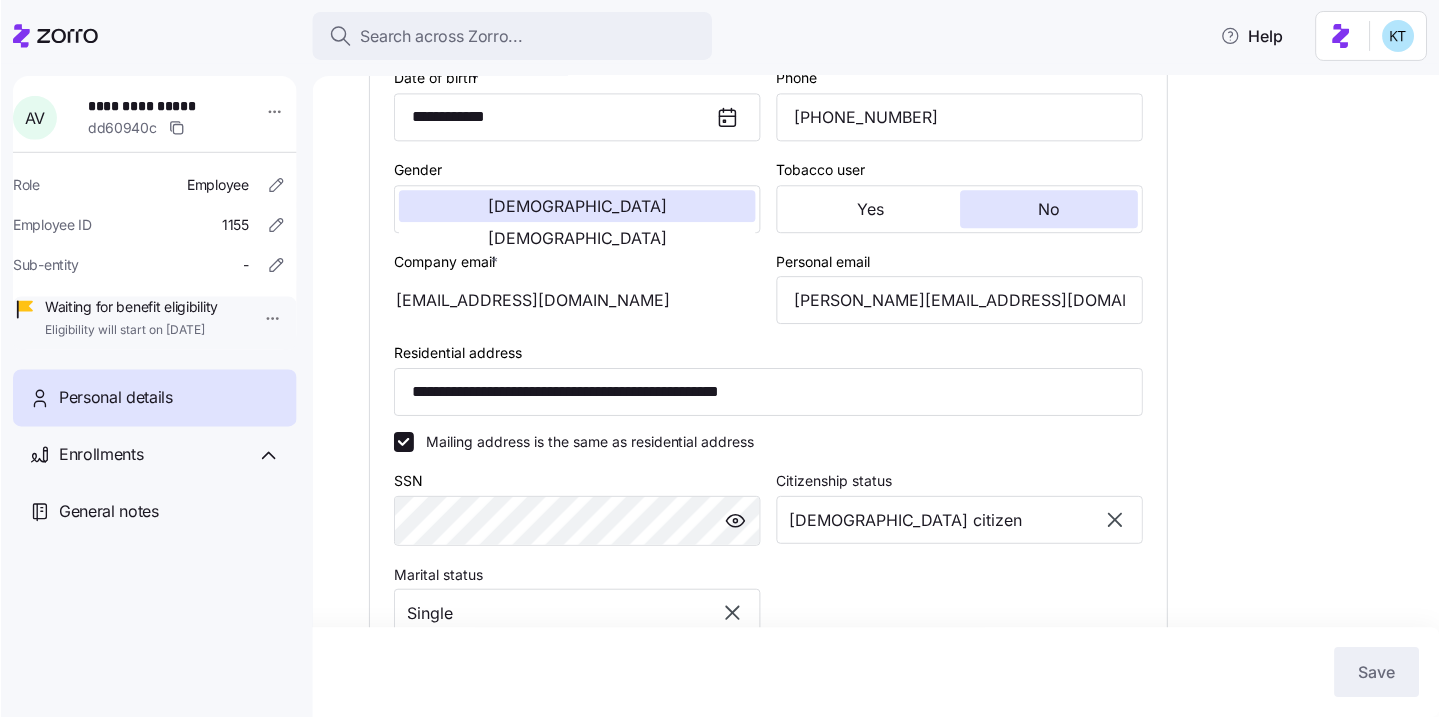 scroll, scrollTop: 416, scrollLeft: 0, axis: vertical 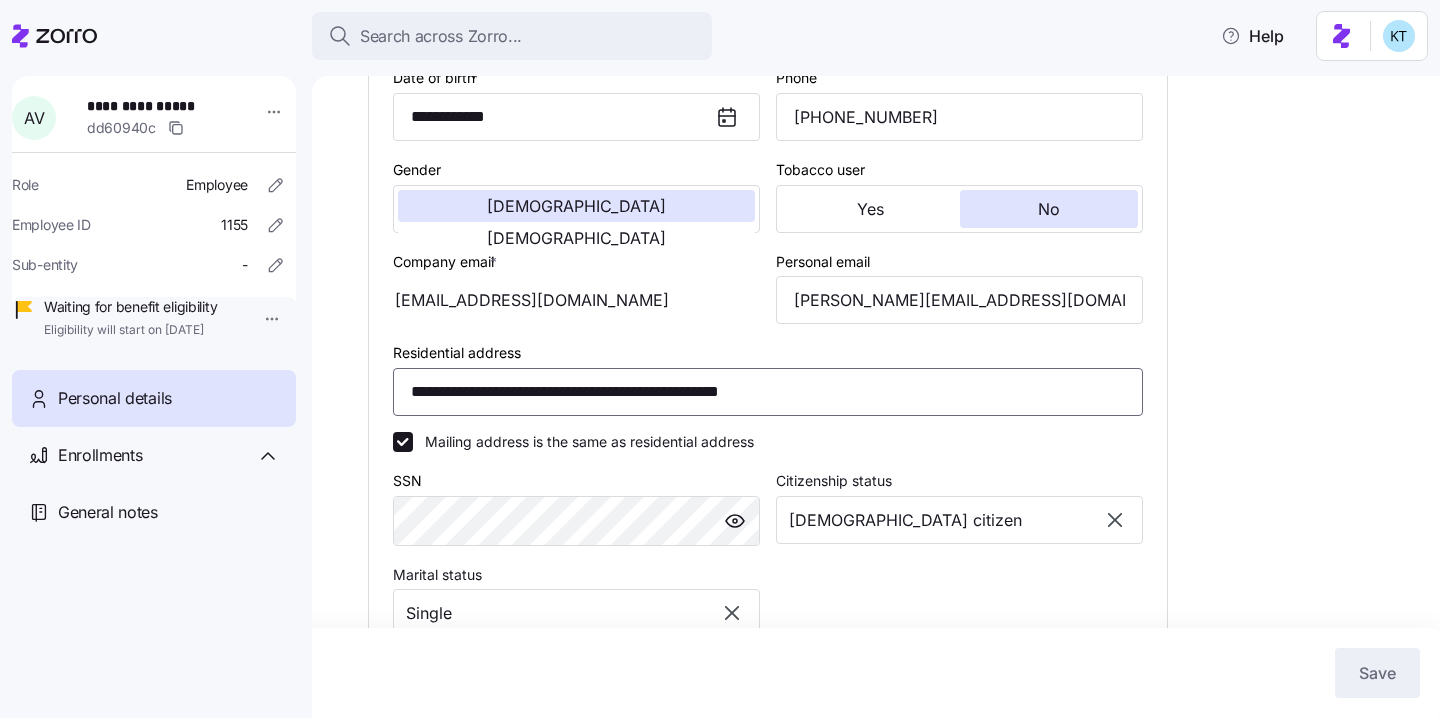click on "**********" at bounding box center (768, 392) 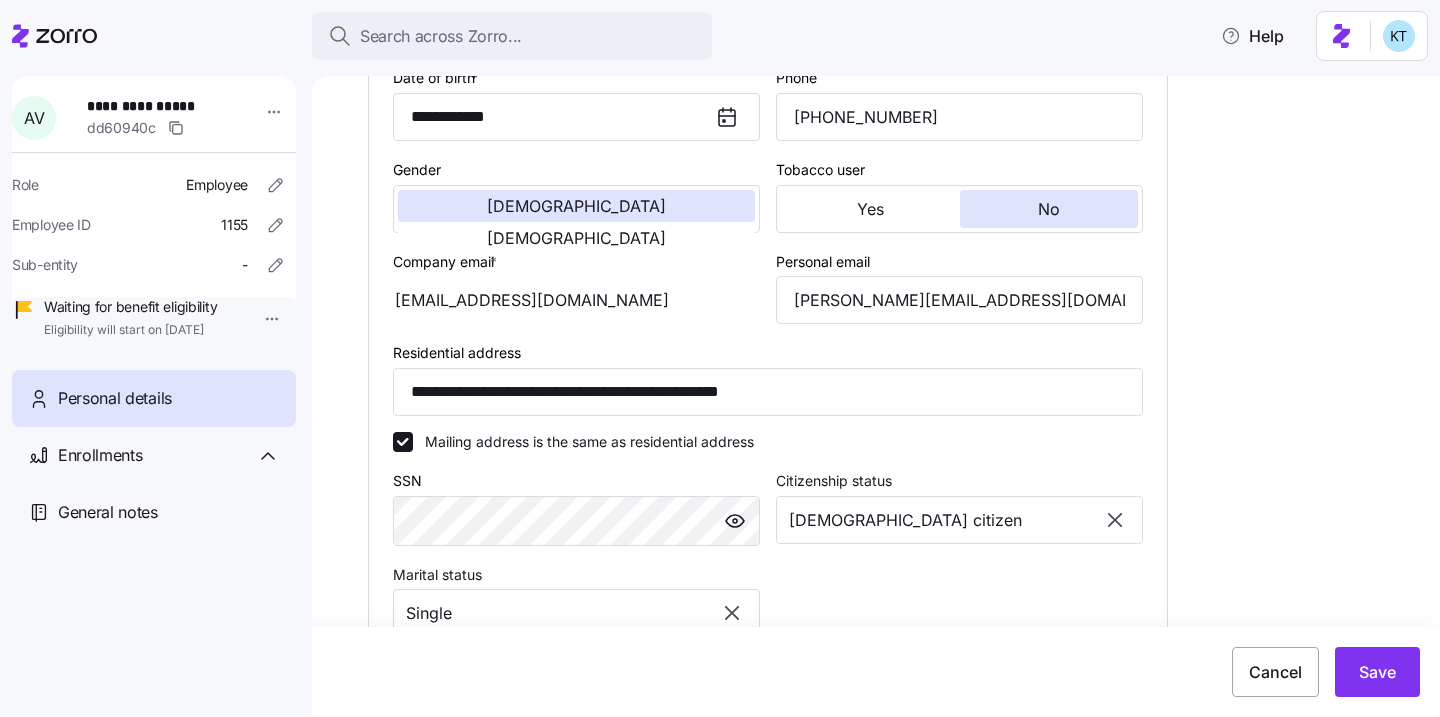 click on "**********" at bounding box center (157, 106) 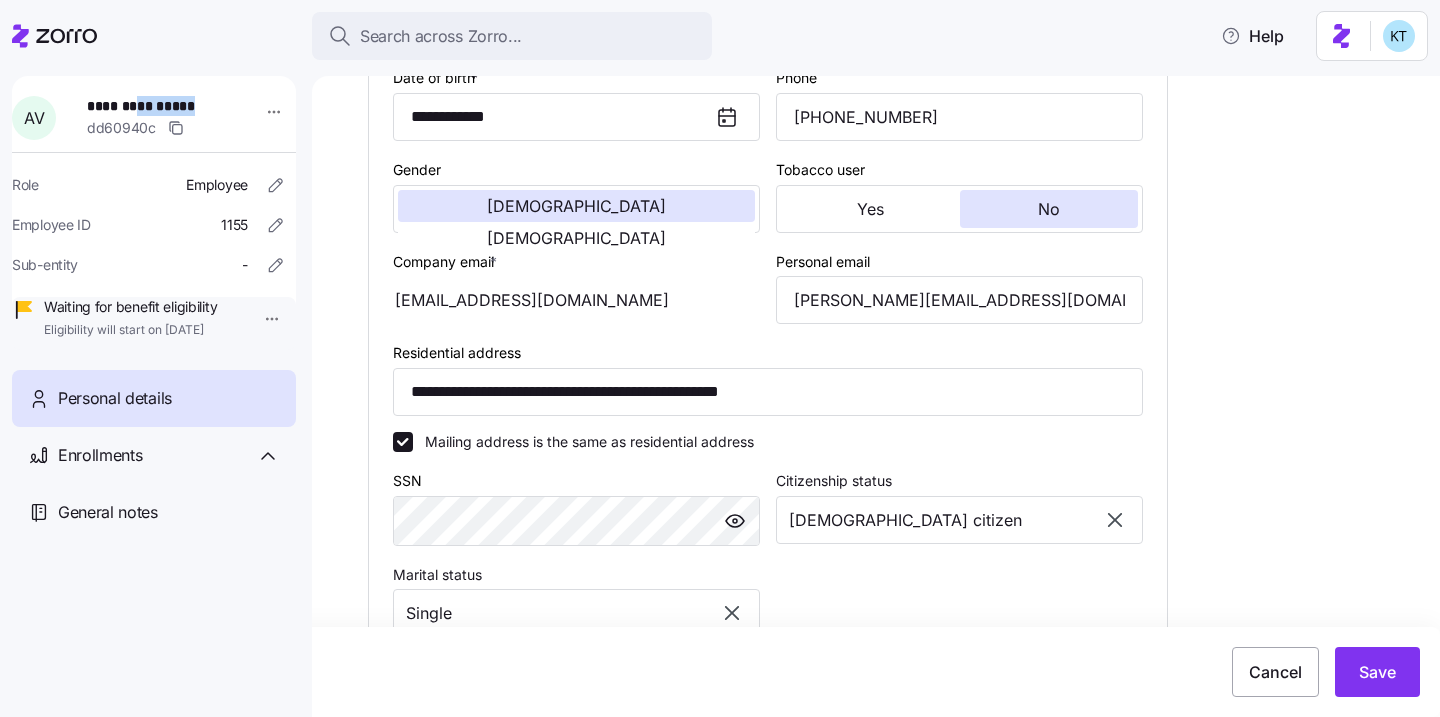 click on "**********" at bounding box center (157, 106) 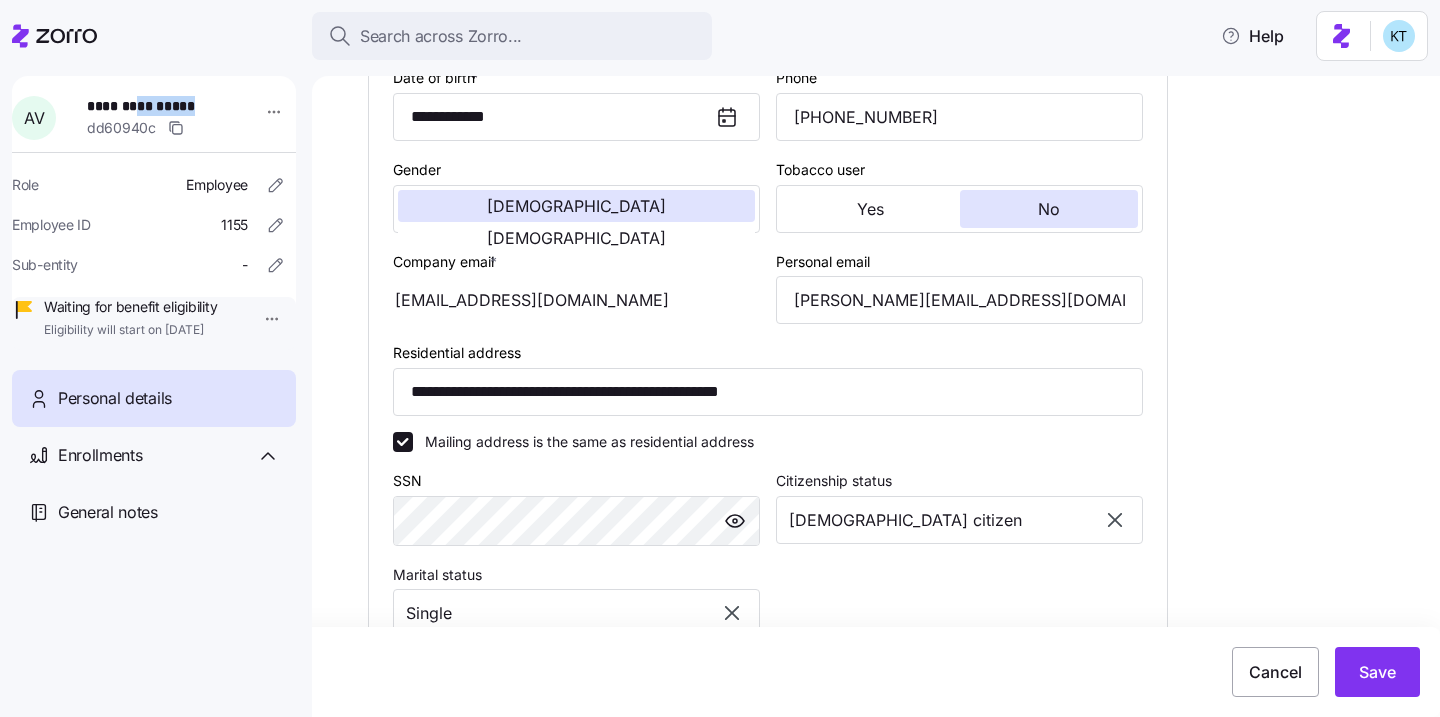 copy on "********" 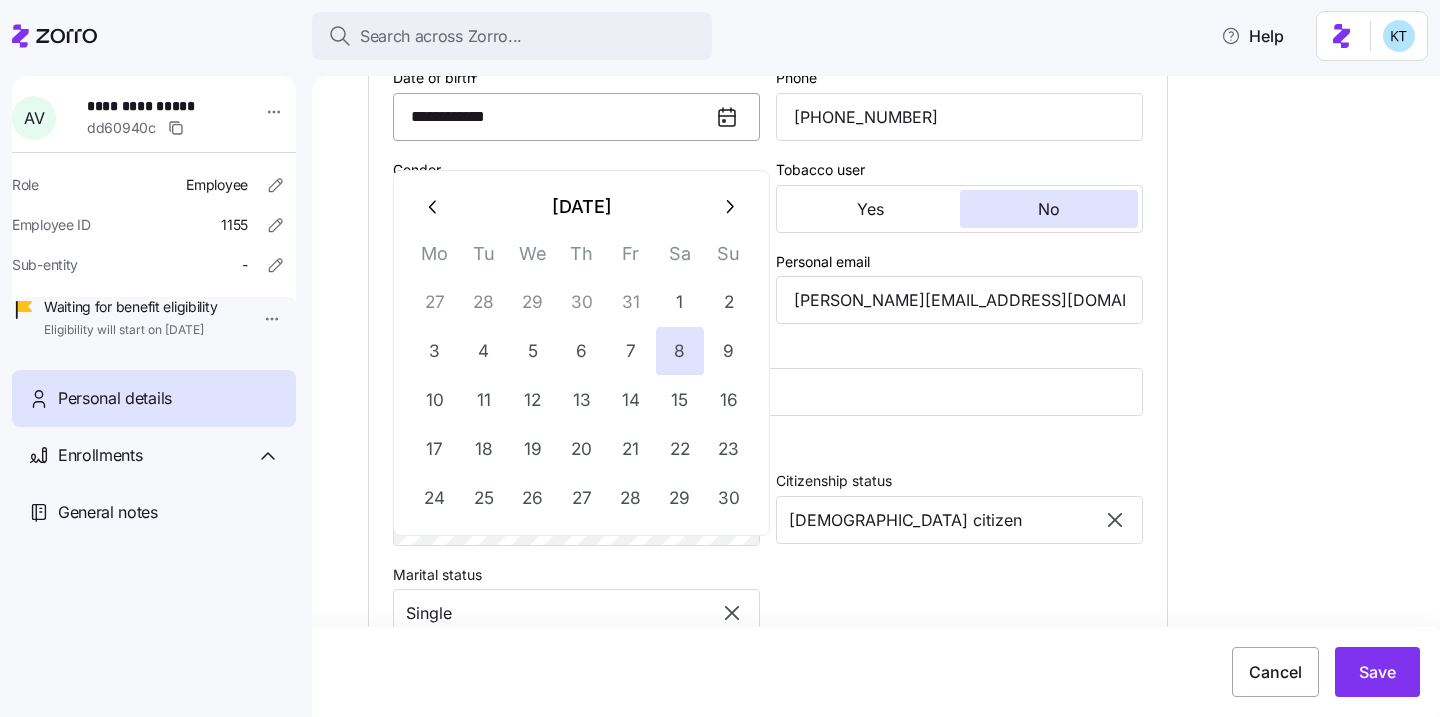 click on "**********" at bounding box center (576, 117) 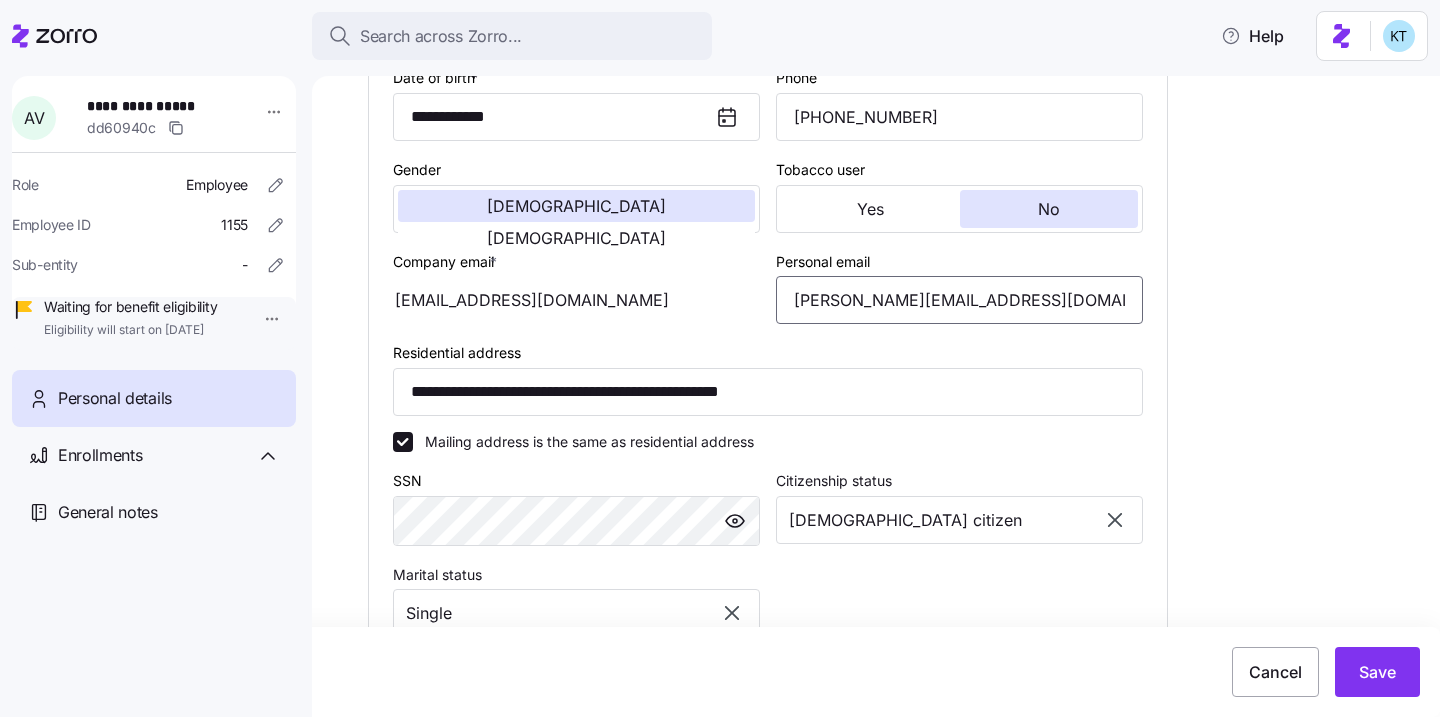 click on "andrew.veenstra14@gmail.com" at bounding box center (959, 300) 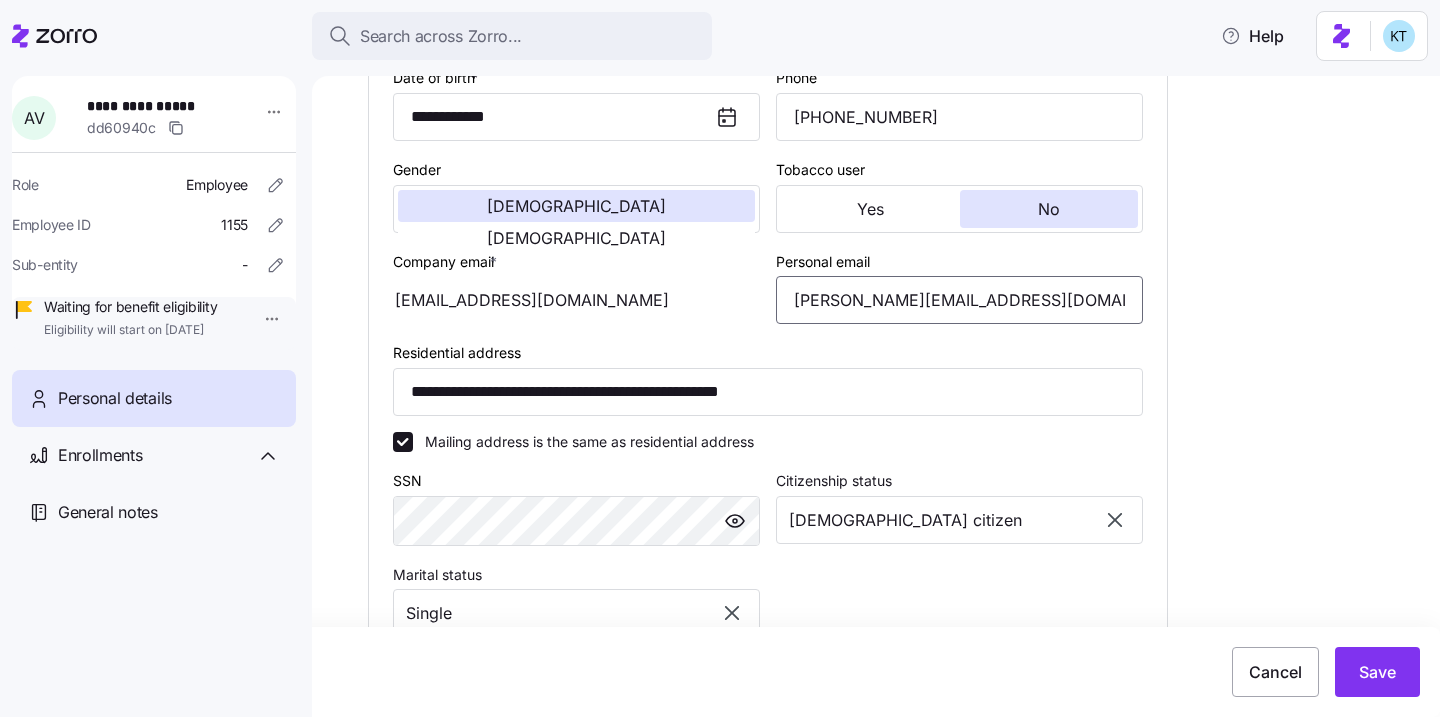 click on "andrew.veenstra14@gmail.com" at bounding box center [959, 300] 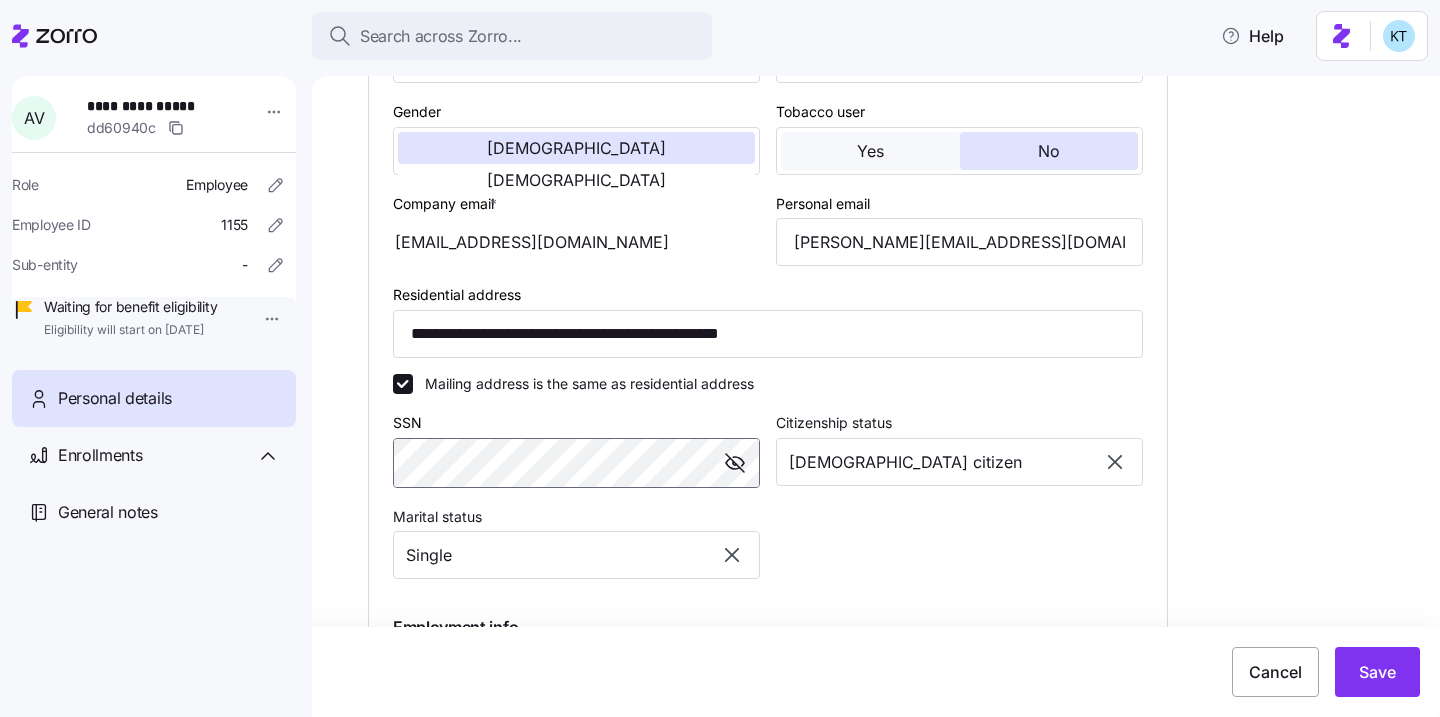 scroll, scrollTop: 476, scrollLeft: 0, axis: vertical 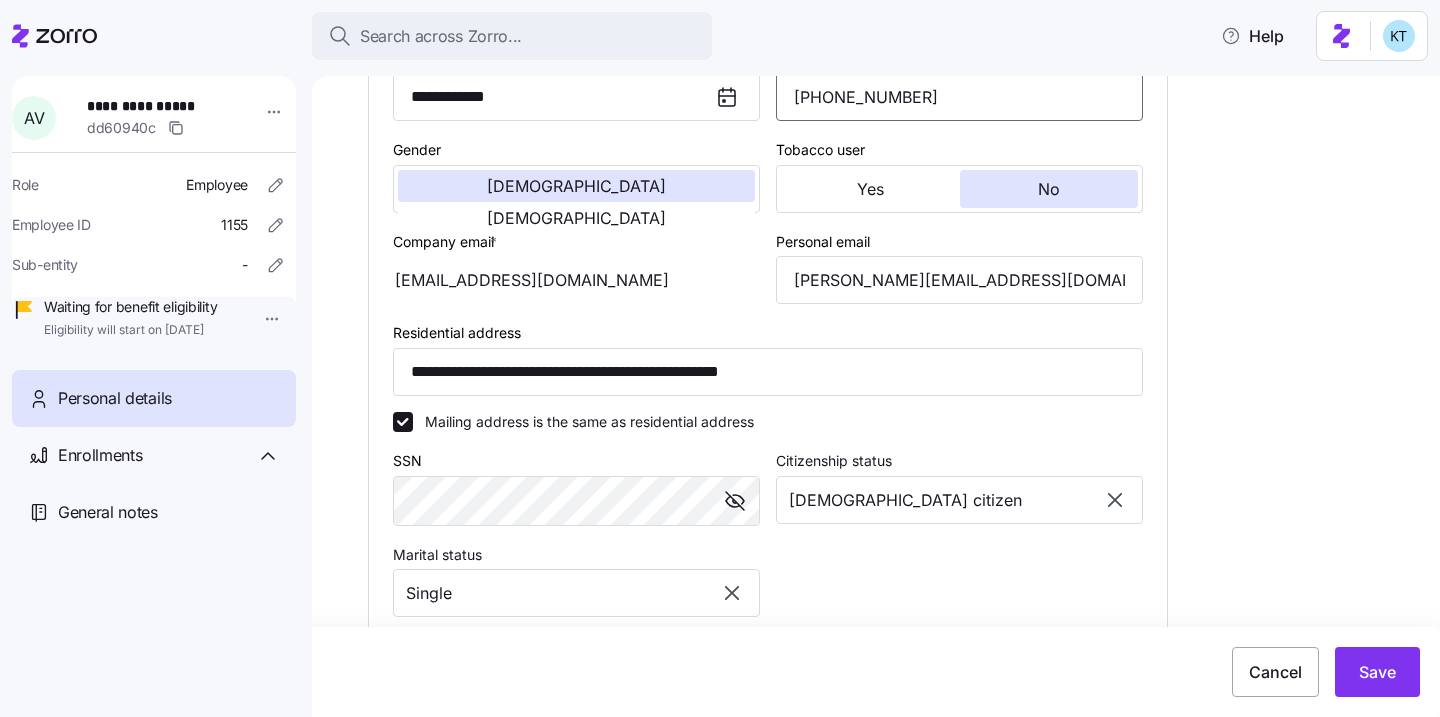 click on "(978) 852-4868" at bounding box center [959, 97] 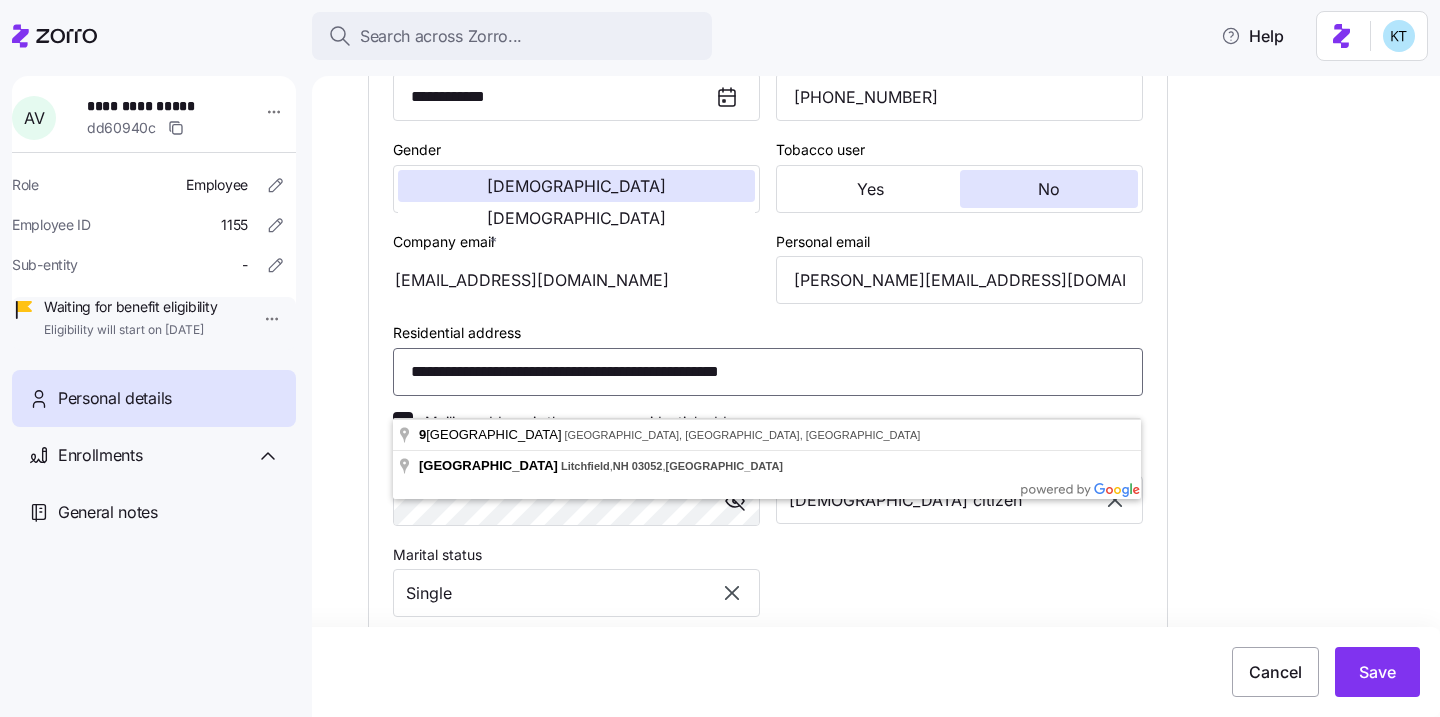 click on "**********" at bounding box center (768, 372) 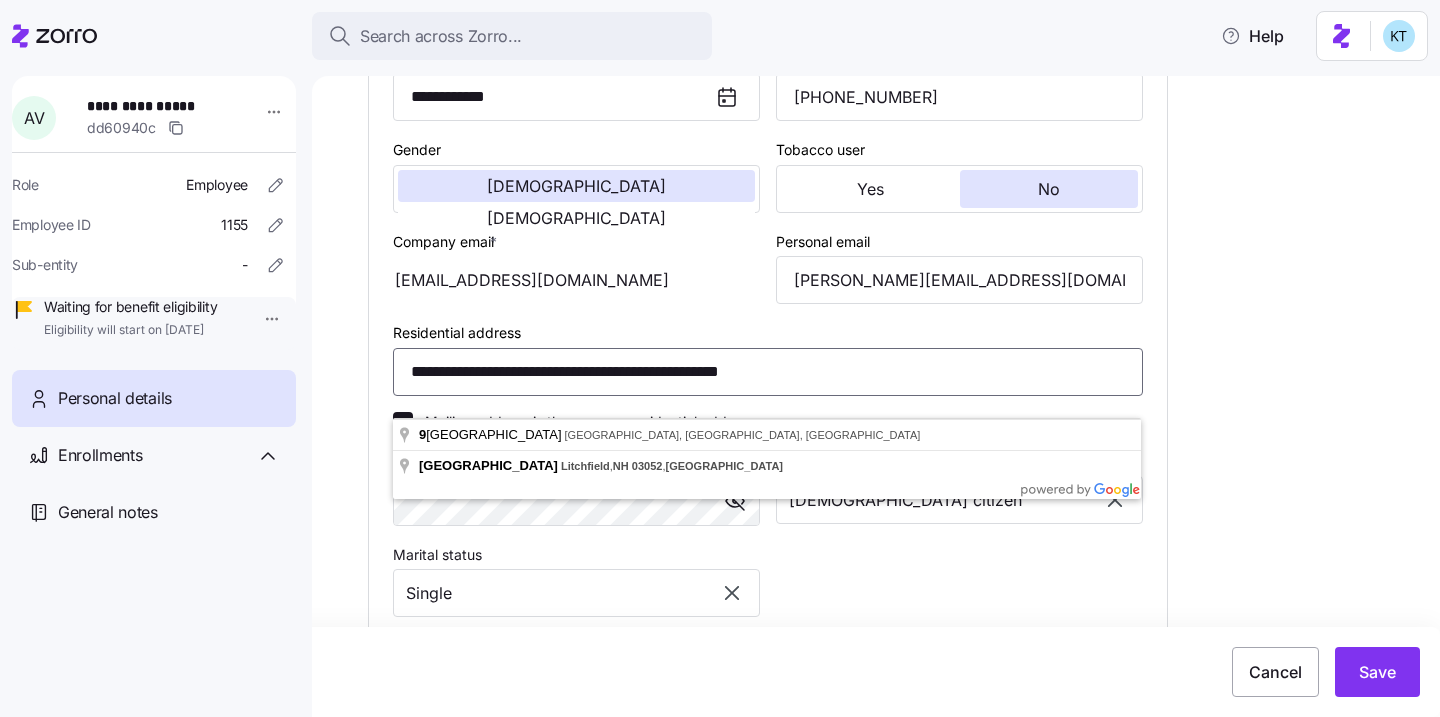 drag, startPoint x: 575, startPoint y: 399, endPoint x: 410, endPoint y: 395, distance: 165.04848 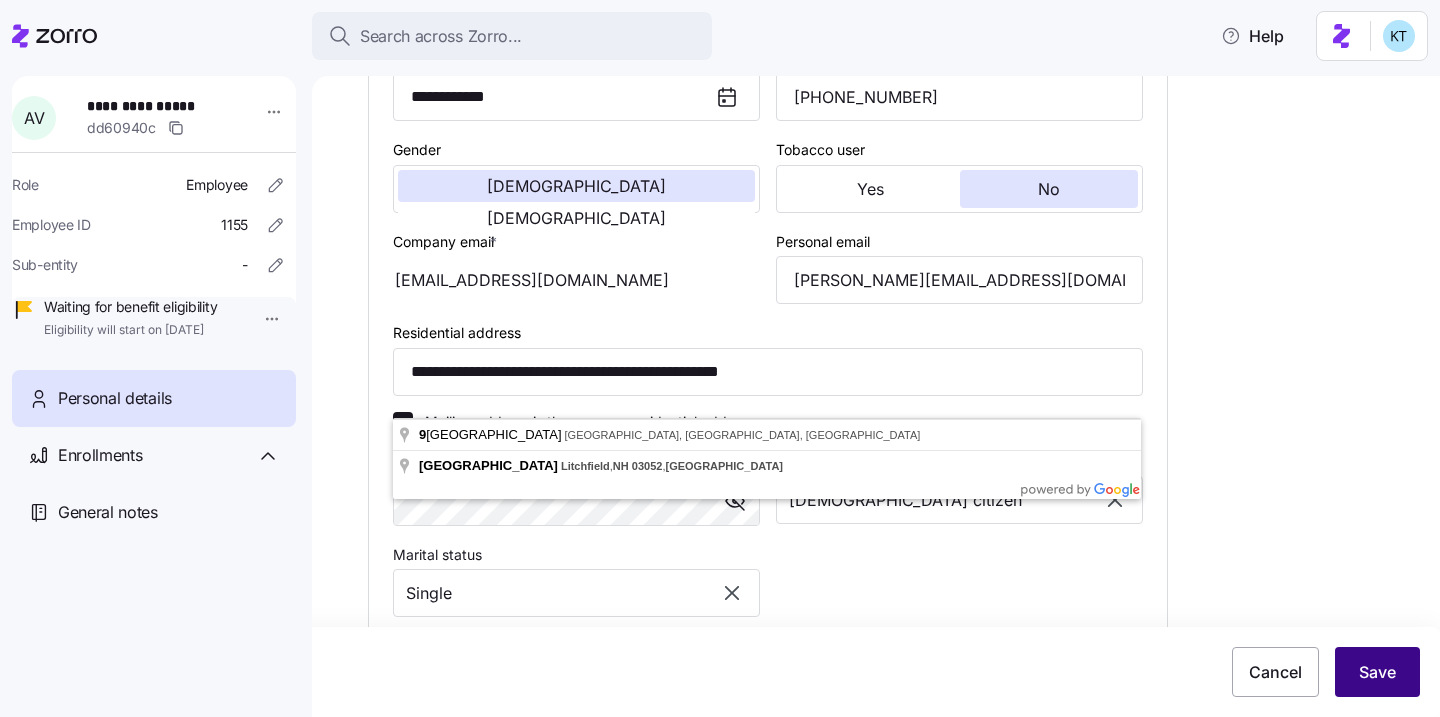 click on "Save" at bounding box center (1377, 672) 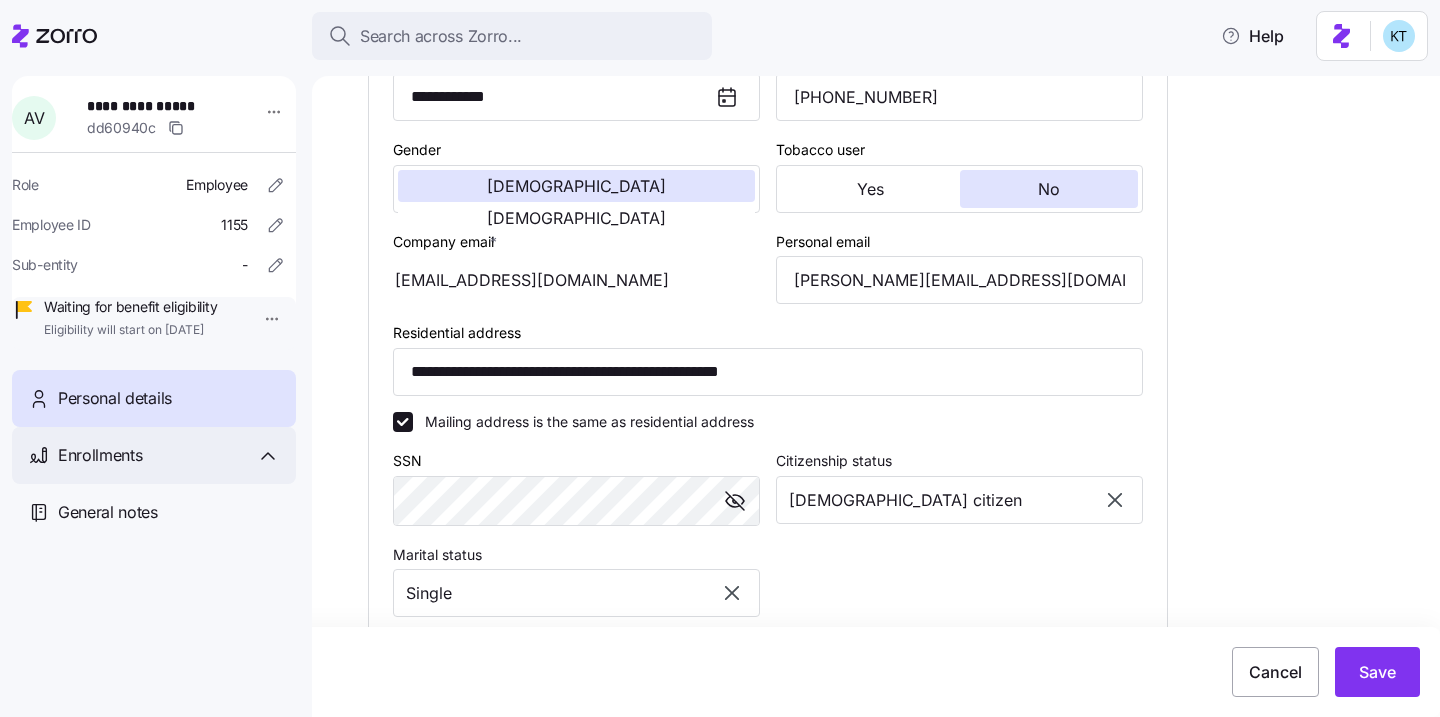 click on "Enrollments" at bounding box center [100, 455] 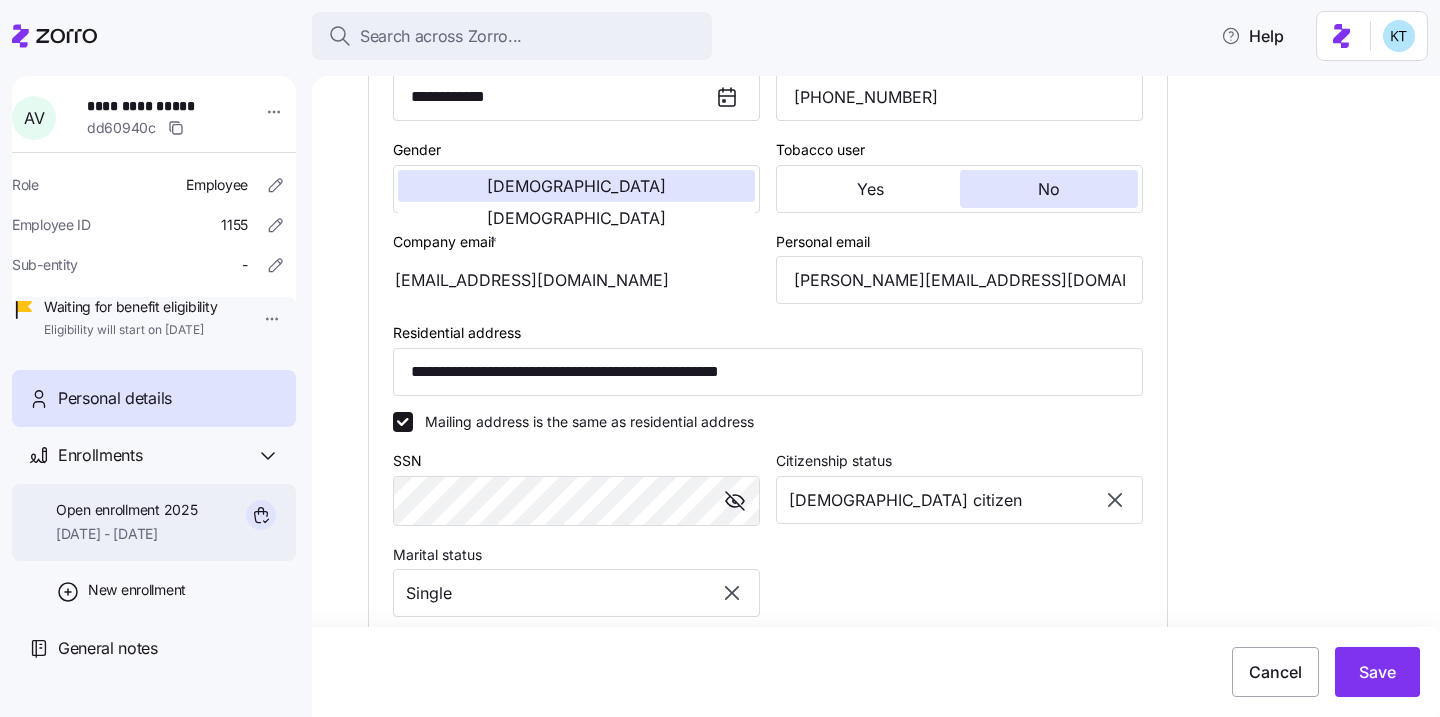 click on "Open enrollment 2025" at bounding box center (126, 510) 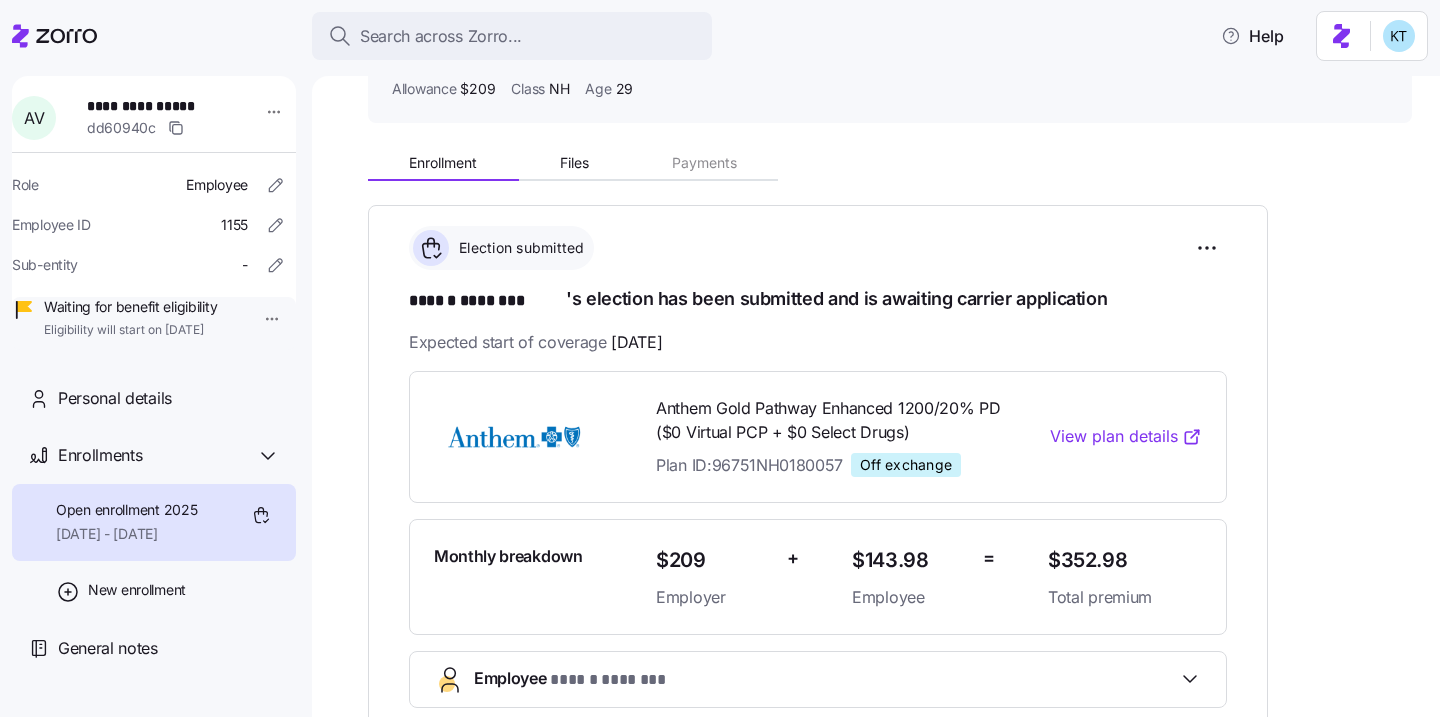 scroll, scrollTop: 196, scrollLeft: 0, axis: vertical 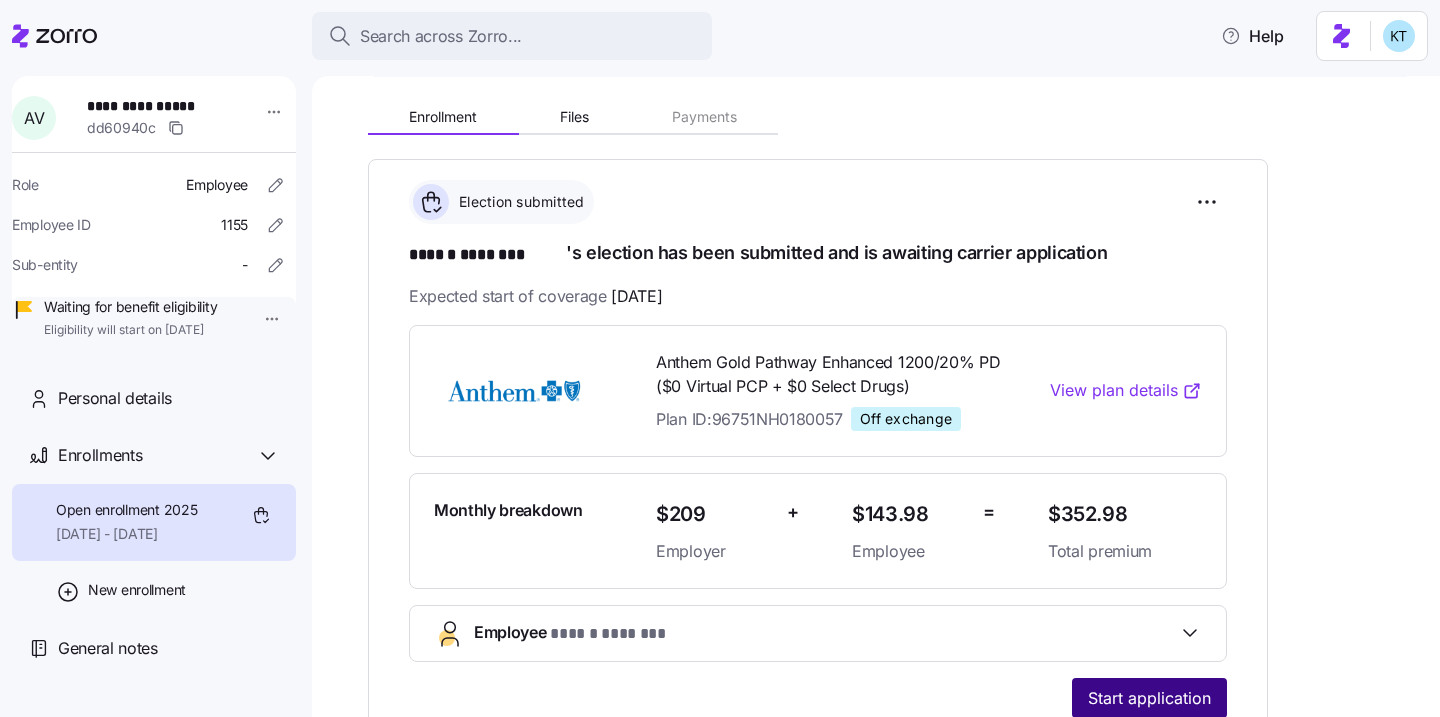 click on "Start application" at bounding box center [1149, 698] 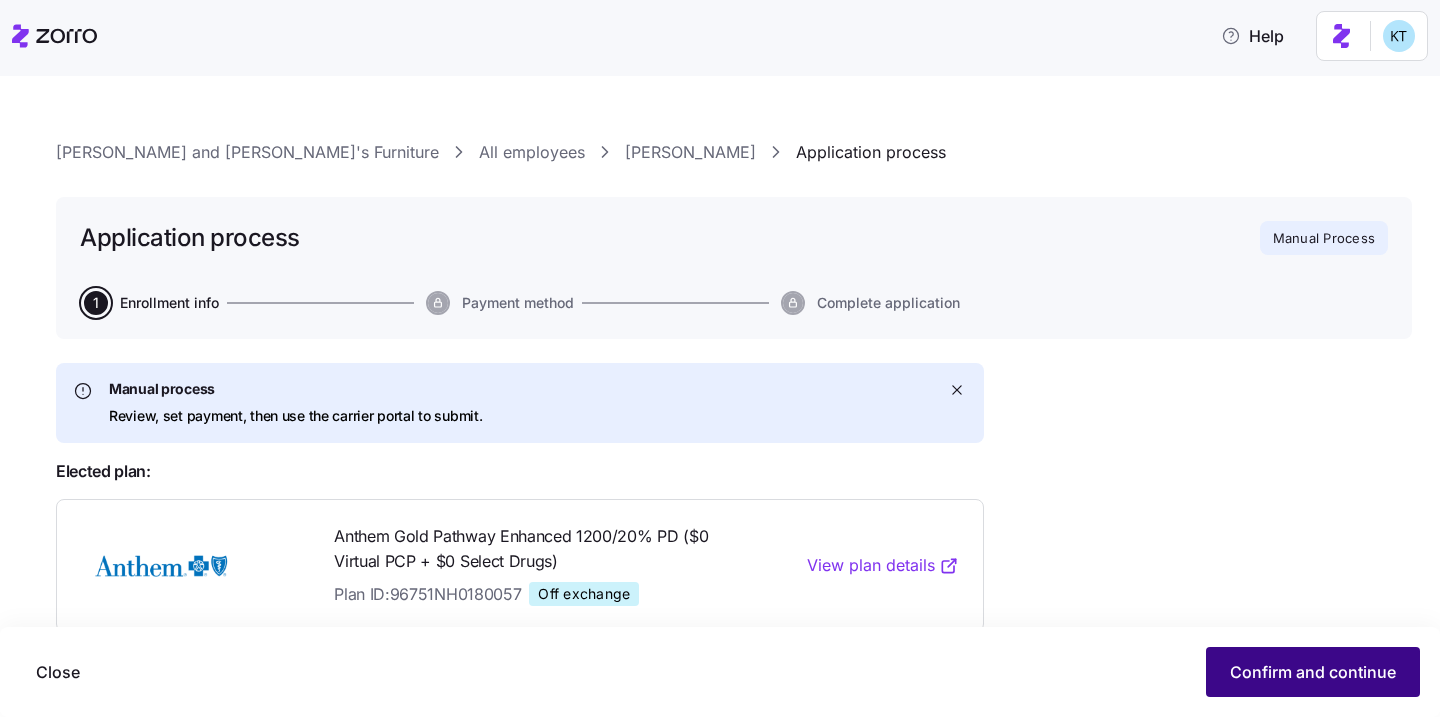 click on "Confirm and continue" at bounding box center [1313, 672] 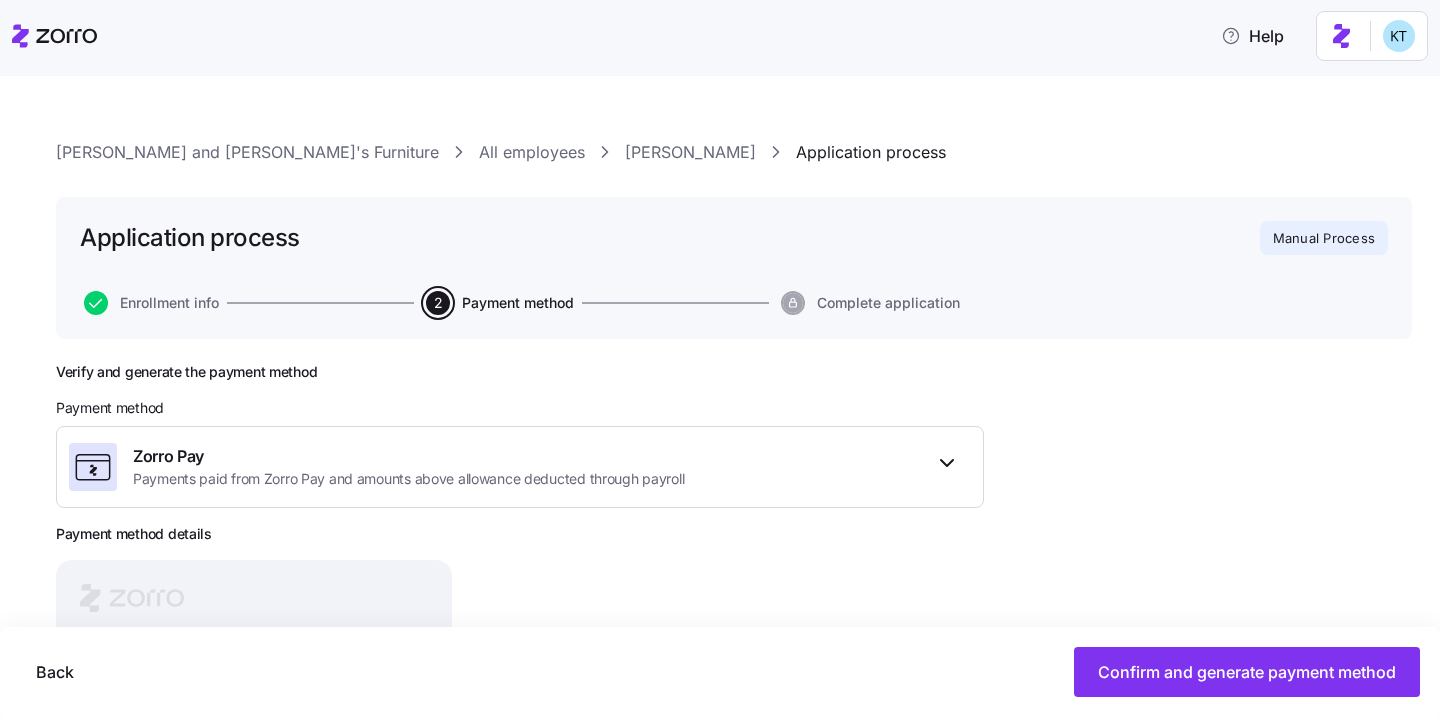 click on "Back Confirm and generate payment method" at bounding box center [720, 672] 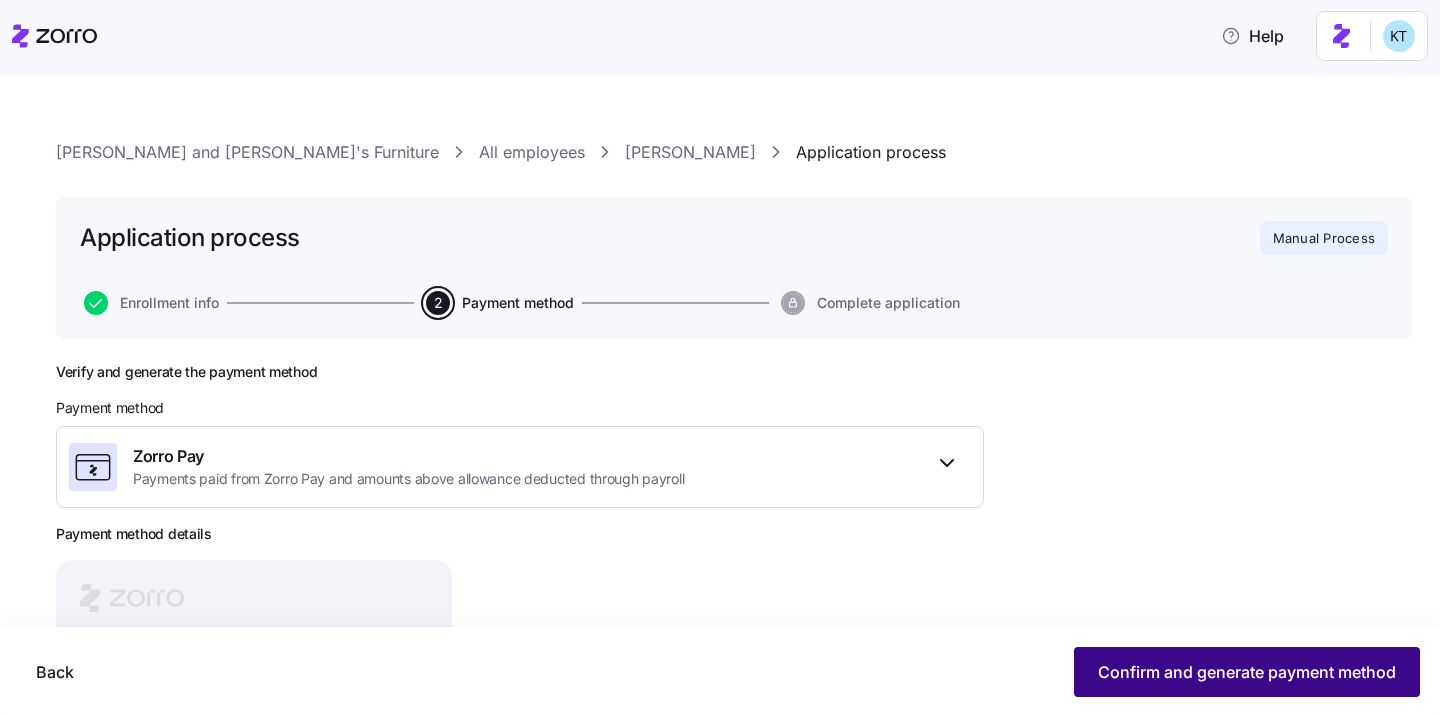 click on "Confirm and generate payment method" at bounding box center [1247, 672] 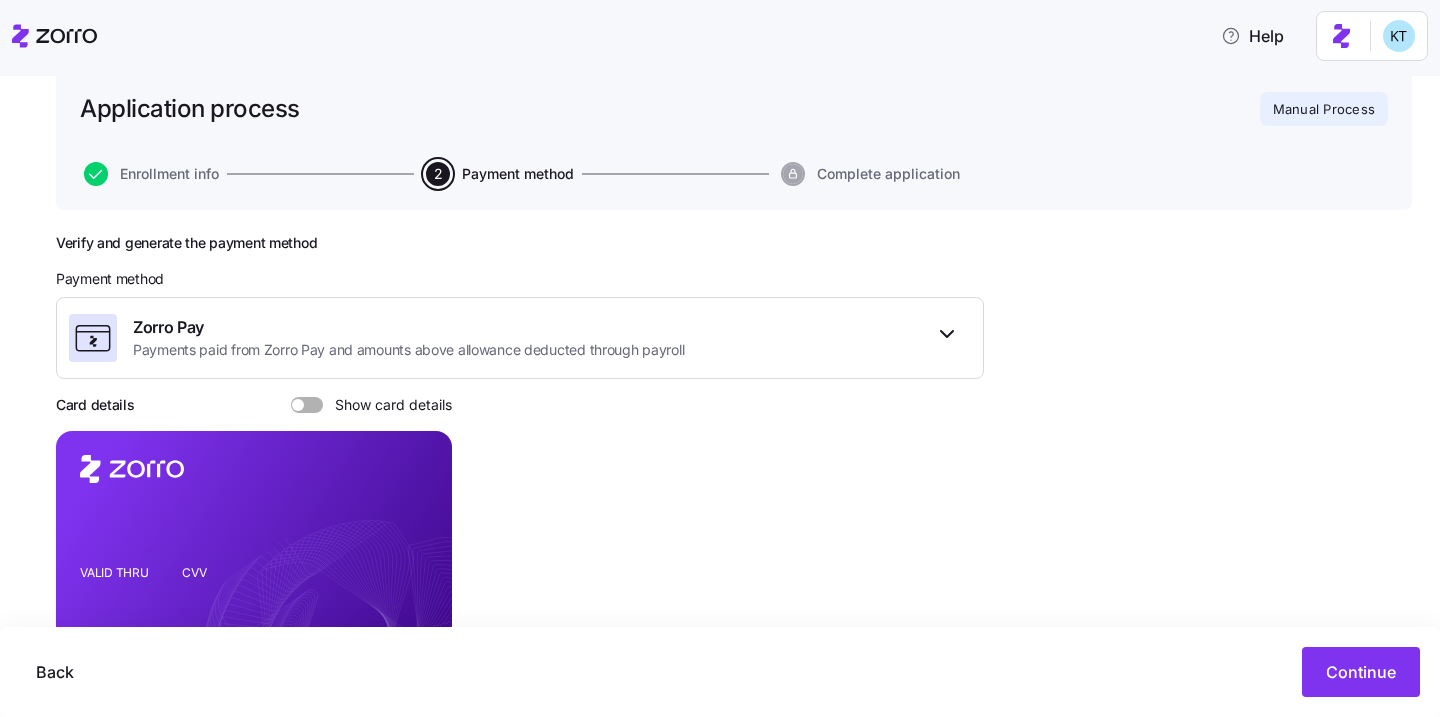scroll, scrollTop: 183, scrollLeft: 0, axis: vertical 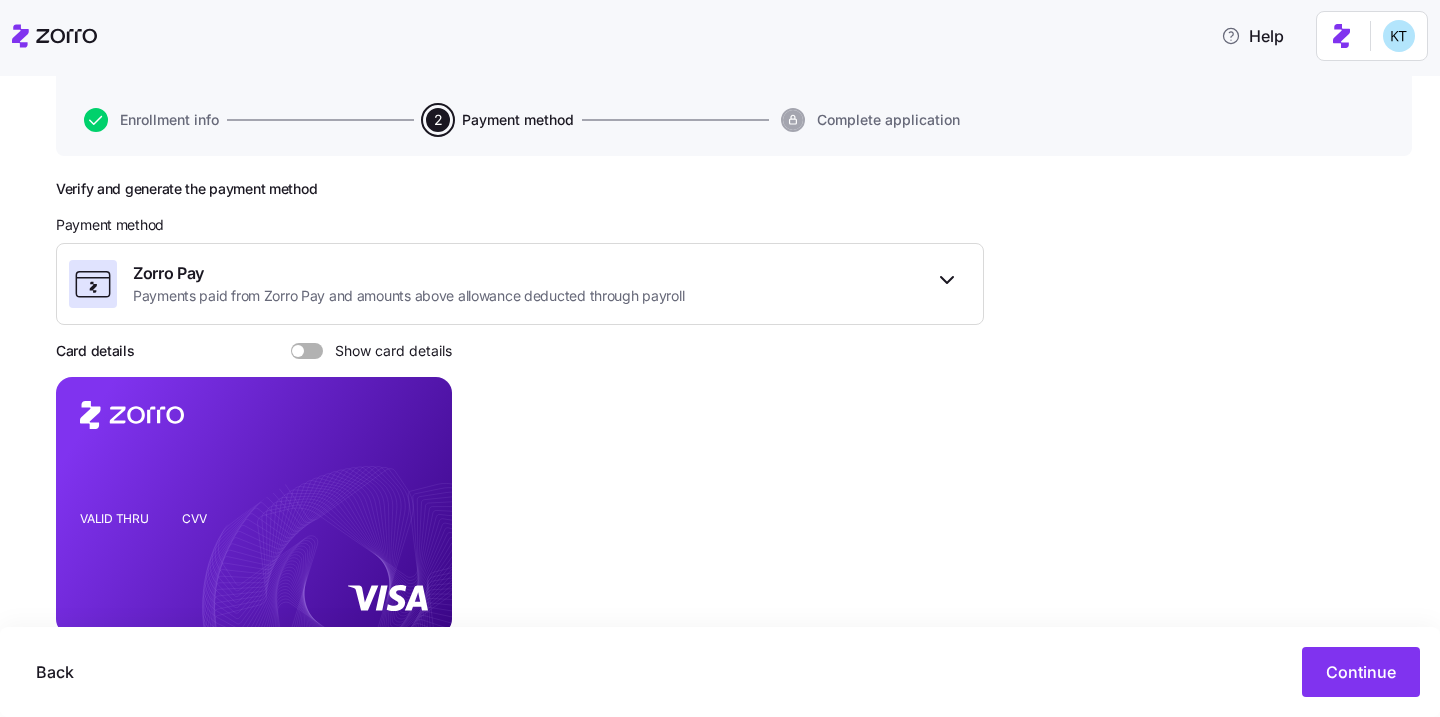 click on "Show card details" at bounding box center [387, 351] 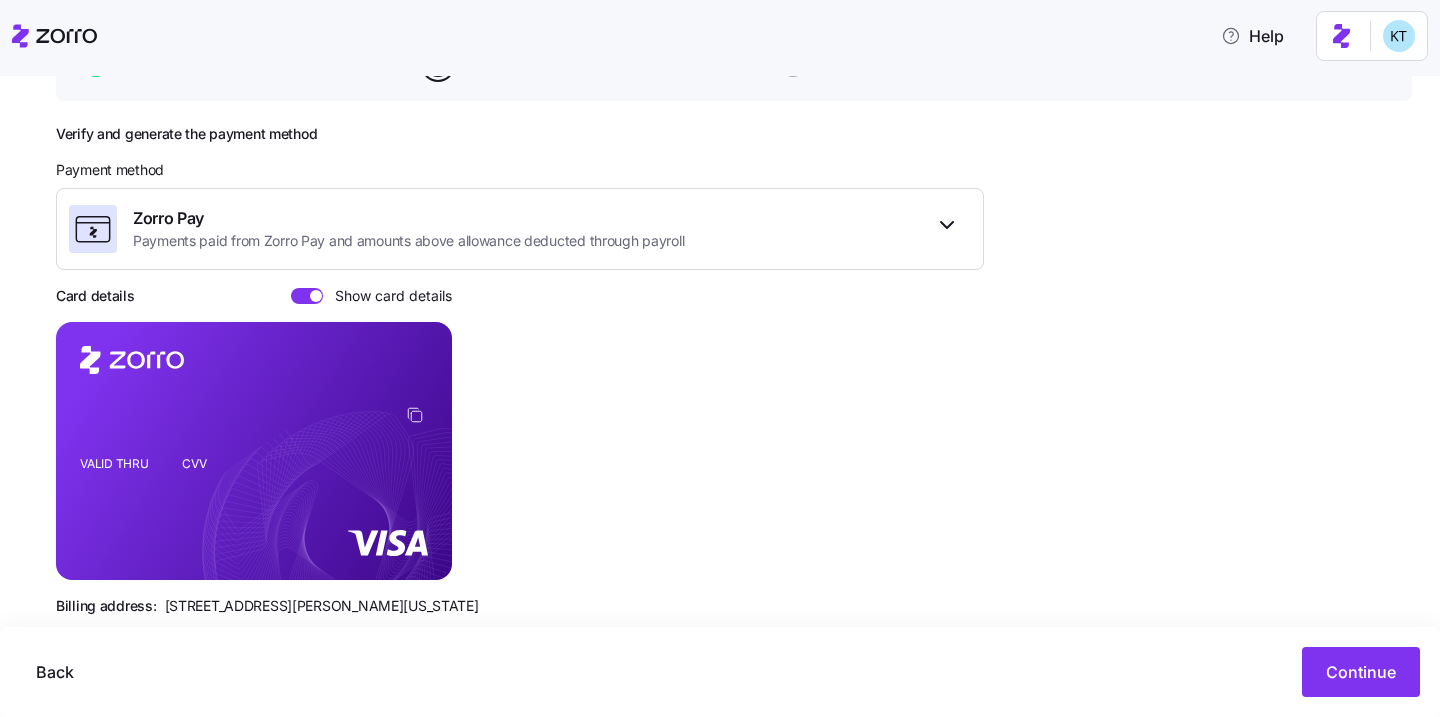 scroll, scrollTop: 277, scrollLeft: 0, axis: vertical 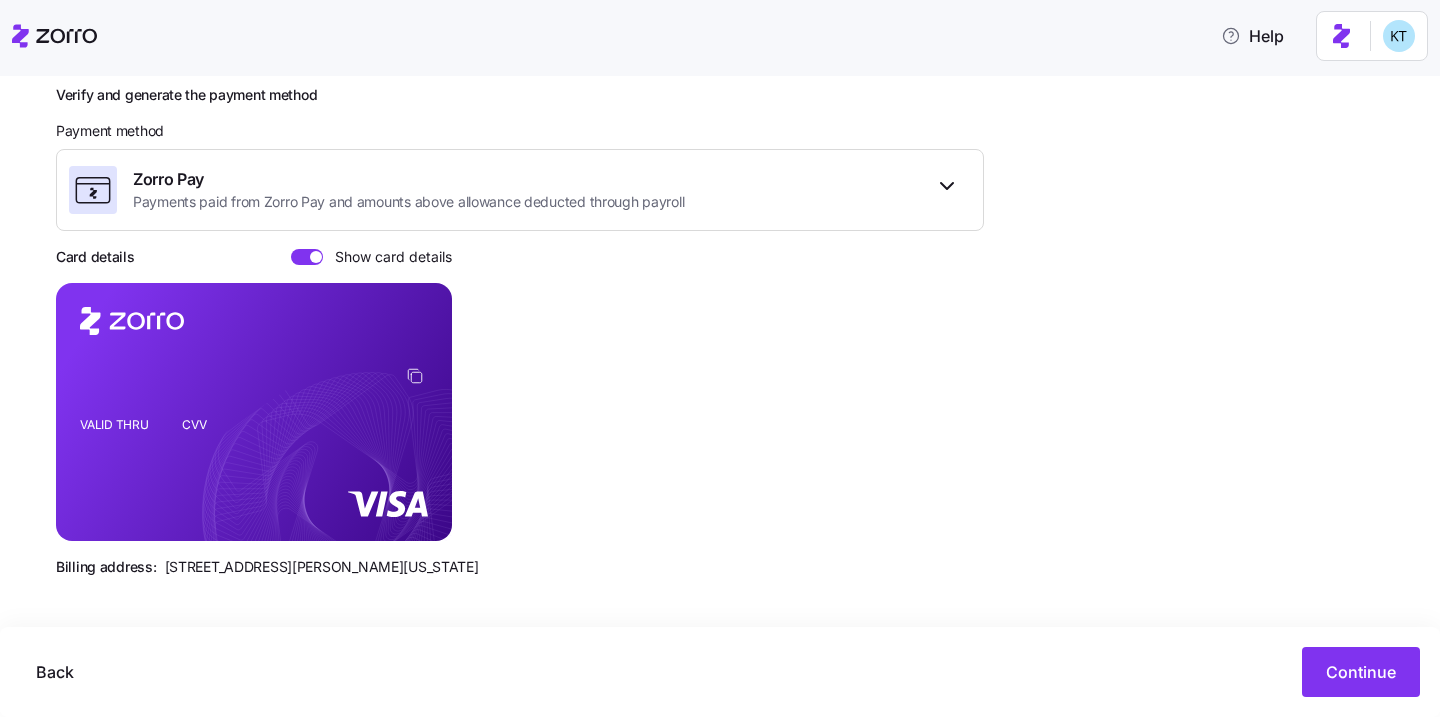 click on "810 Sharon Drive, Westlake, Ohio 44145" at bounding box center (322, 567) 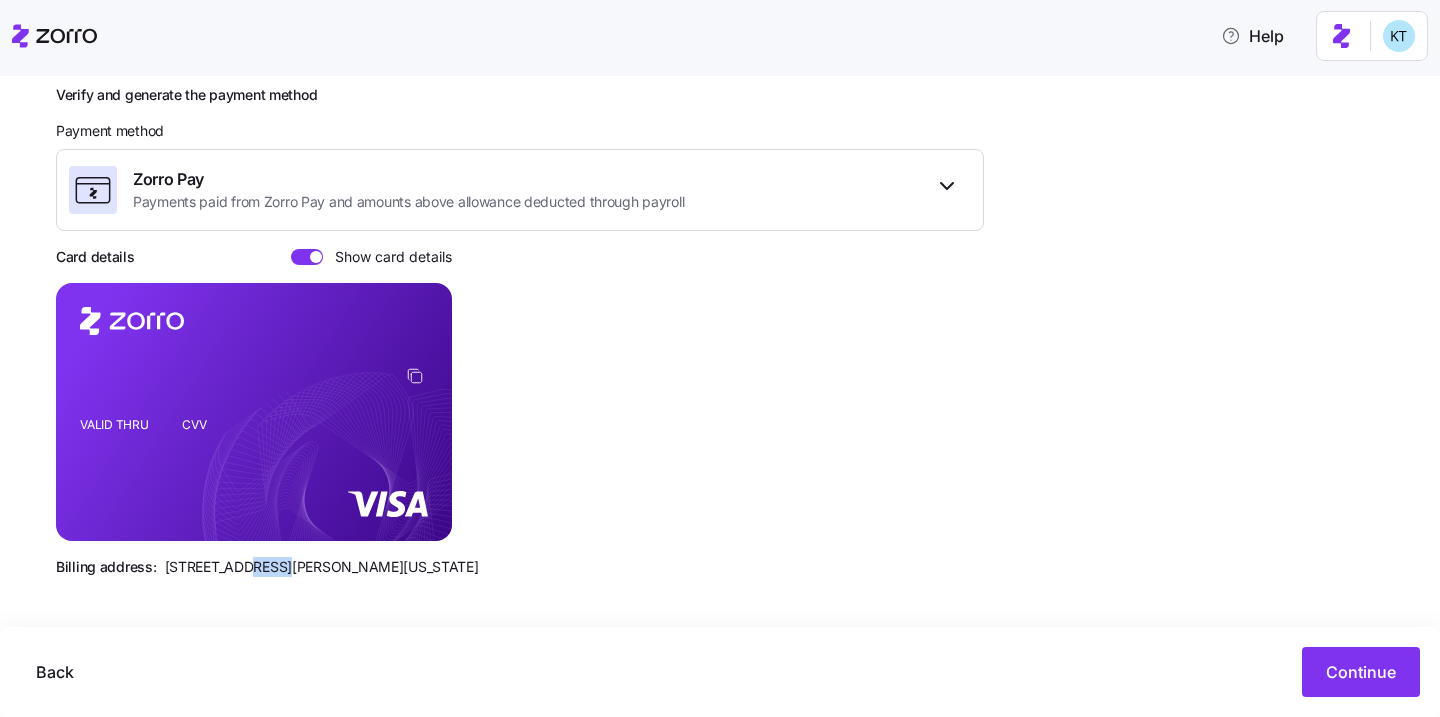 click on "810 Sharon Drive, Westlake, Ohio 44145" at bounding box center (322, 567) 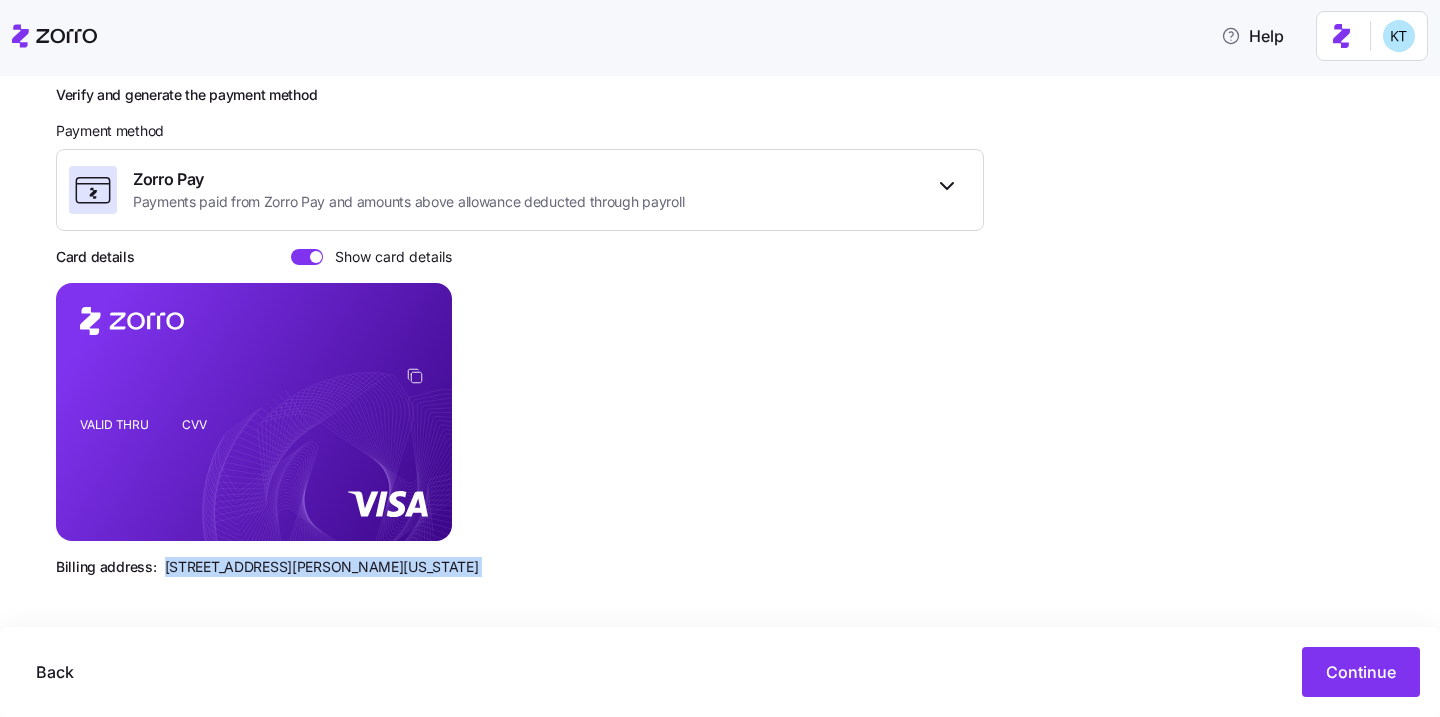 click on "810 Sharon Drive, Westlake, Ohio 44145" at bounding box center (322, 567) 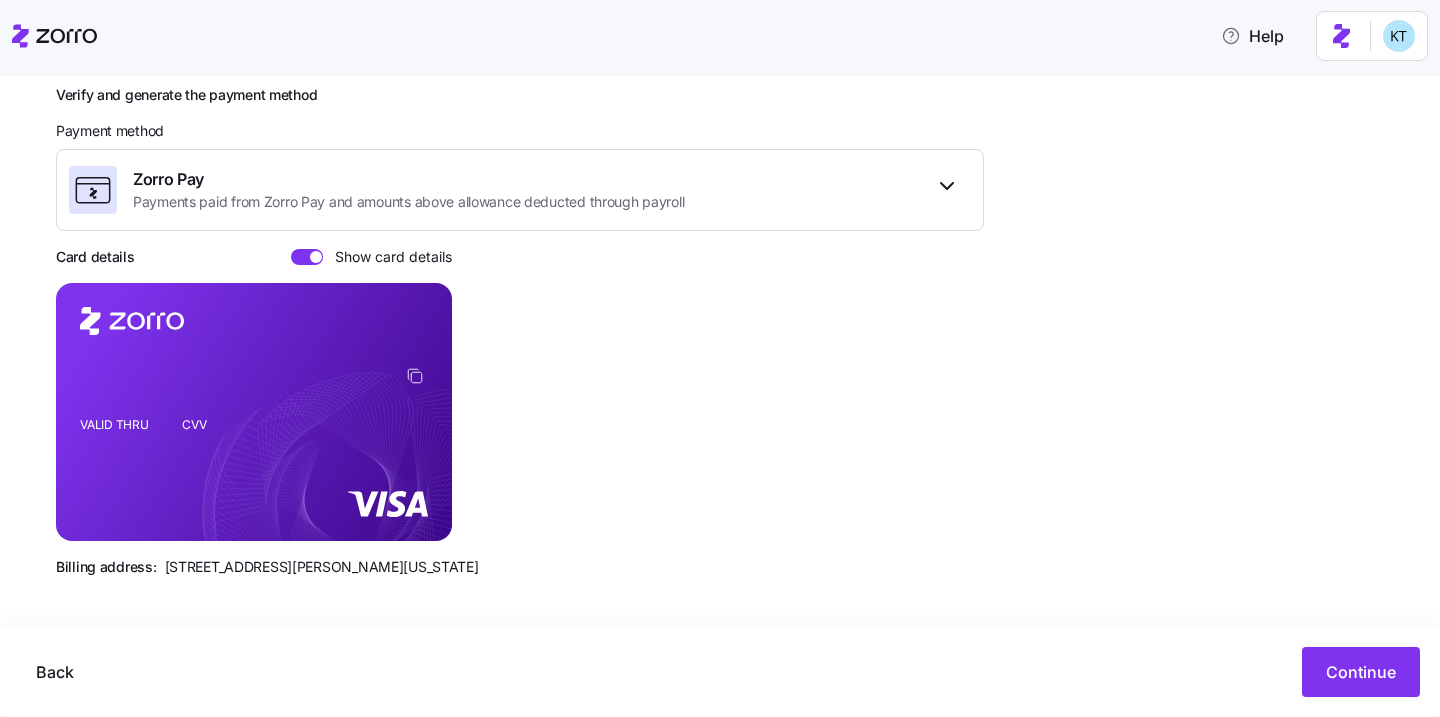 click 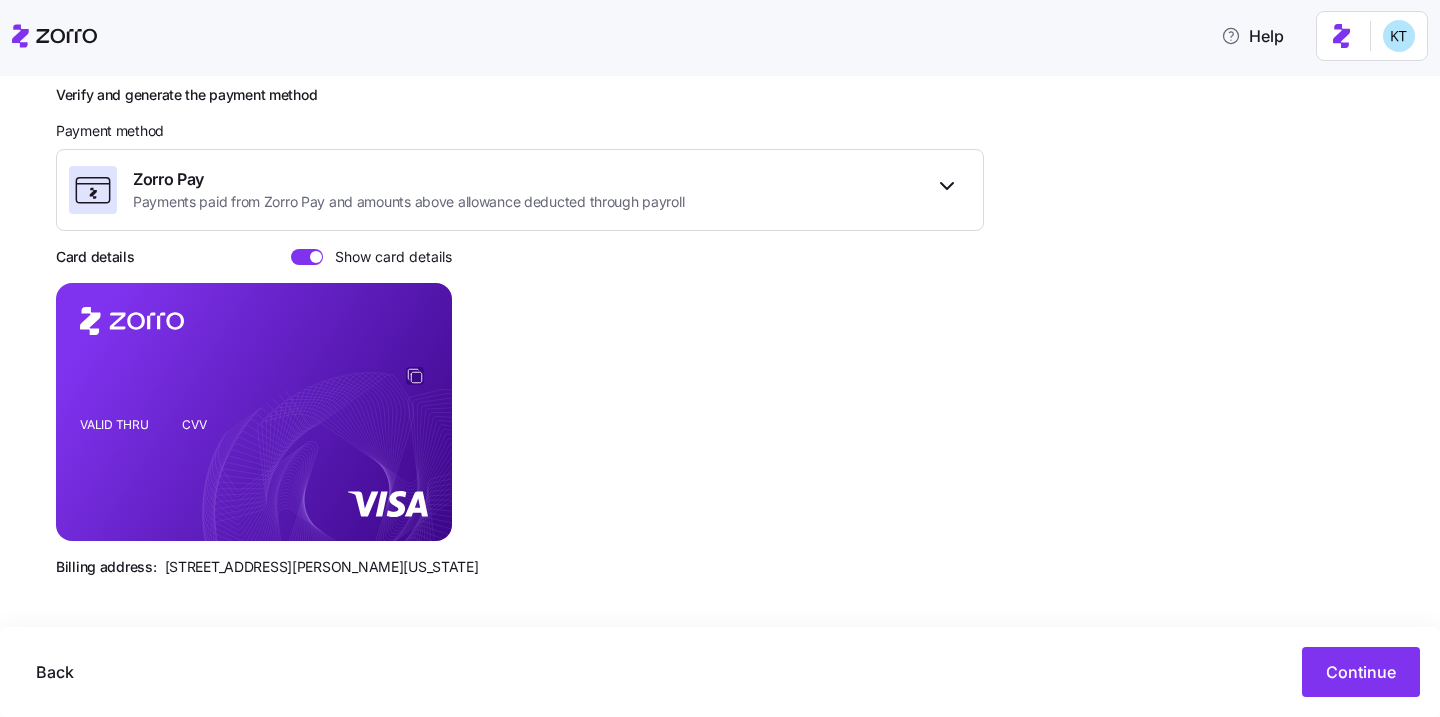 click 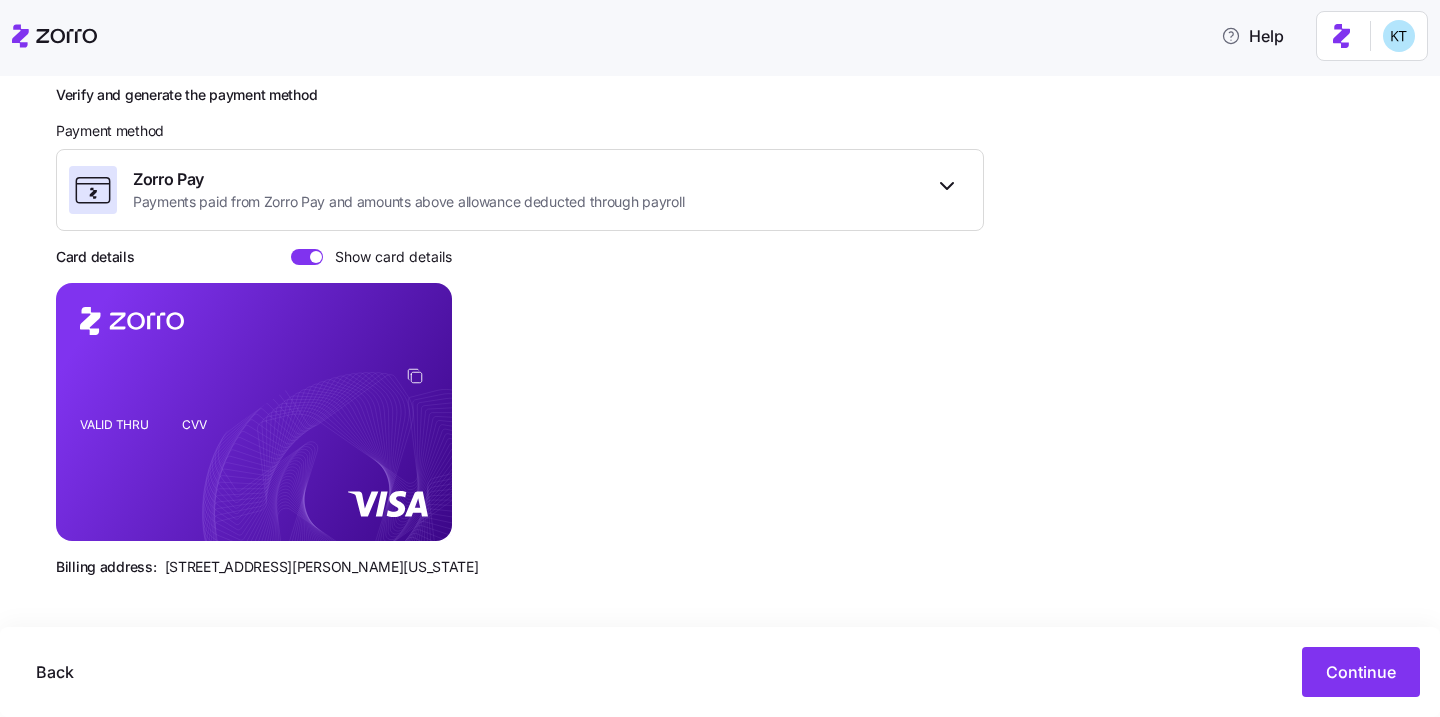 type 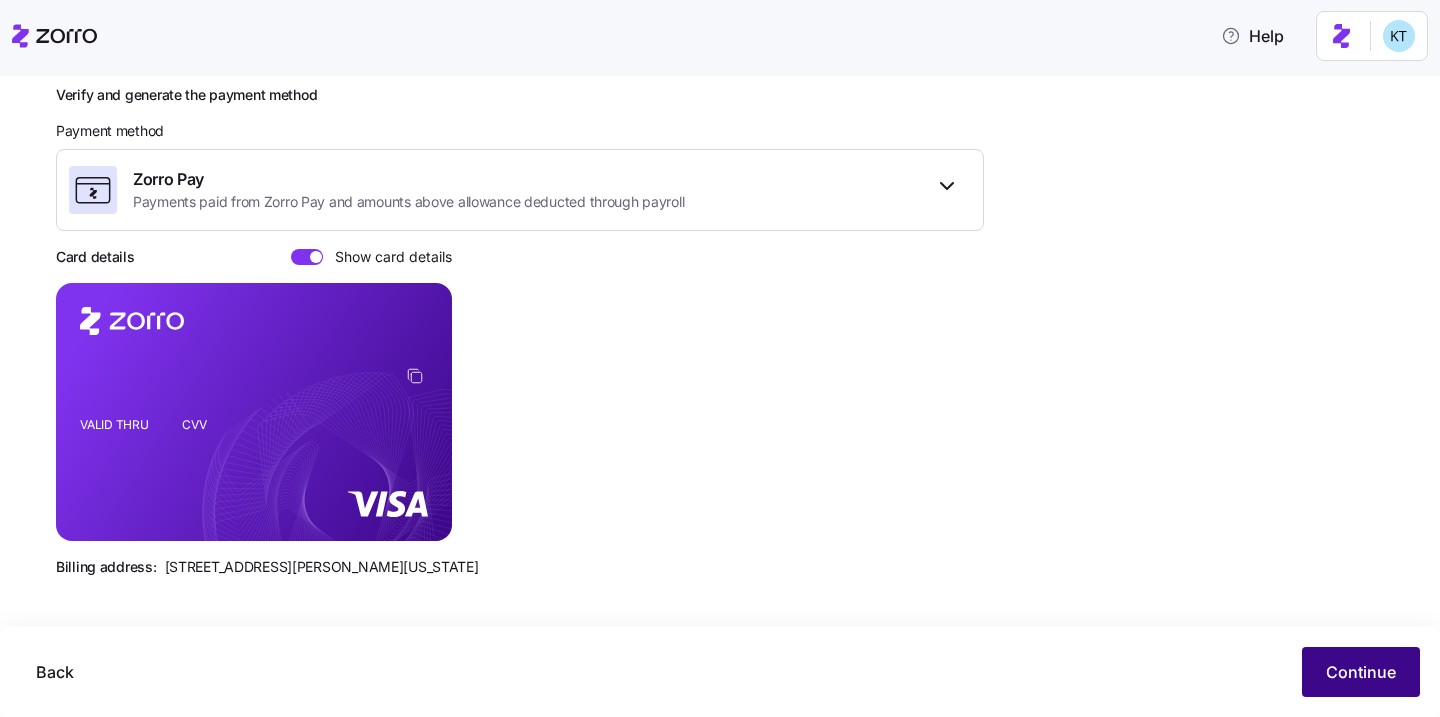 click on "Continue" at bounding box center (1361, 672) 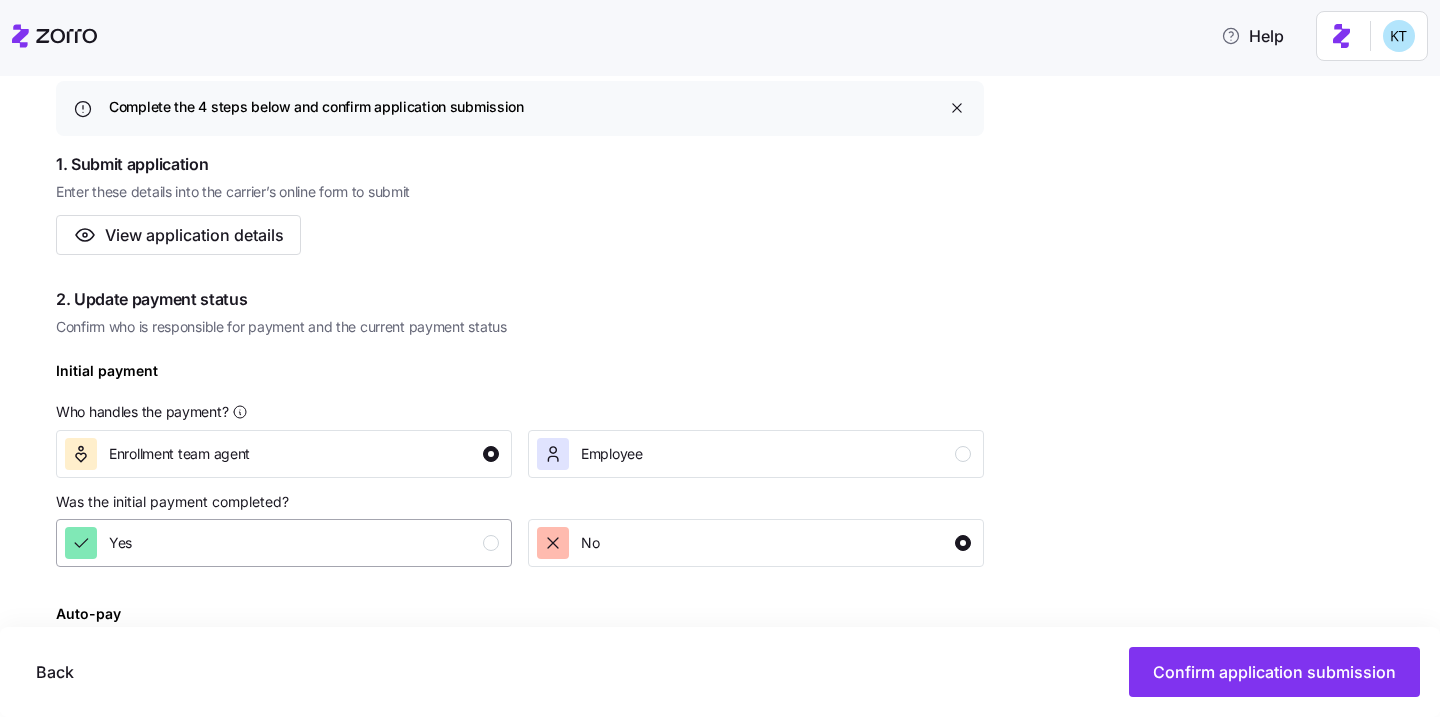 click on "Yes" at bounding box center (282, 543) 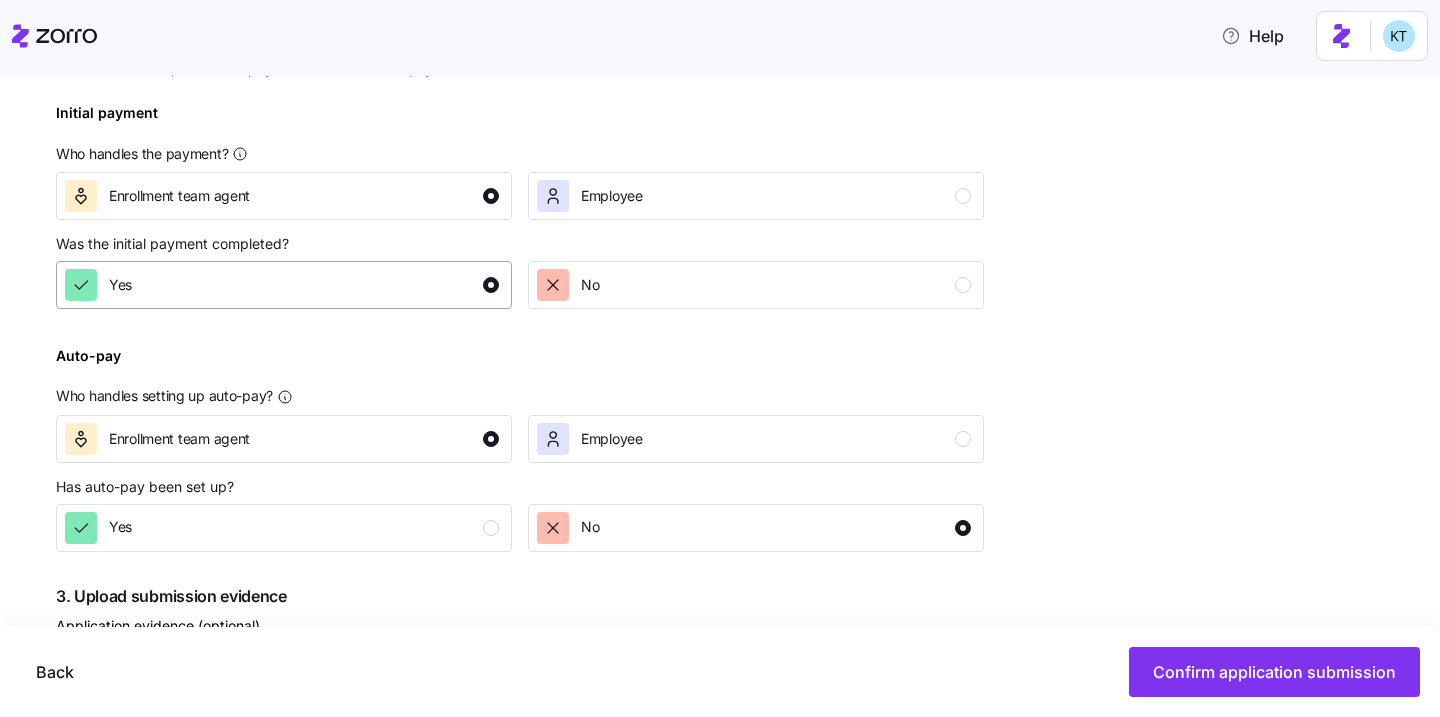 scroll, scrollTop: 730, scrollLeft: 0, axis: vertical 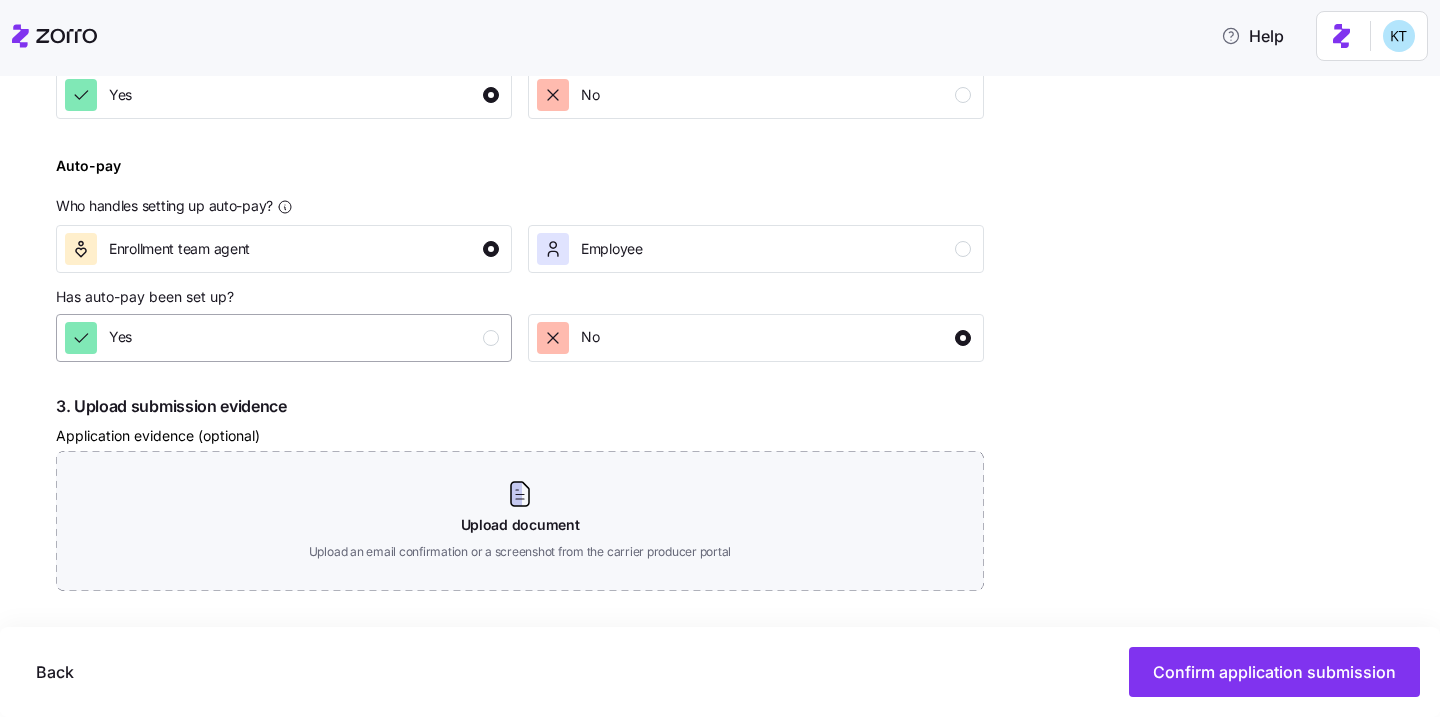 click on "Yes" at bounding box center (282, 338) 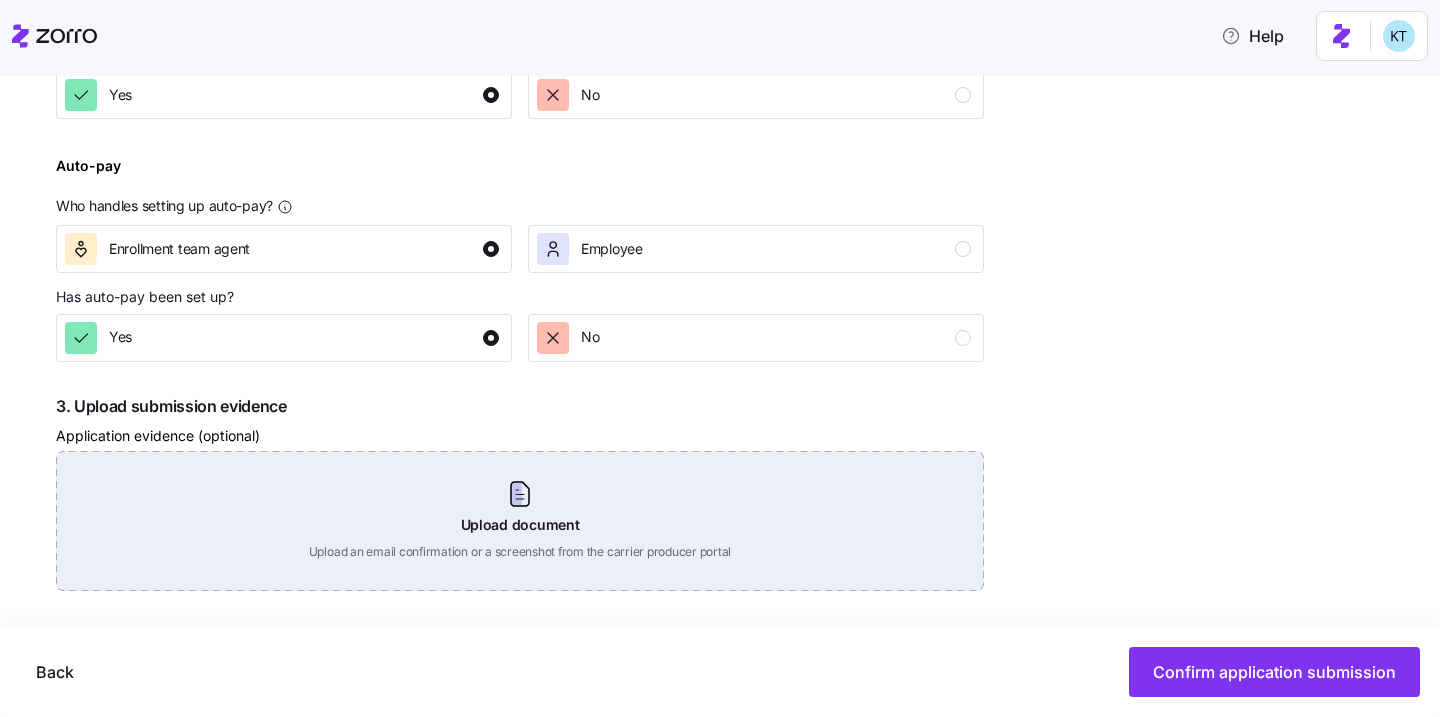 click on "Upload document Upload an email confirmation or a screenshot from the carrier producer portal" at bounding box center [520, 521] 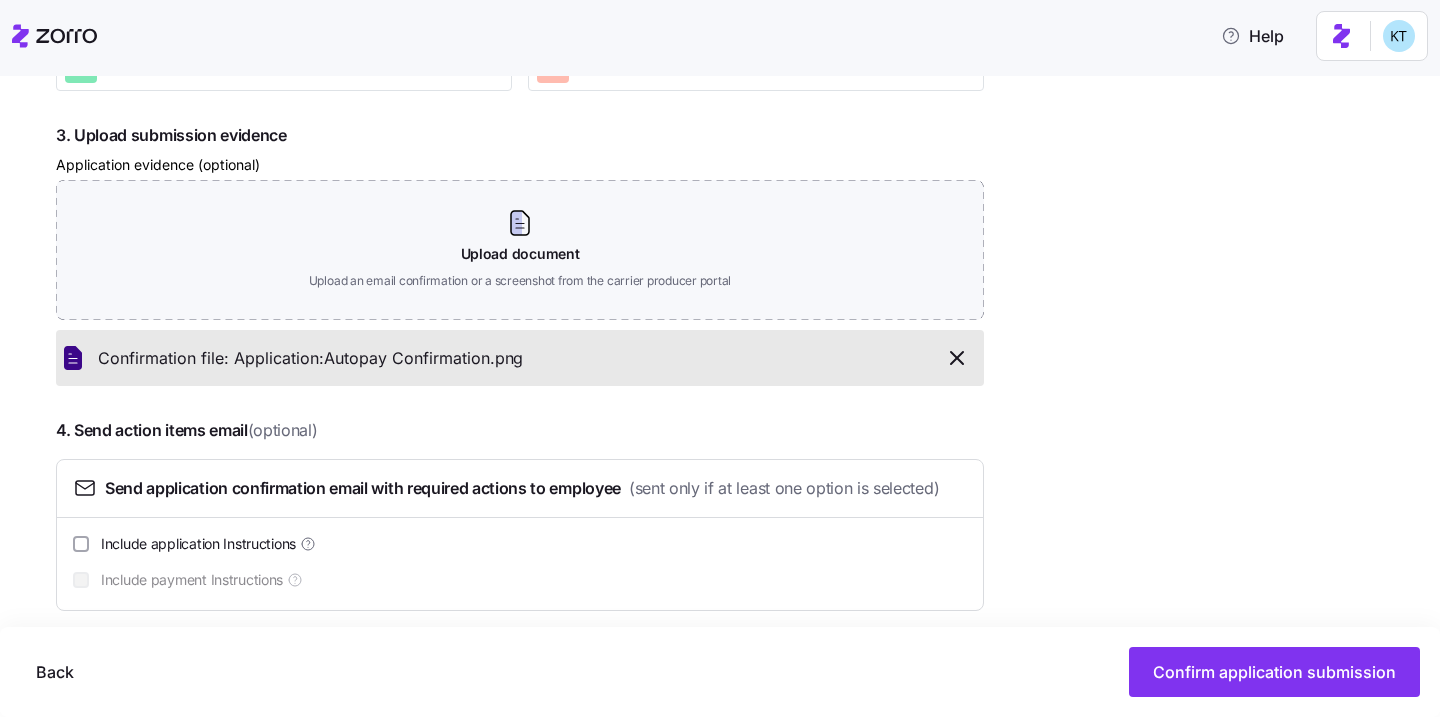 scroll, scrollTop: 1020, scrollLeft: 0, axis: vertical 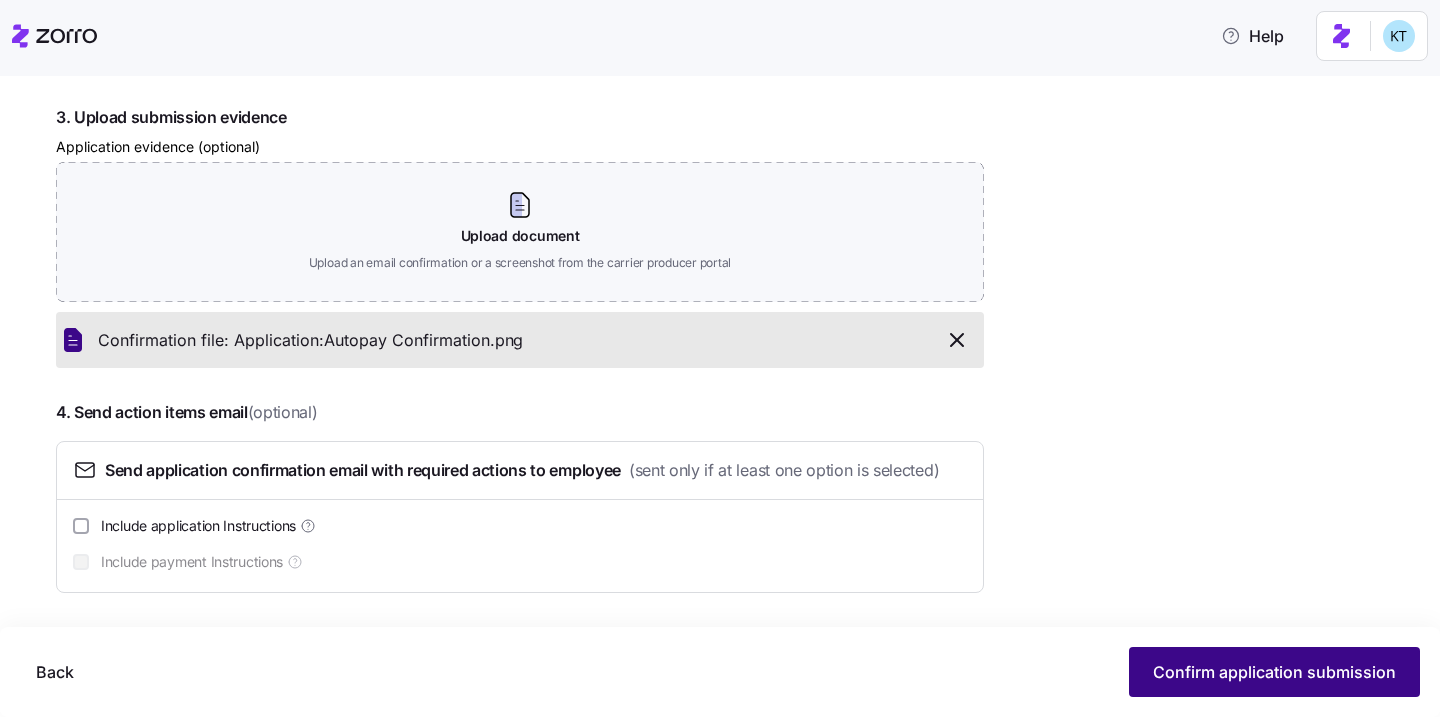 click on "Confirm application submission" at bounding box center (1274, 672) 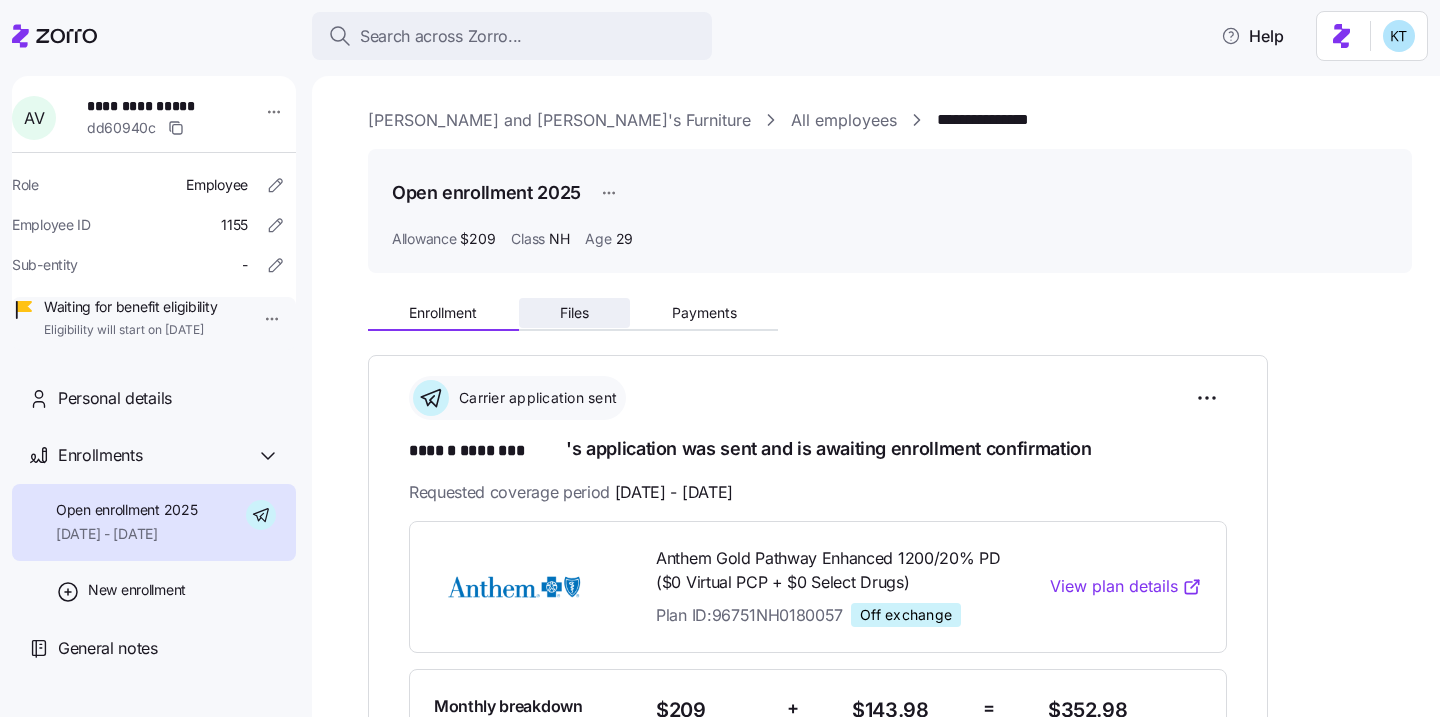 click on "Files" at bounding box center (574, 313) 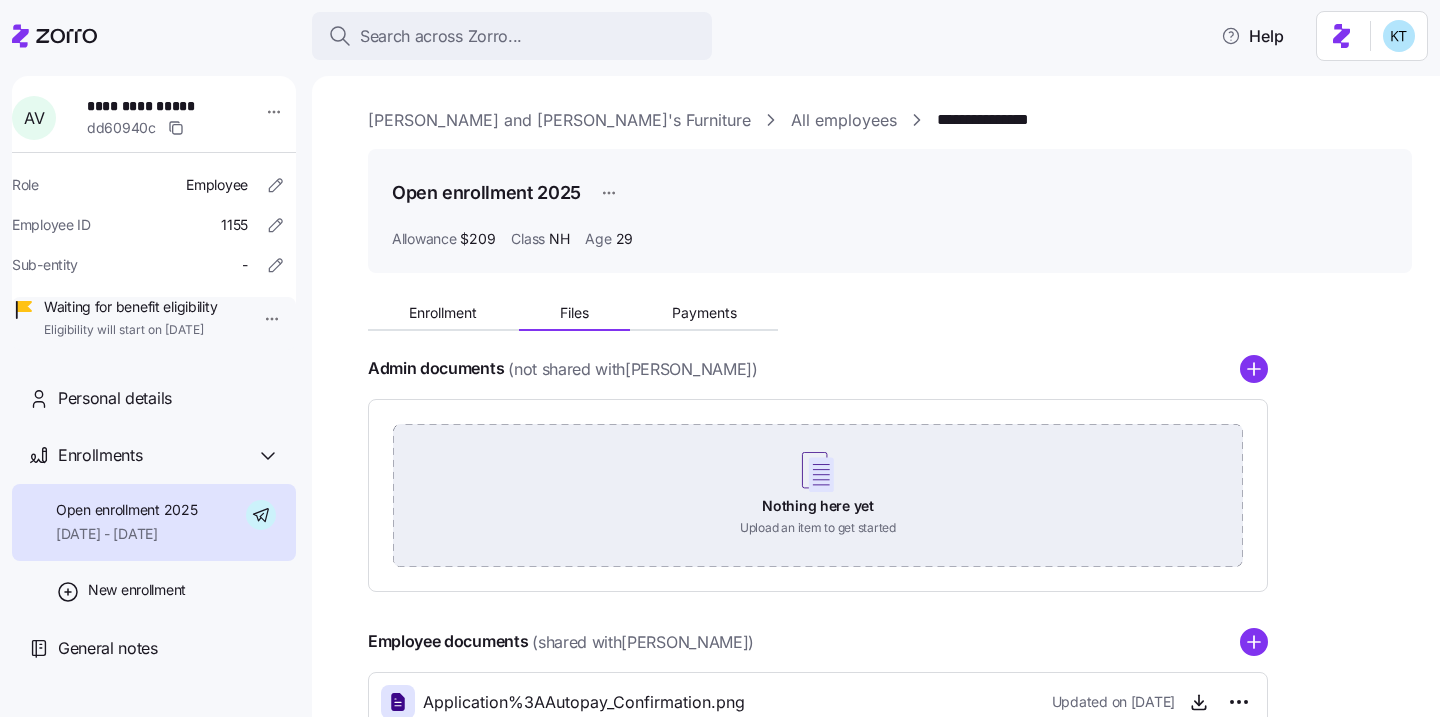 click on "Nothing here yet Upload an item to get started" at bounding box center [818, 494] 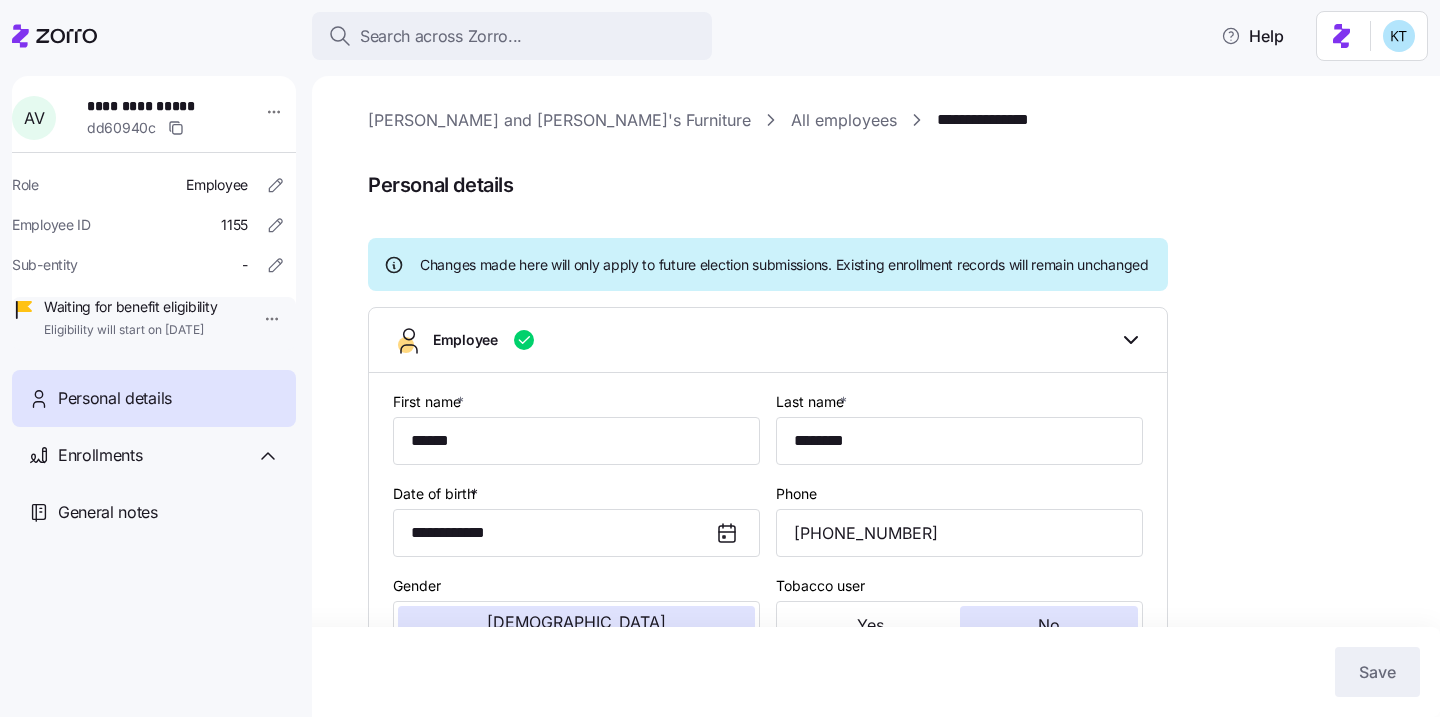 scroll, scrollTop: 0, scrollLeft: 0, axis: both 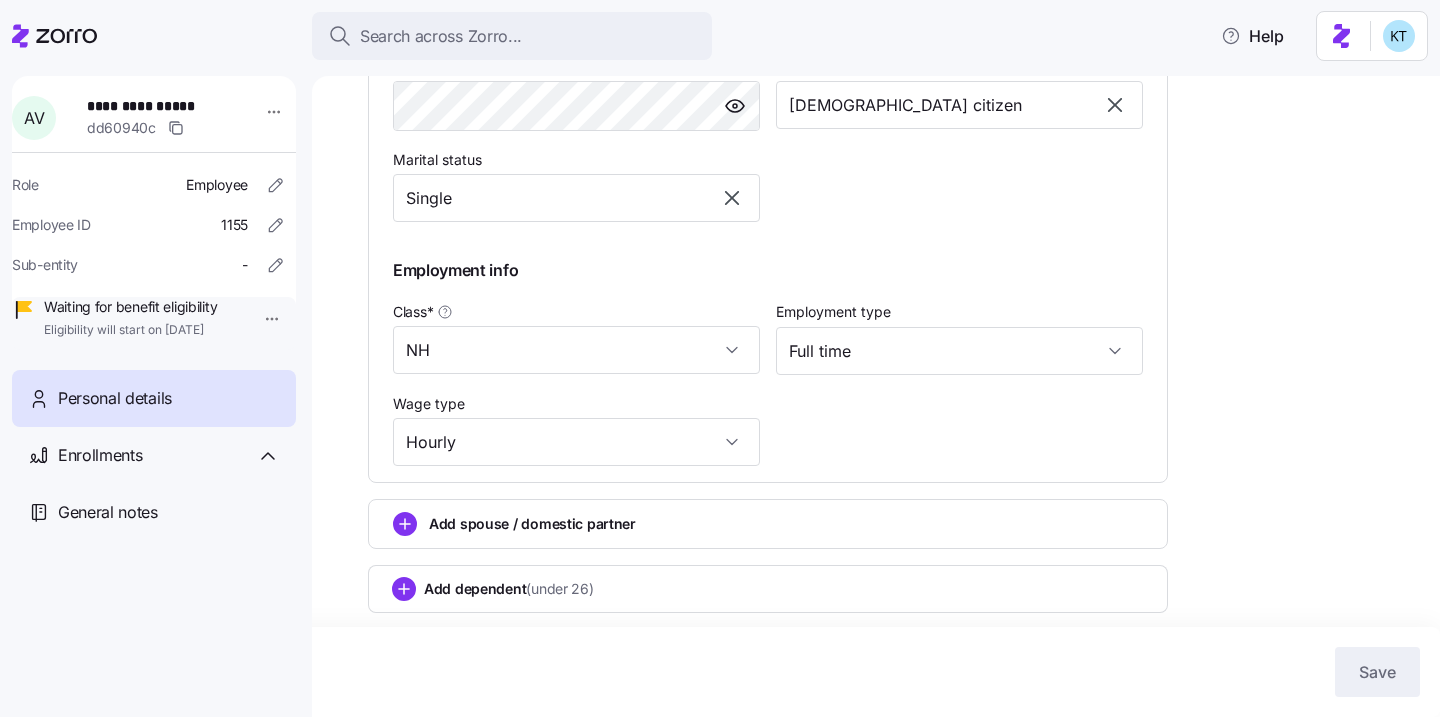 click on "Add spouse / domestic partner" at bounding box center [768, 524] 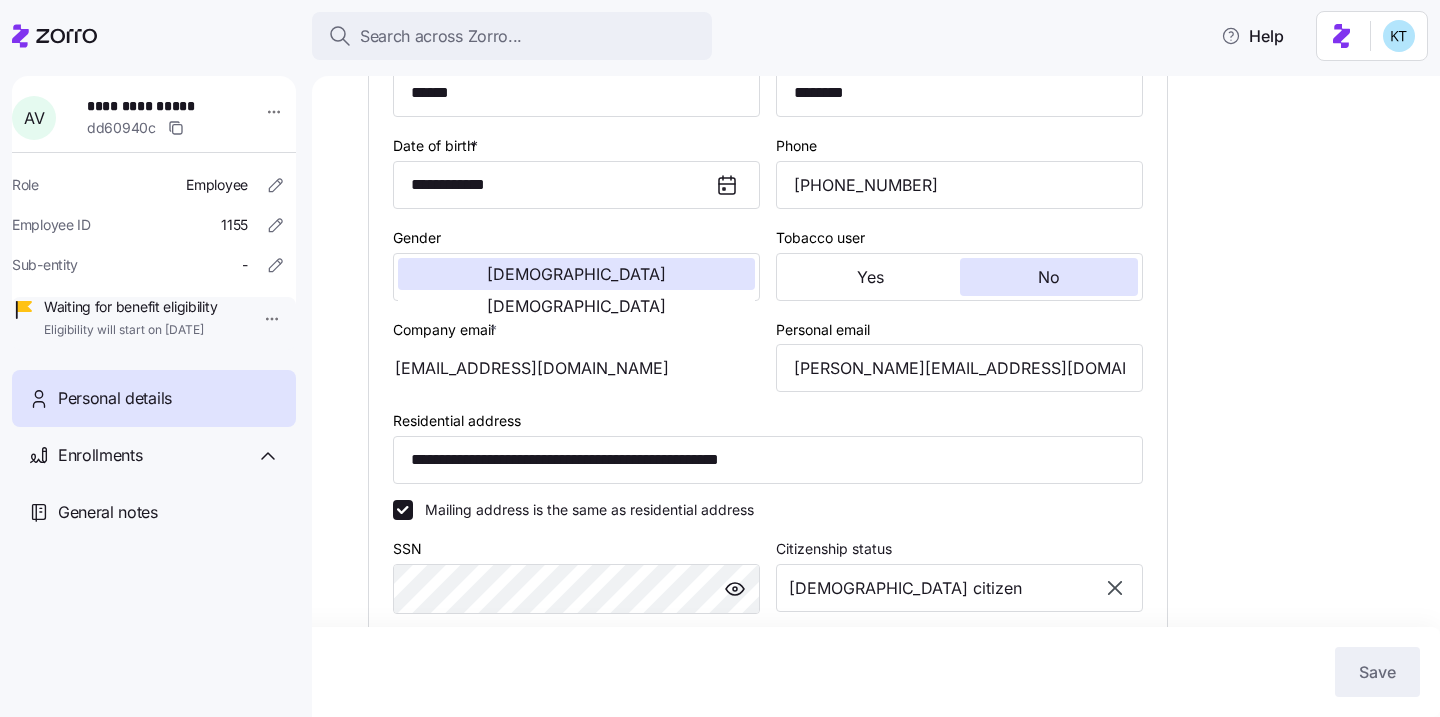 scroll, scrollTop: 347, scrollLeft: 0, axis: vertical 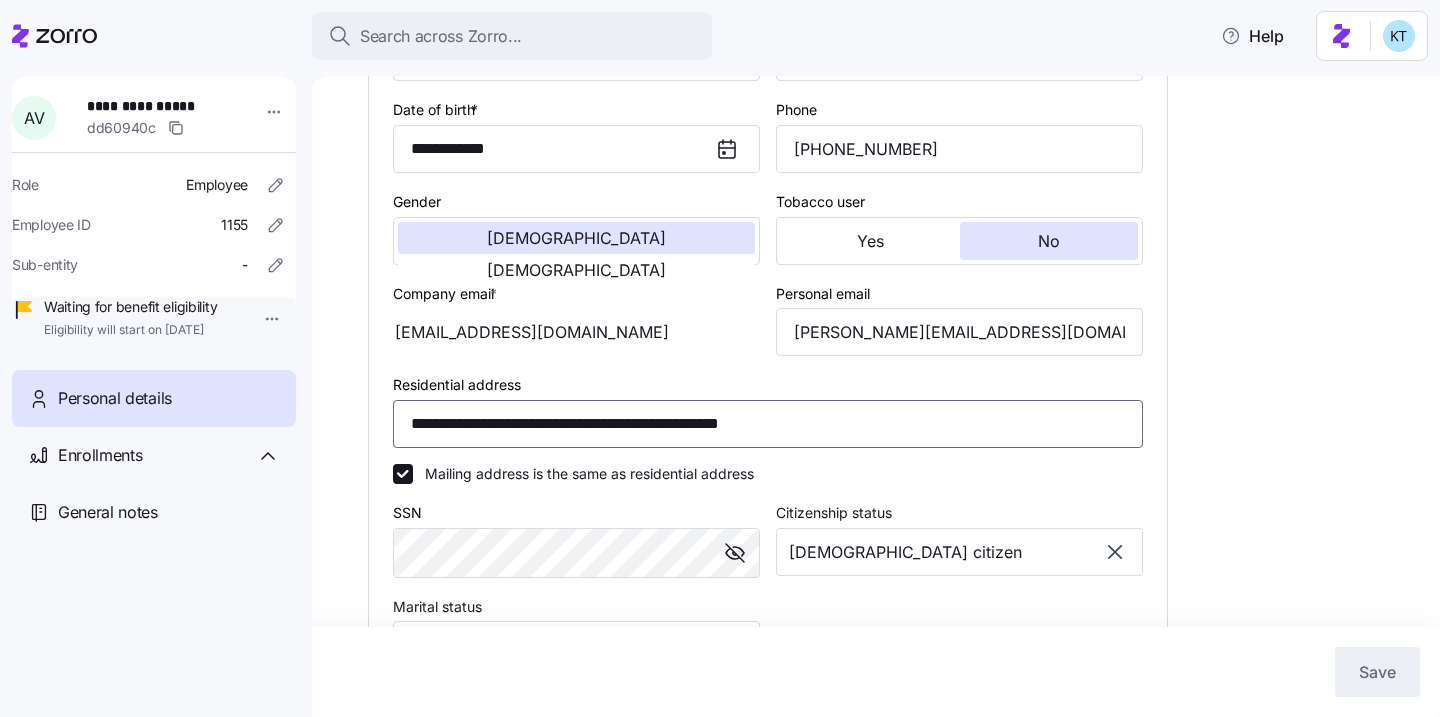 click on "**********" at bounding box center [768, 424] 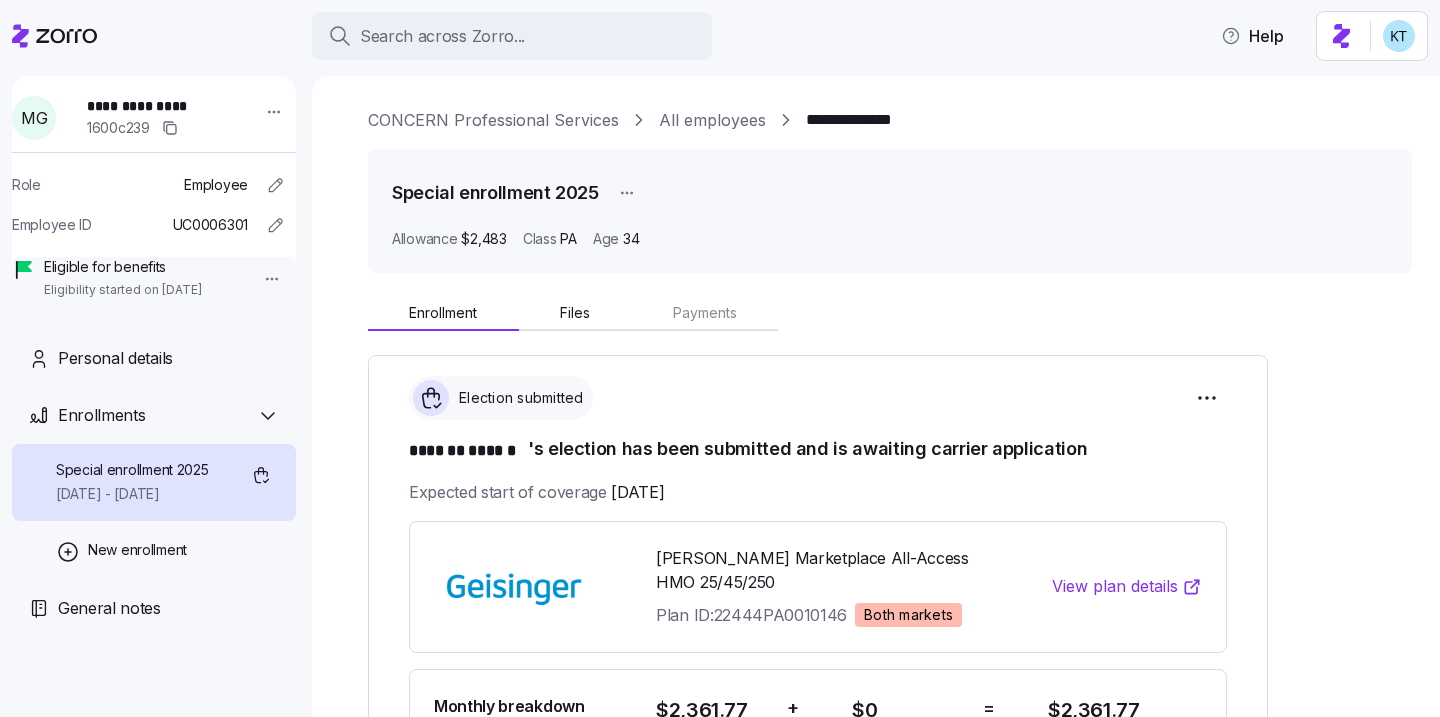 scroll, scrollTop: 0, scrollLeft: 0, axis: both 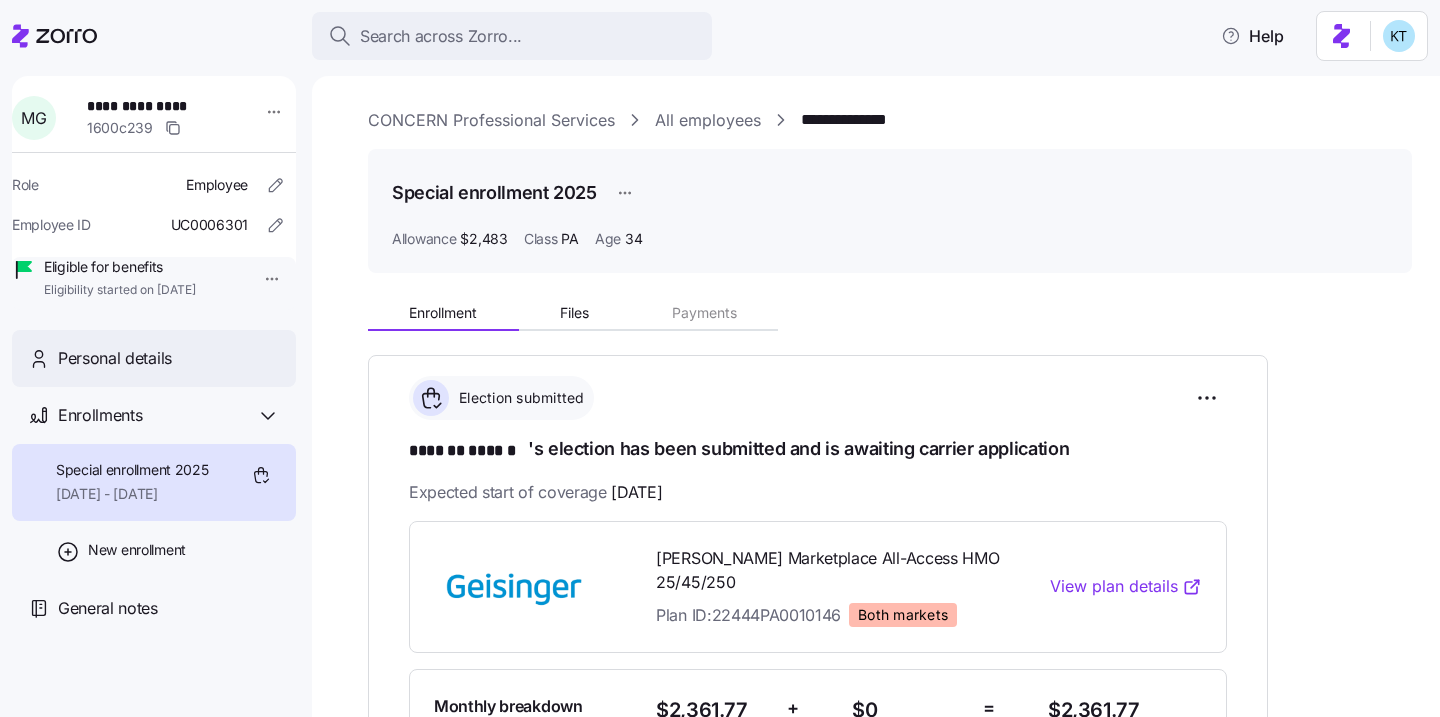 click on "Personal details" at bounding box center (115, 358) 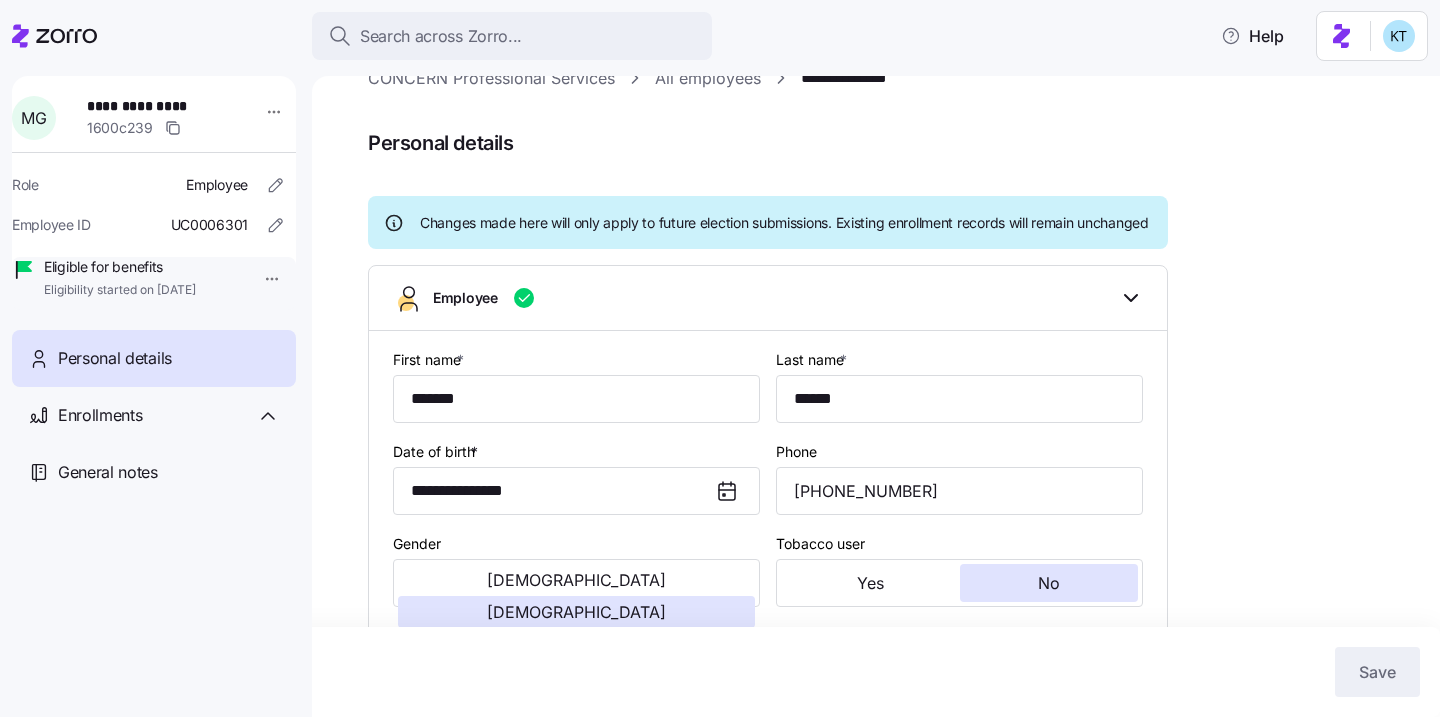 type on "PA" 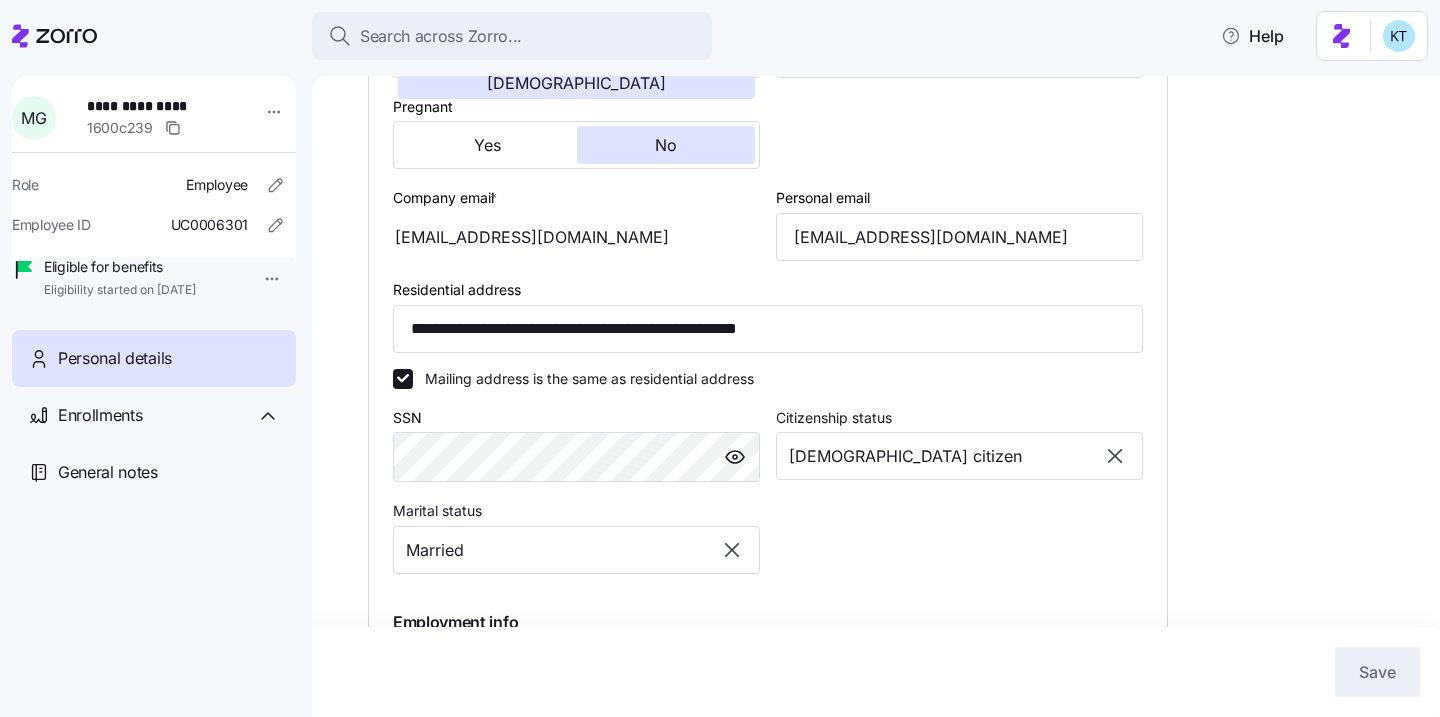 scroll, scrollTop: 609, scrollLeft: 0, axis: vertical 